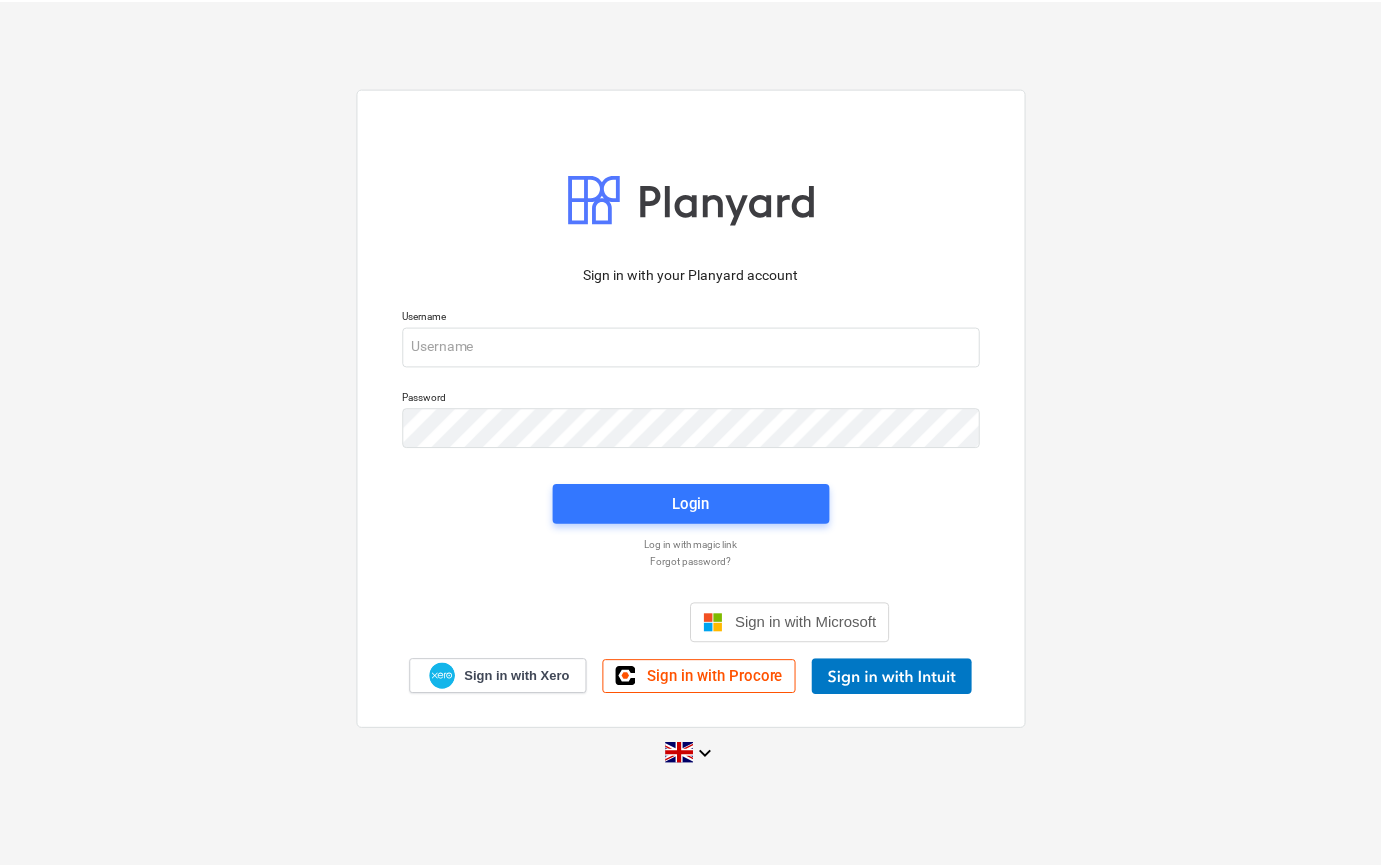 scroll, scrollTop: 0, scrollLeft: 0, axis: both 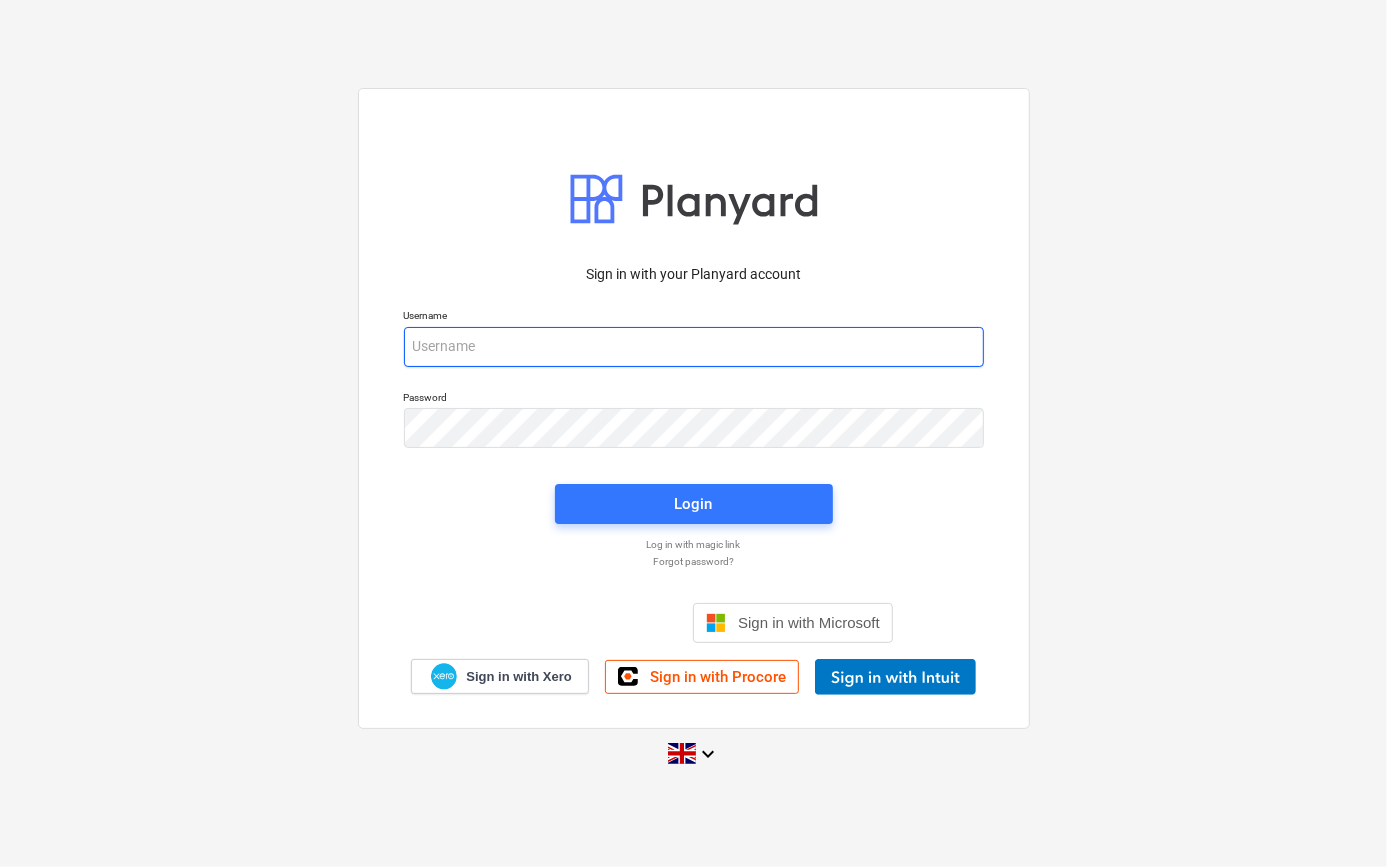 click at bounding box center [694, 347] 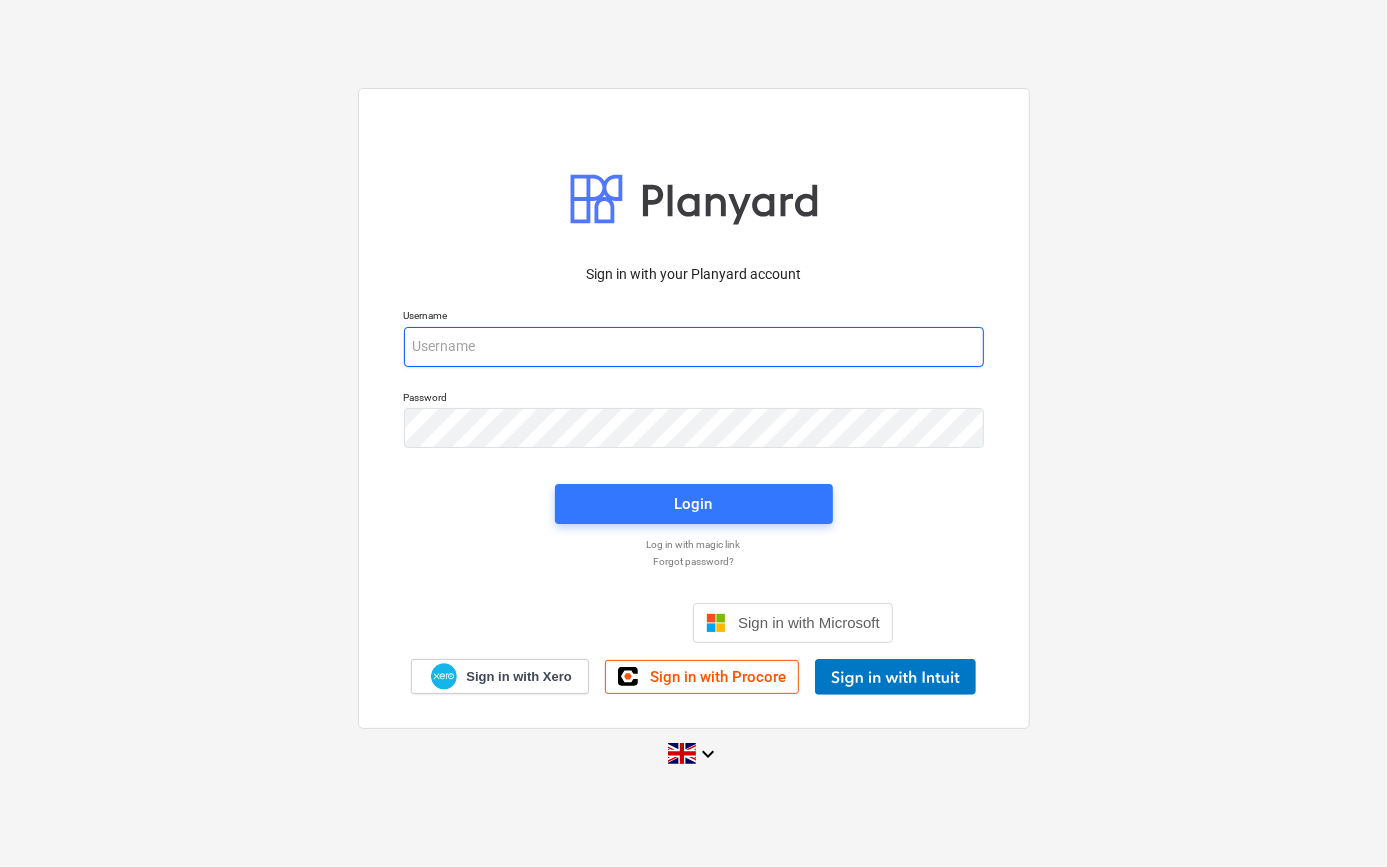type on "[EMAIL]" 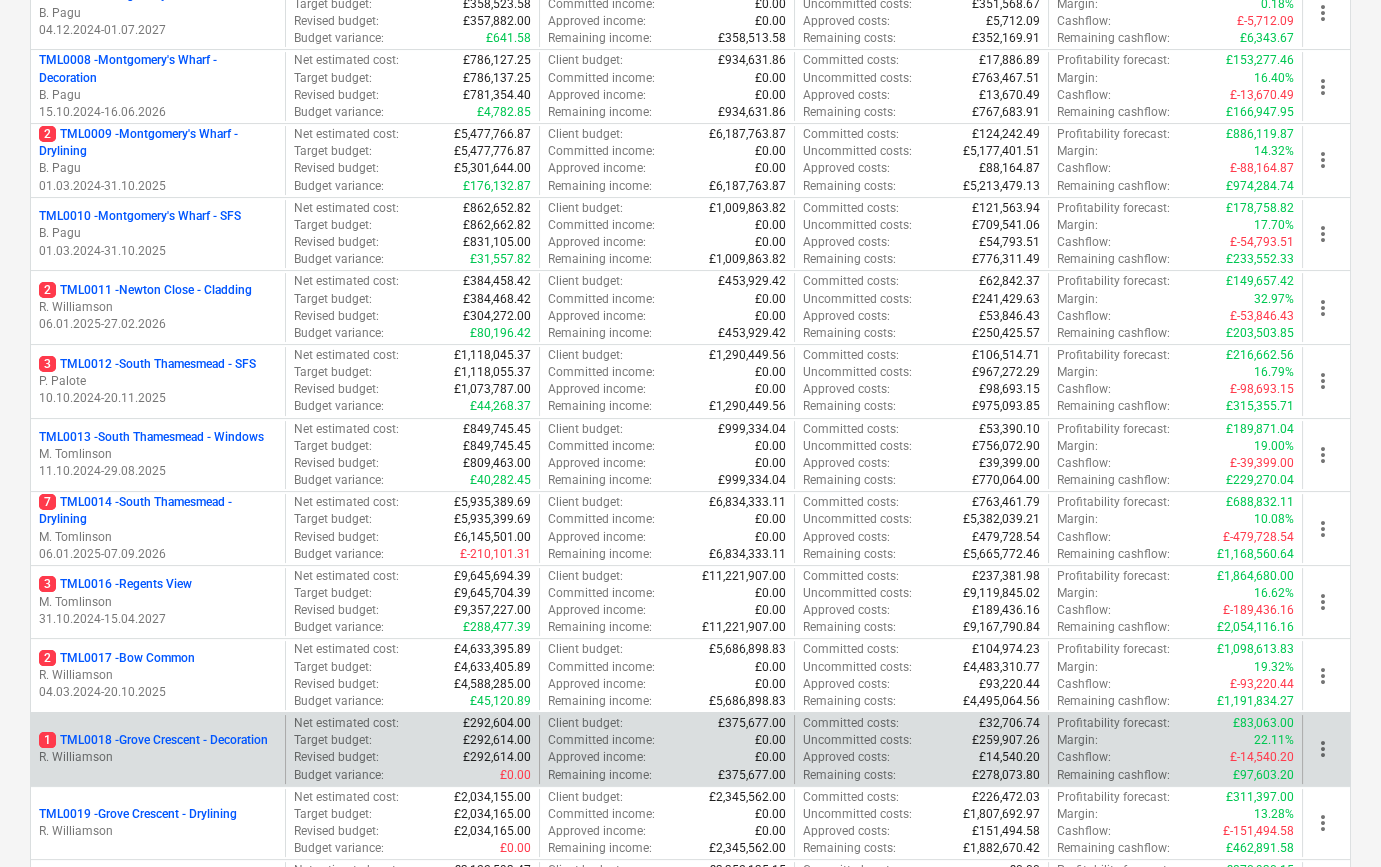 scroll, scrollTop: 818, scrollLeft: 0, axis: vertical 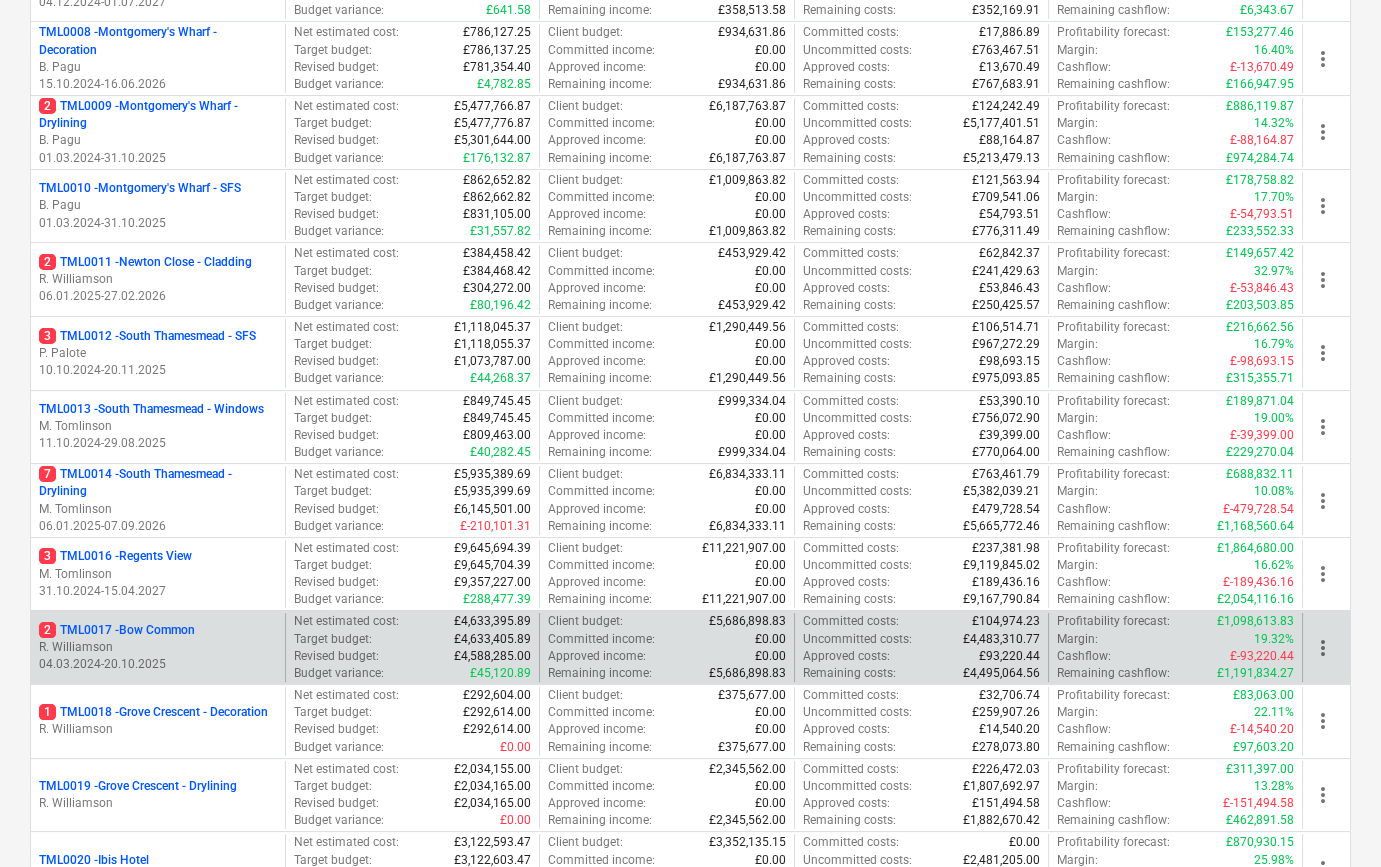 click on "2 TML0017 - Bow Common" at bounding box center [117, 630] 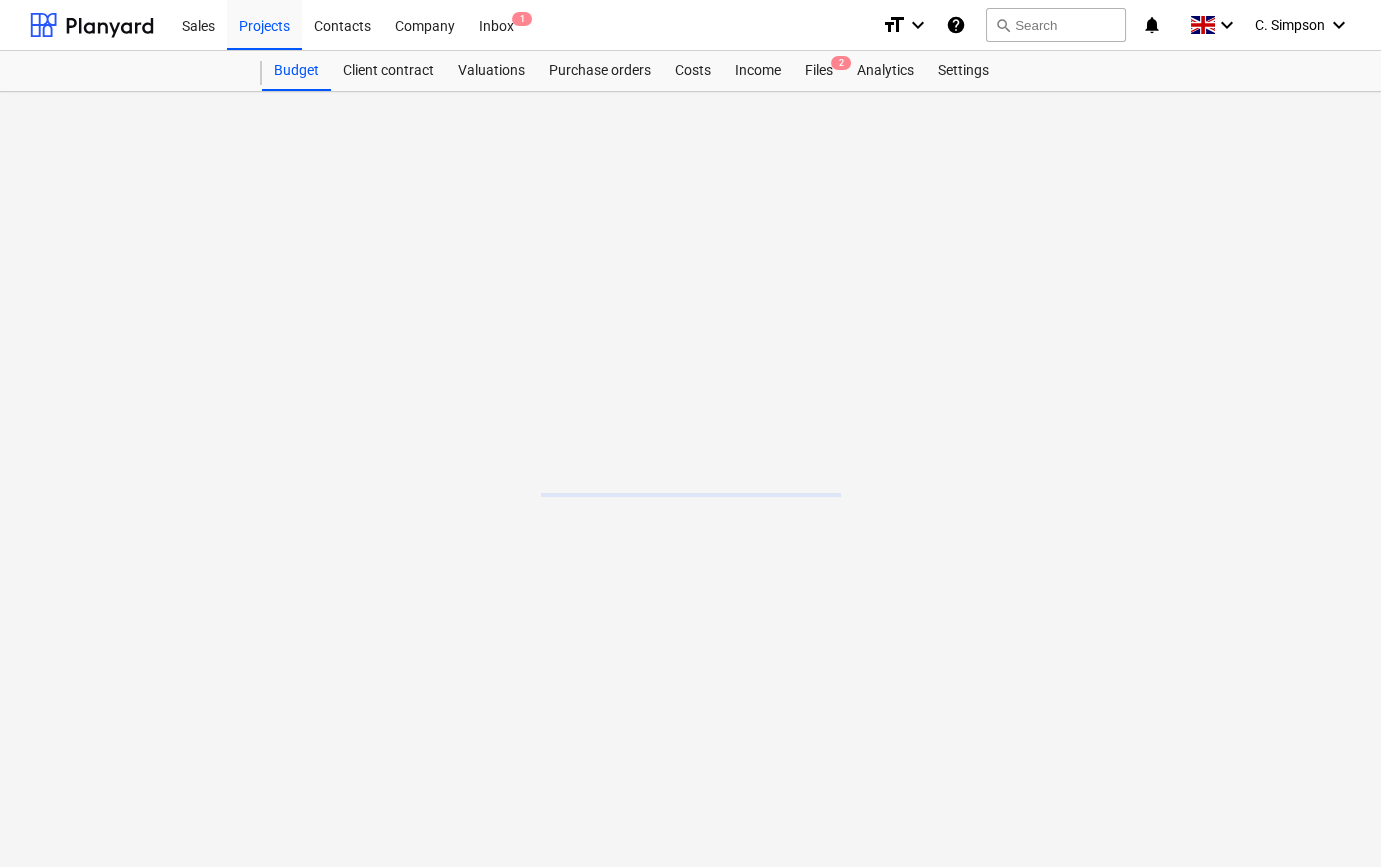 scroll, scrollTop: 0, scrollLeft: 0, axis: both 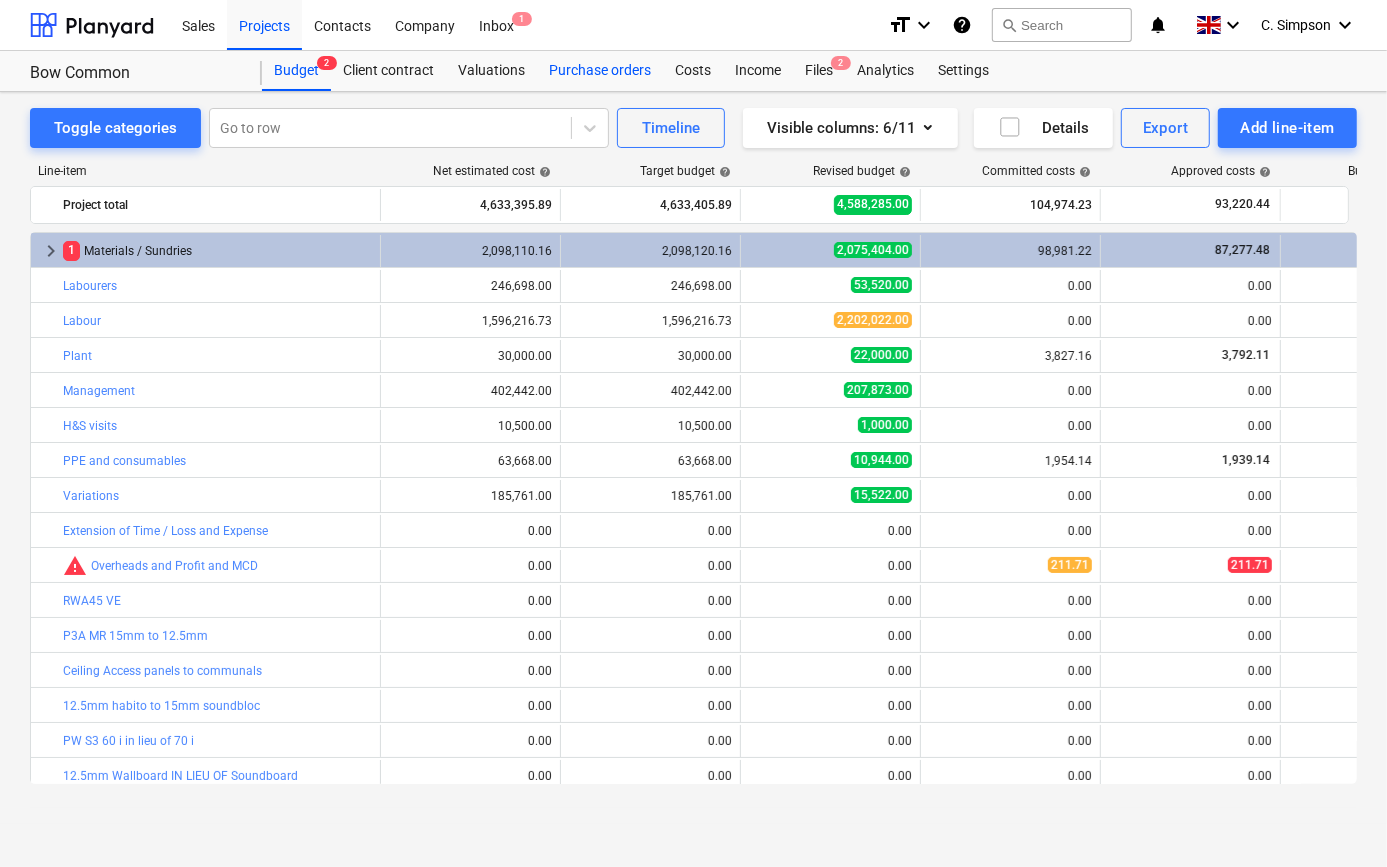 click on "Purchase orders" at bounding box center (600, 71) 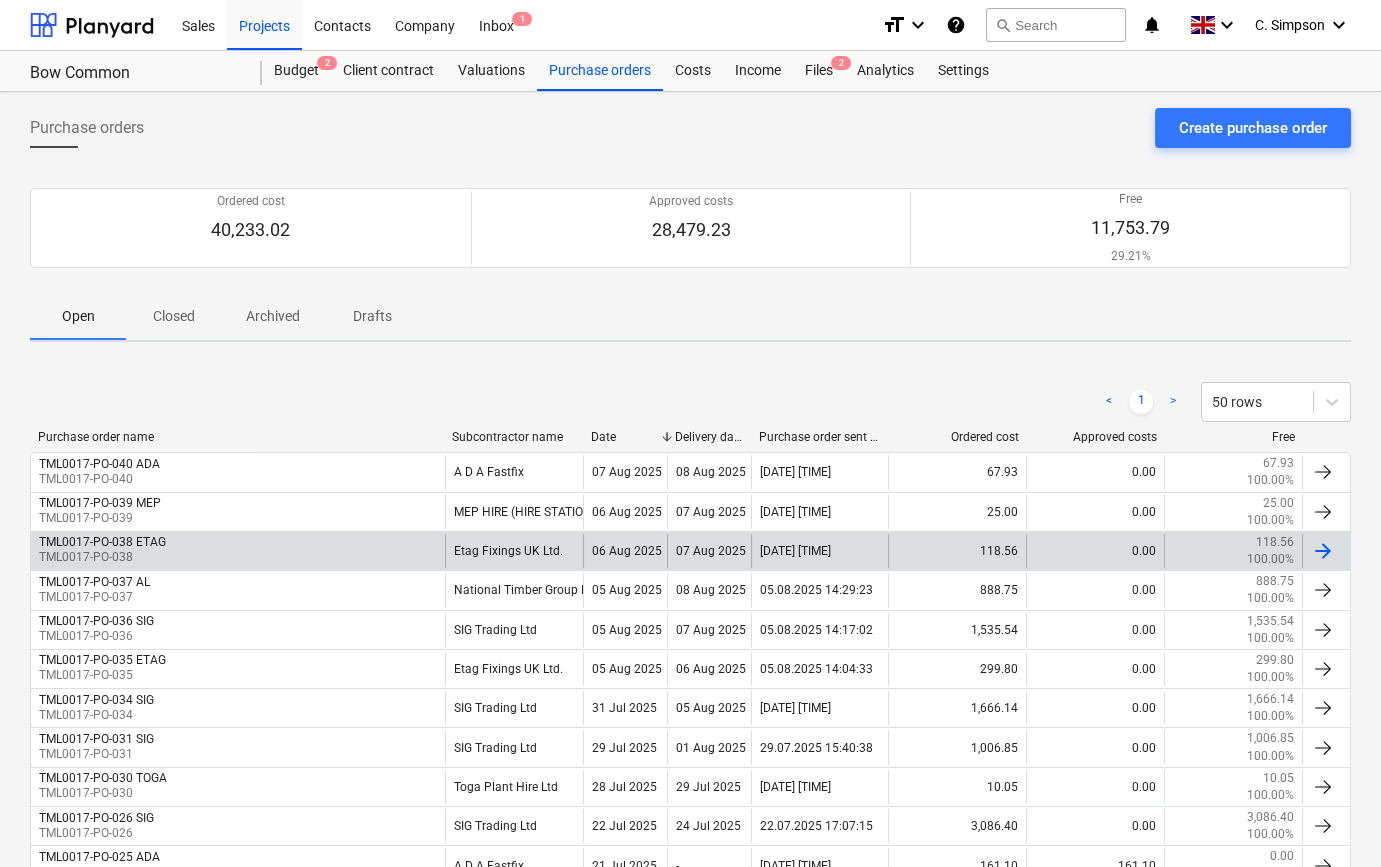 click at bounding box center (1323, 551) 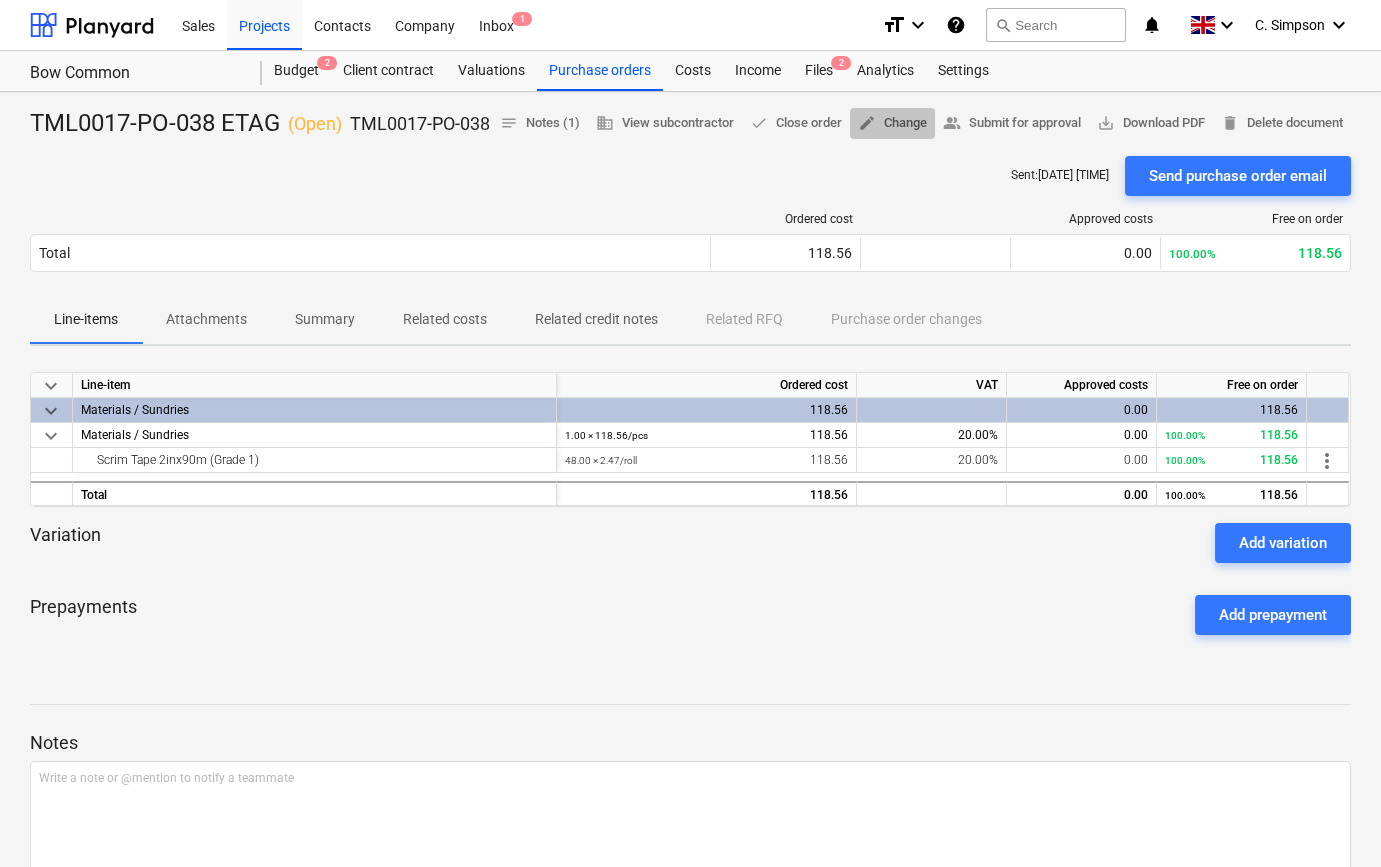 click on "edit Change" at bounding box center (892, 123) 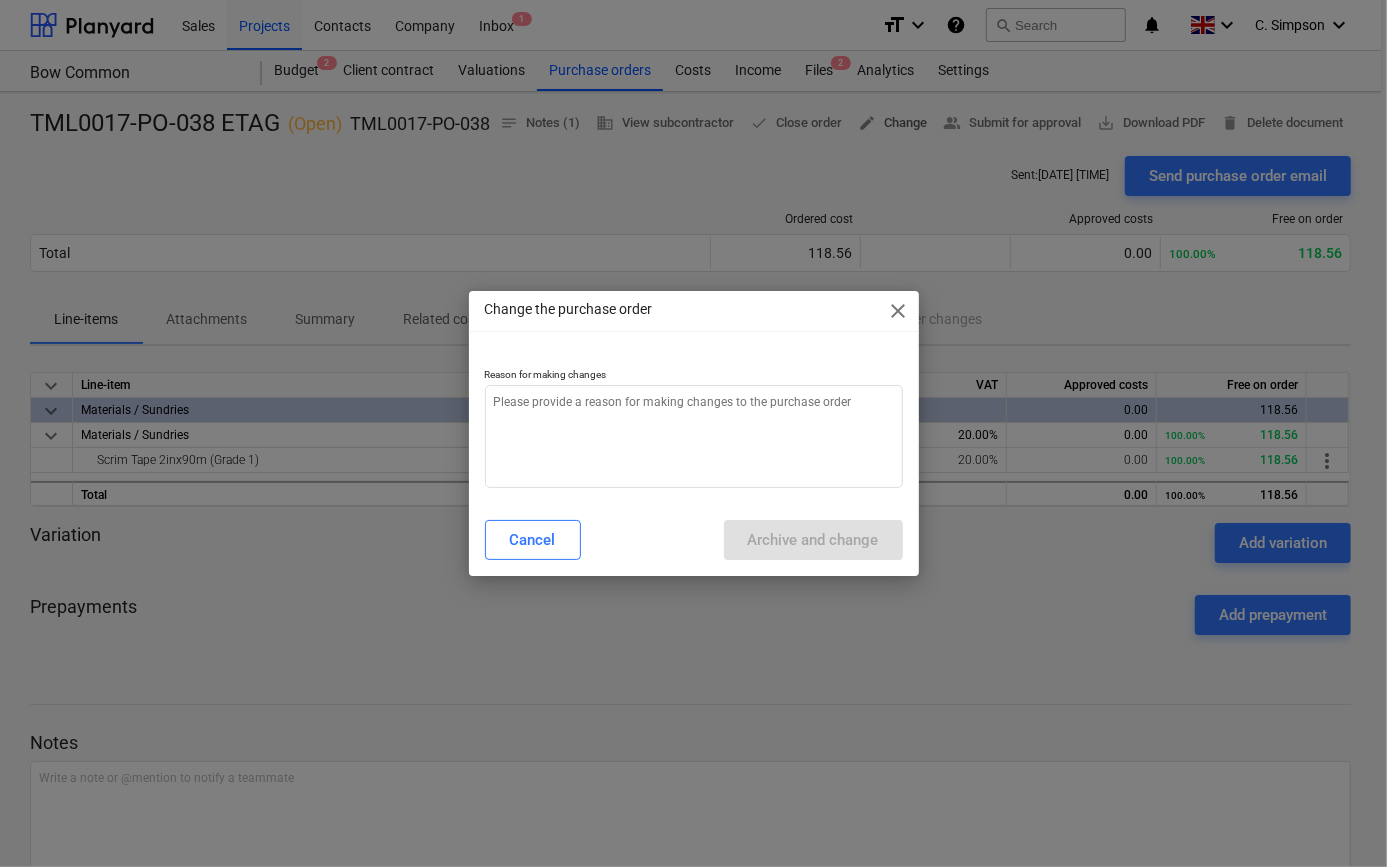type on "x" 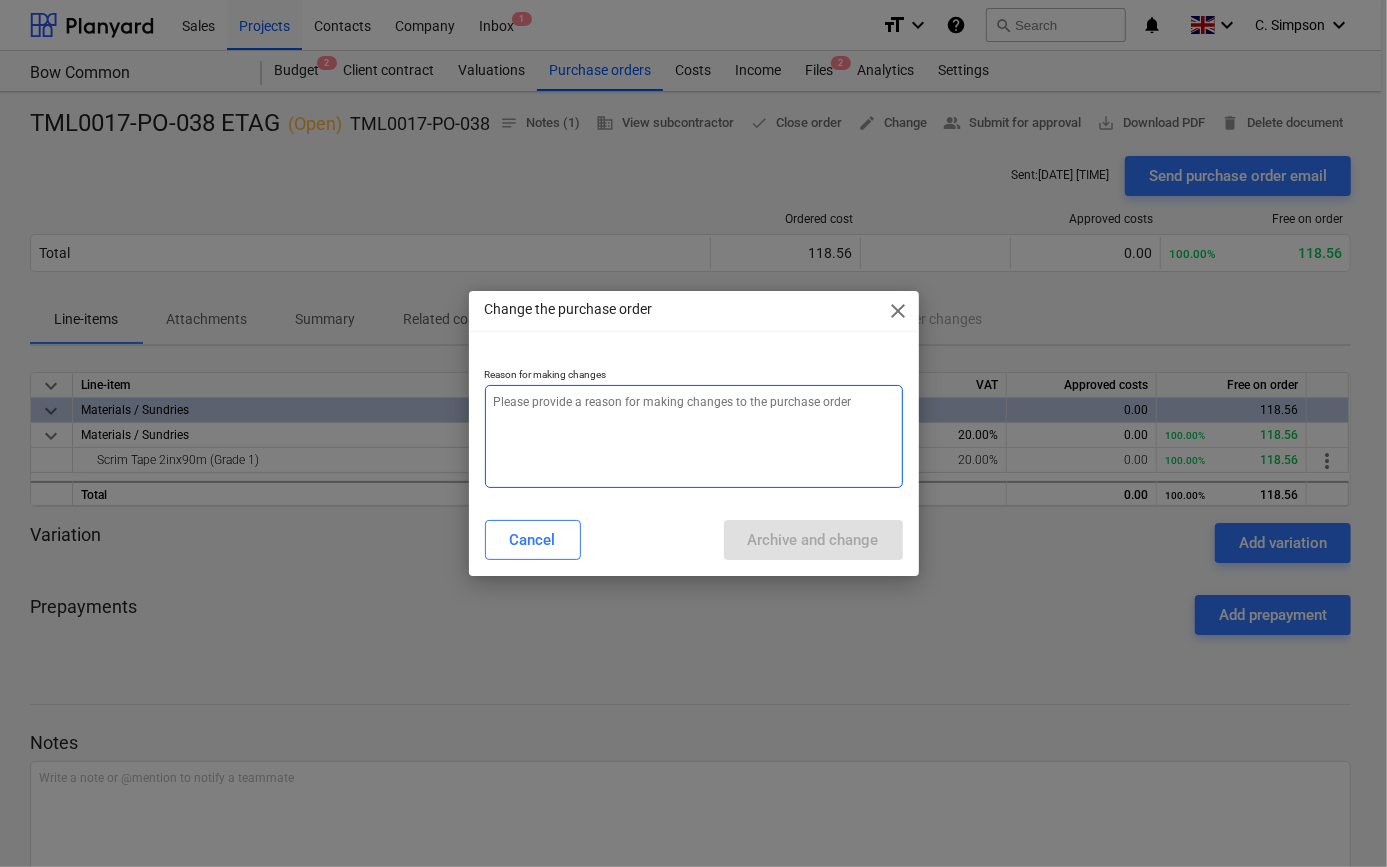 click at bounding box center [694, 436] 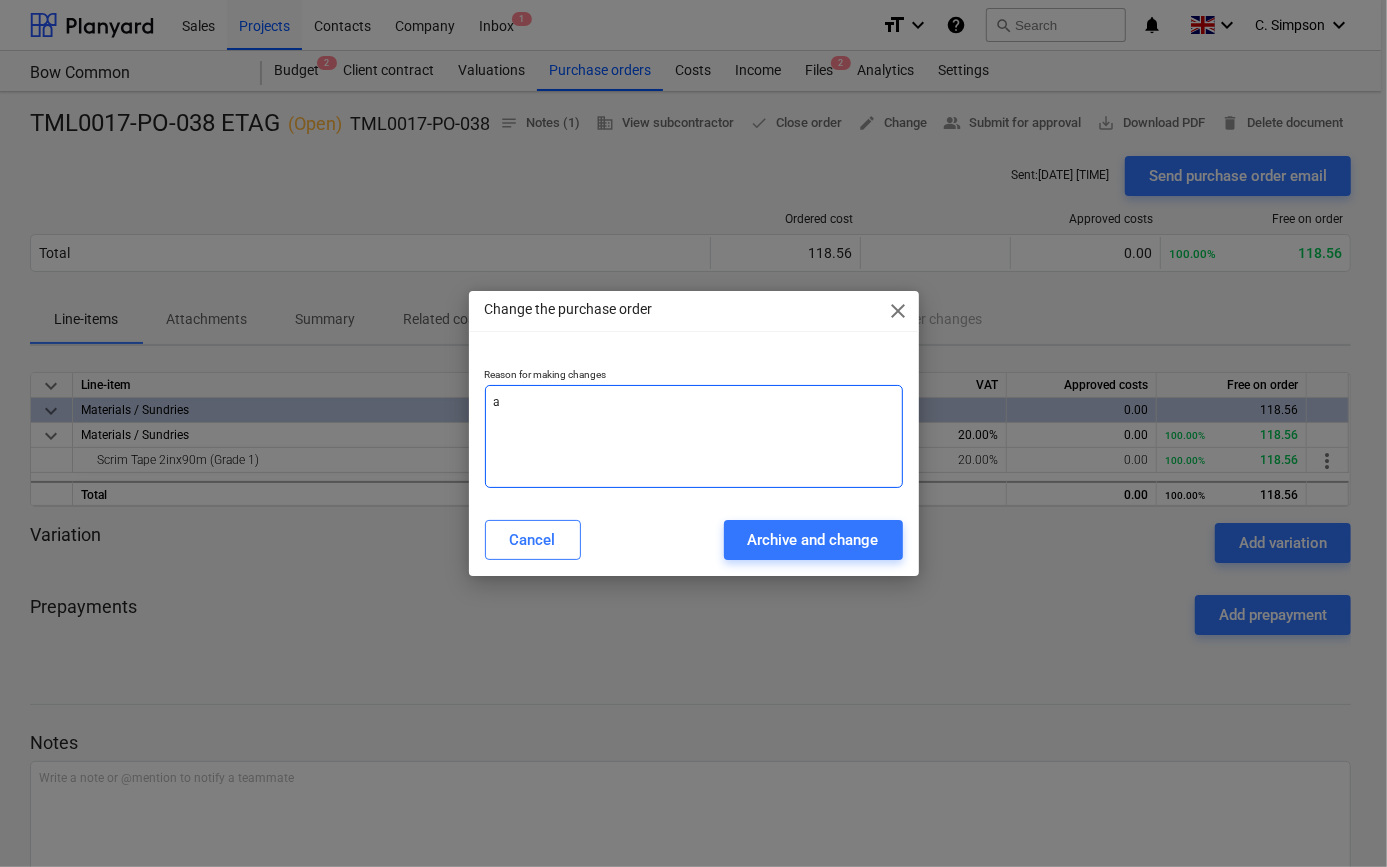 type on "ad" 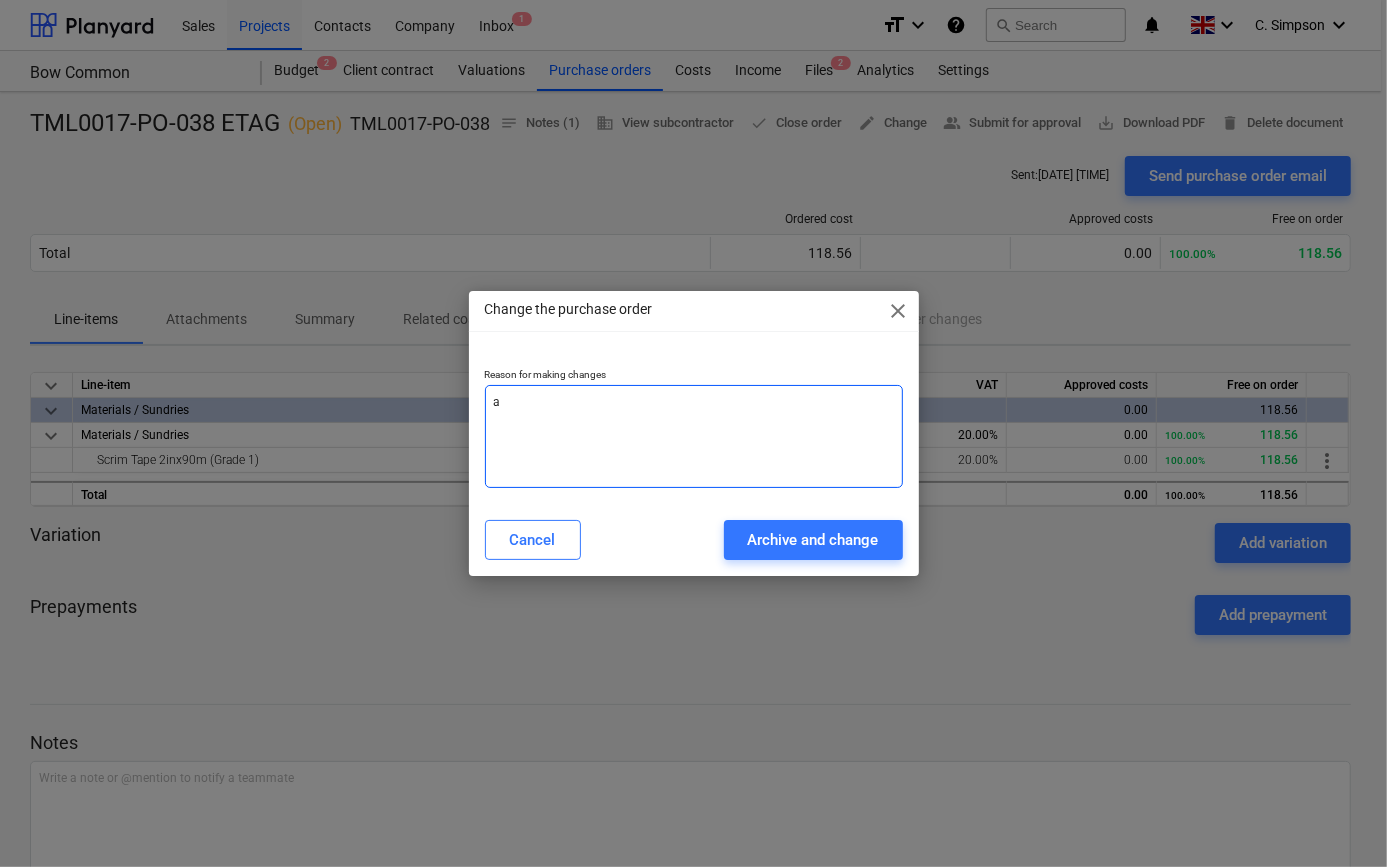 type on "x" 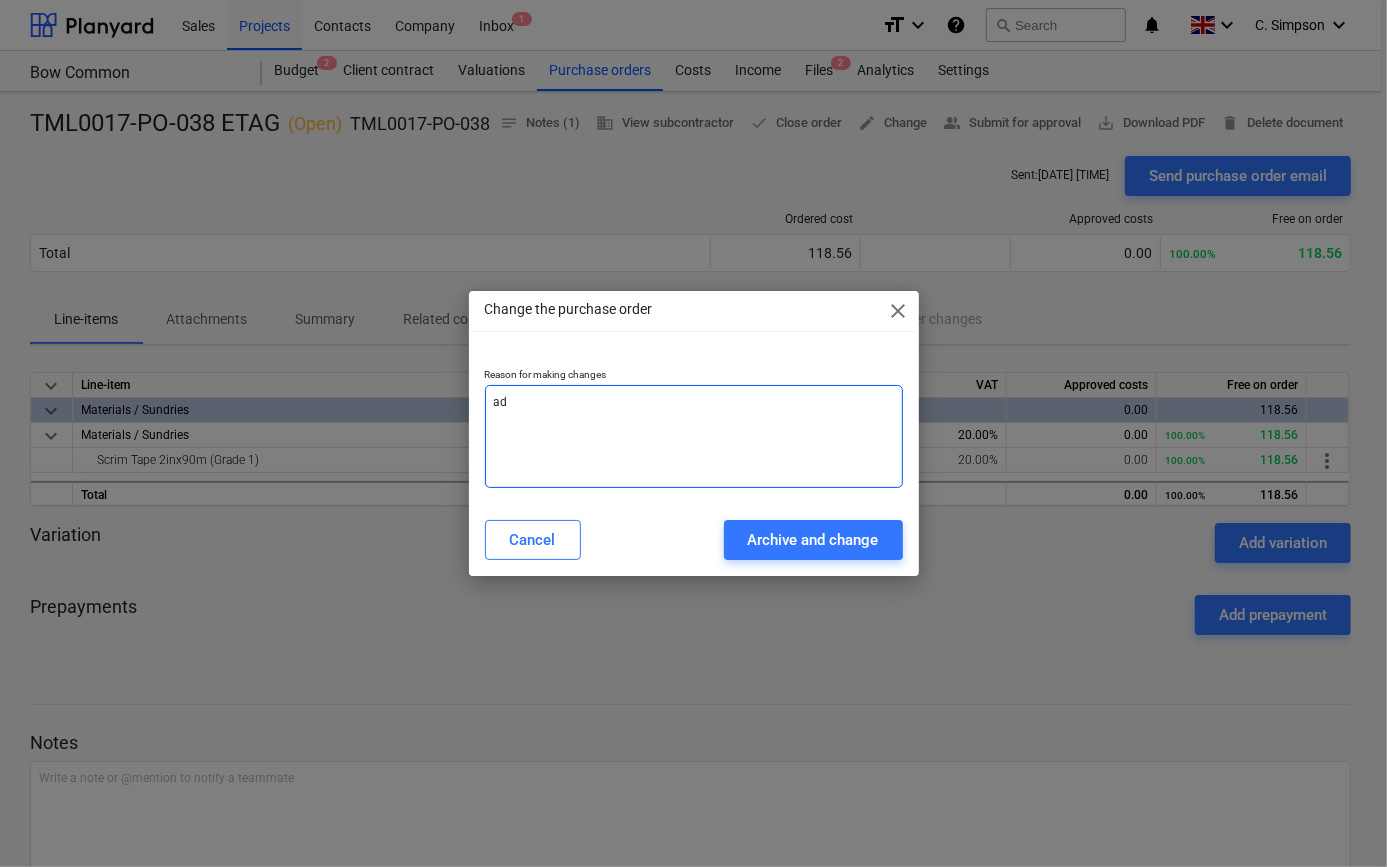 type on "add" 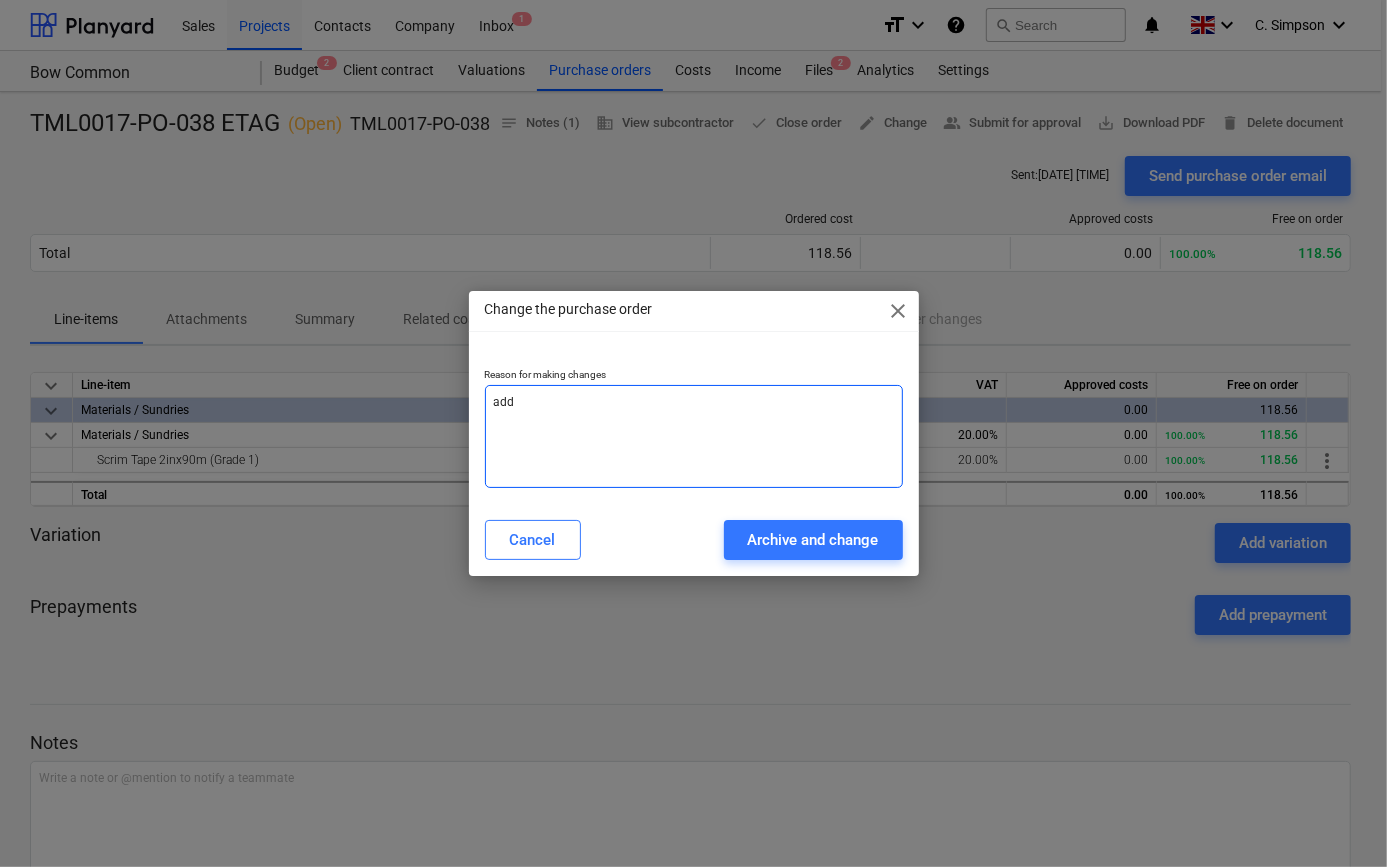 type on "addi" 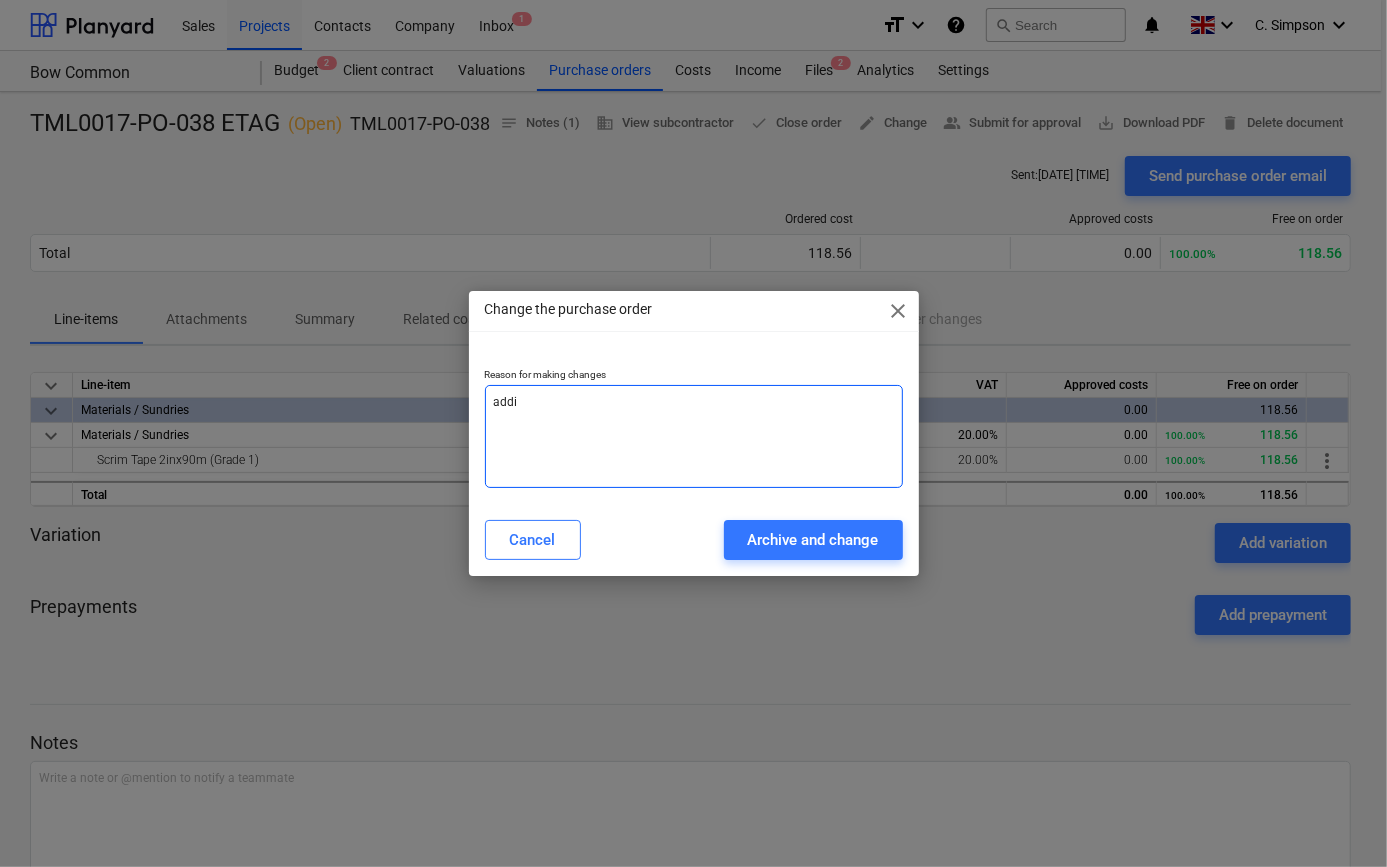 type on "addit" 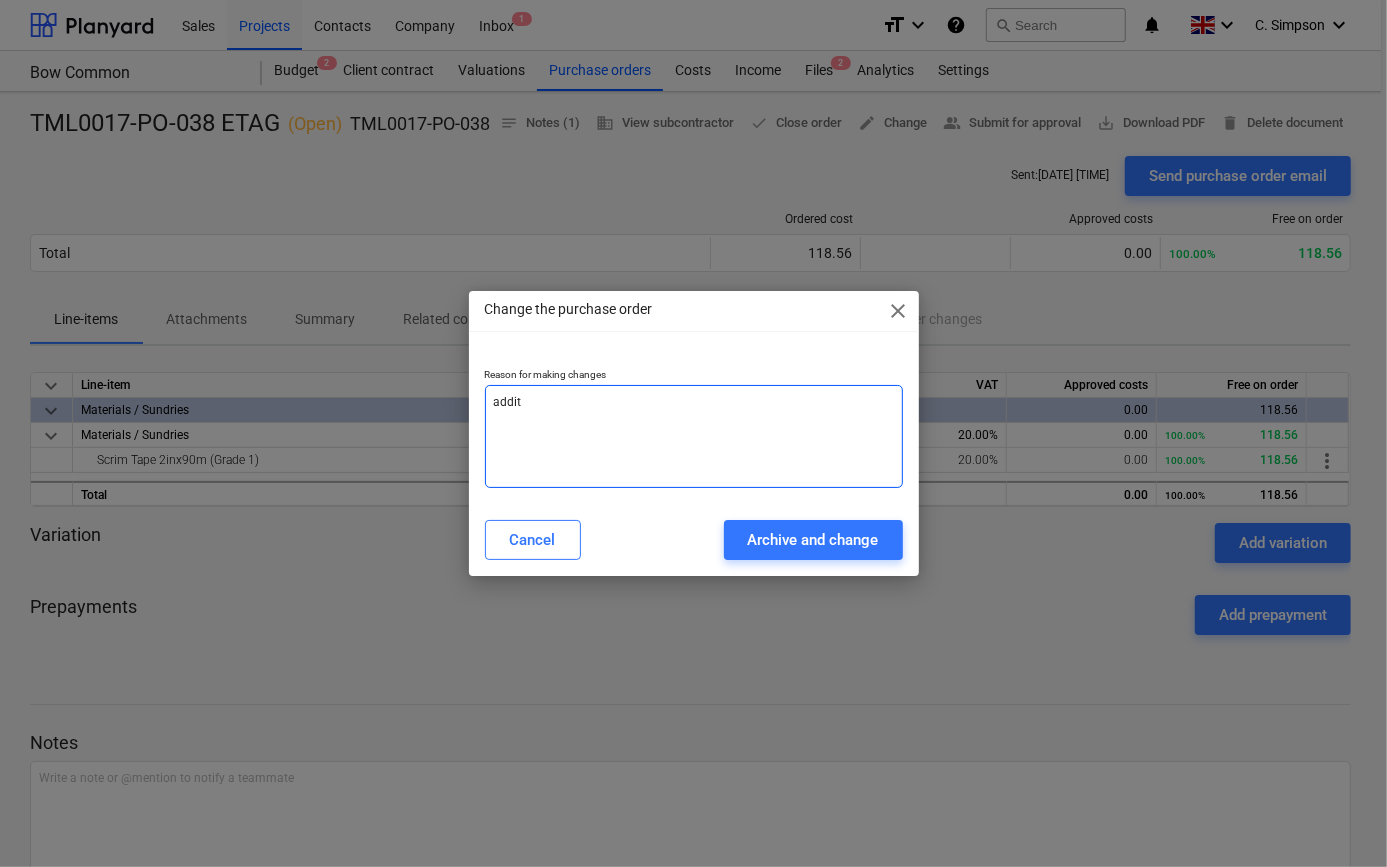 type on "additi" 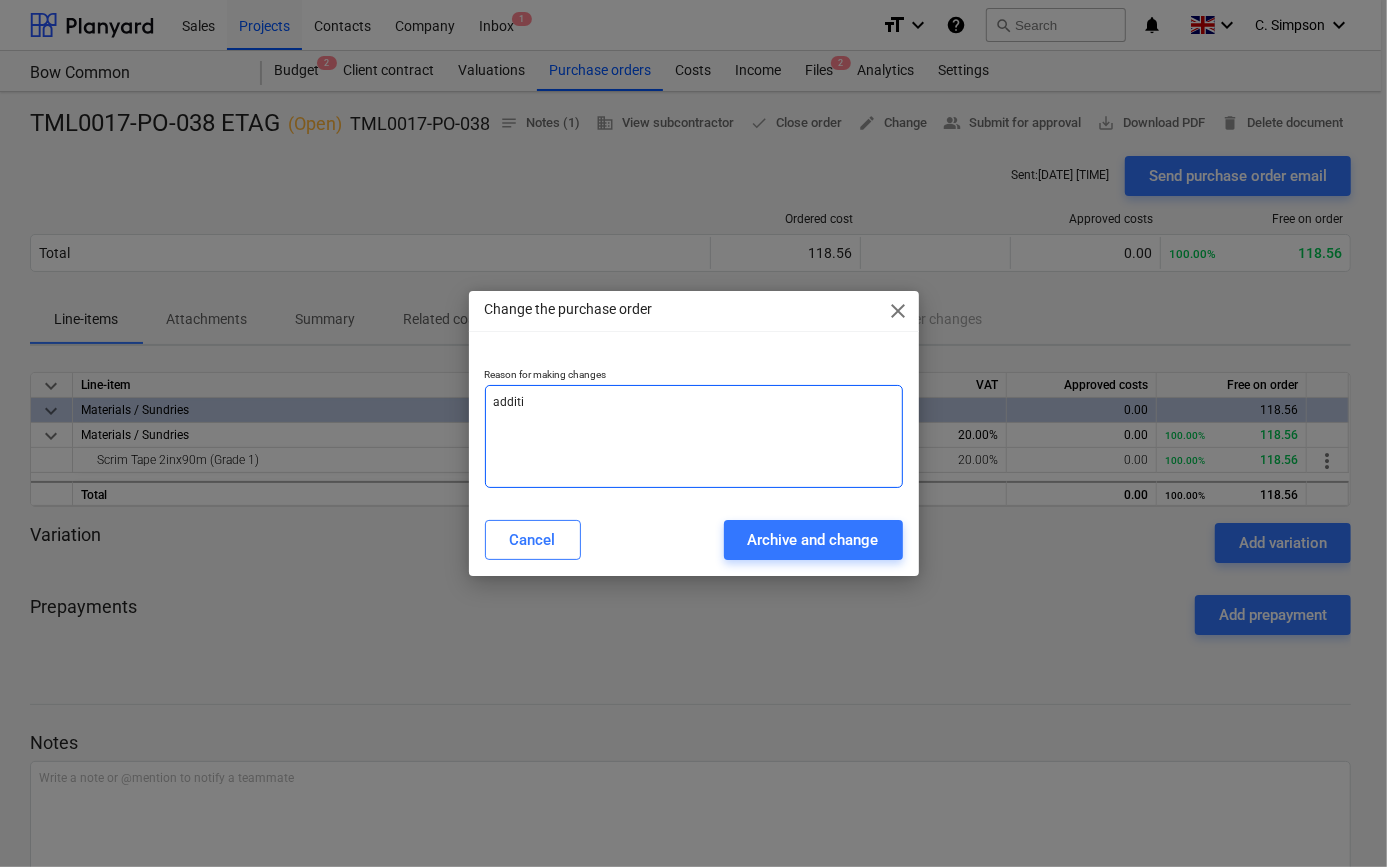 type on "additio" 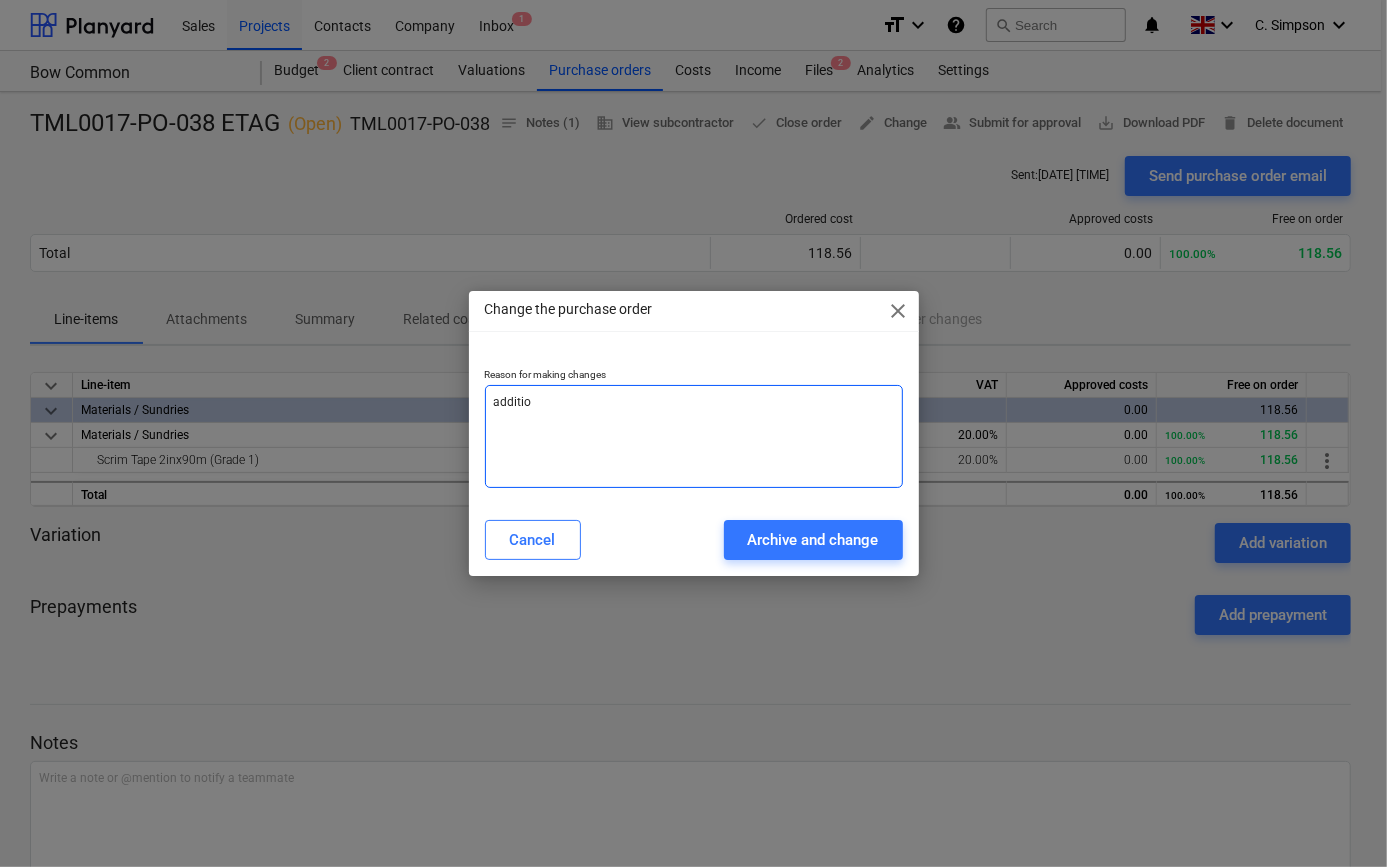 type on "addition" 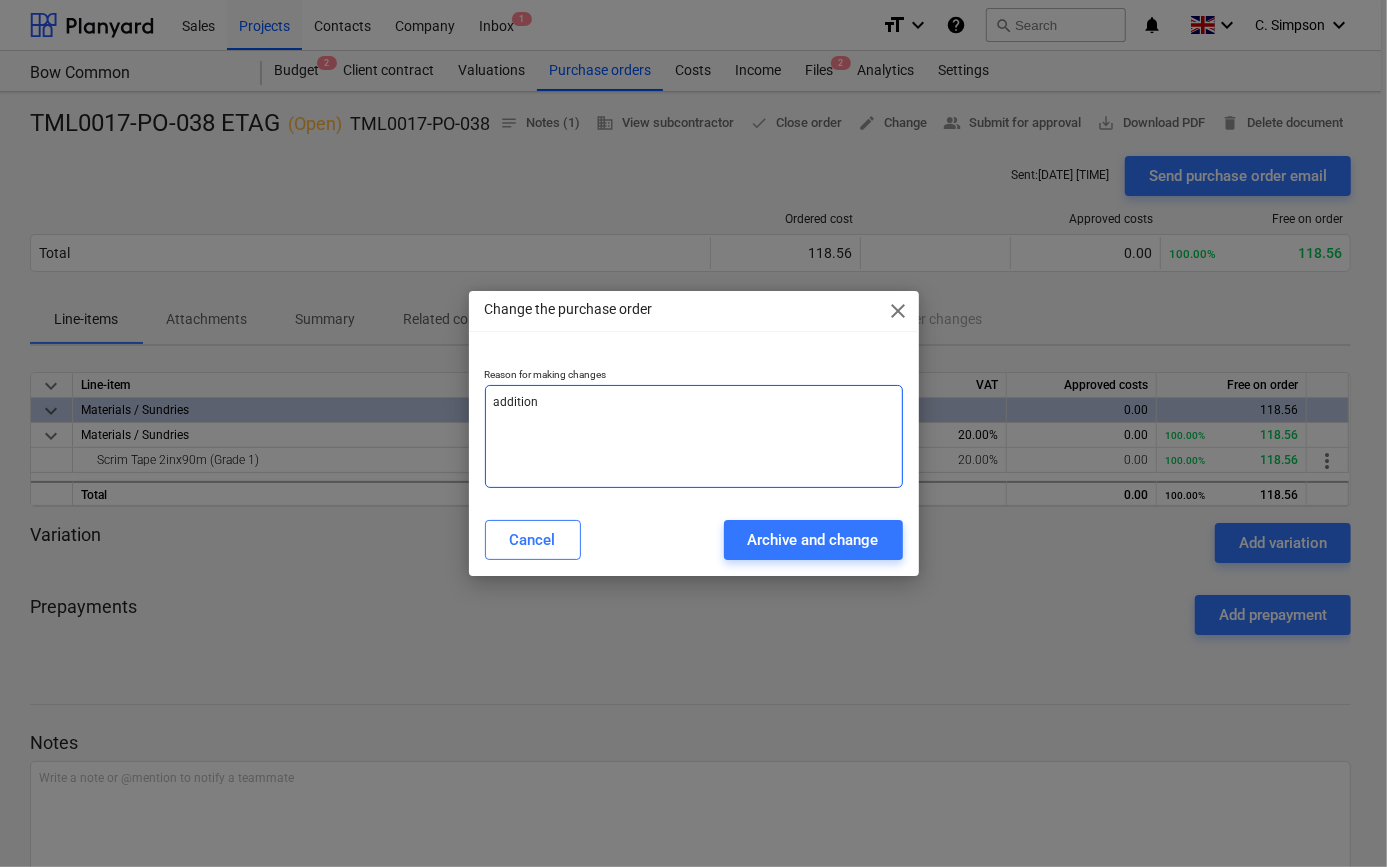 type on "additions" 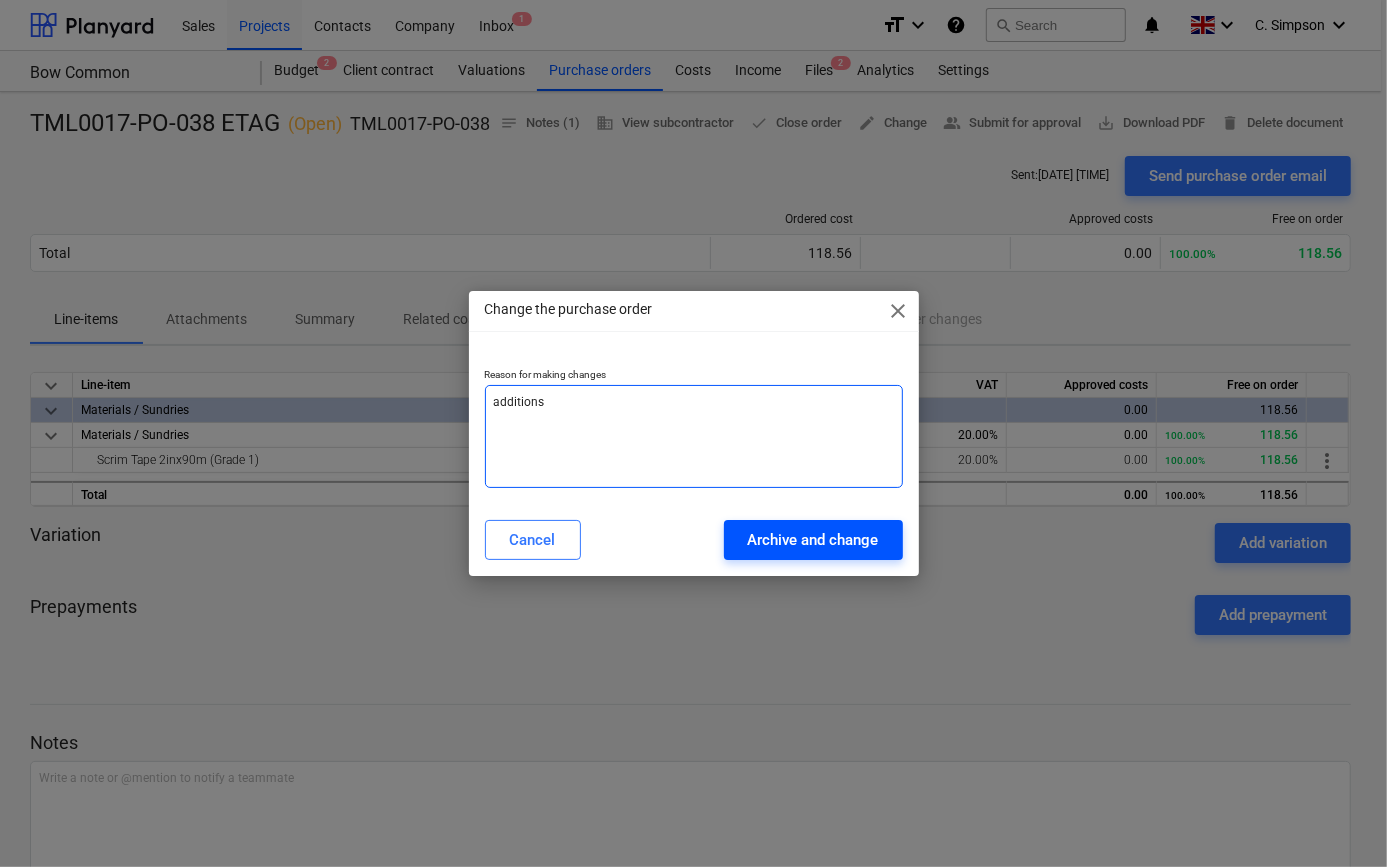 type on "additions" 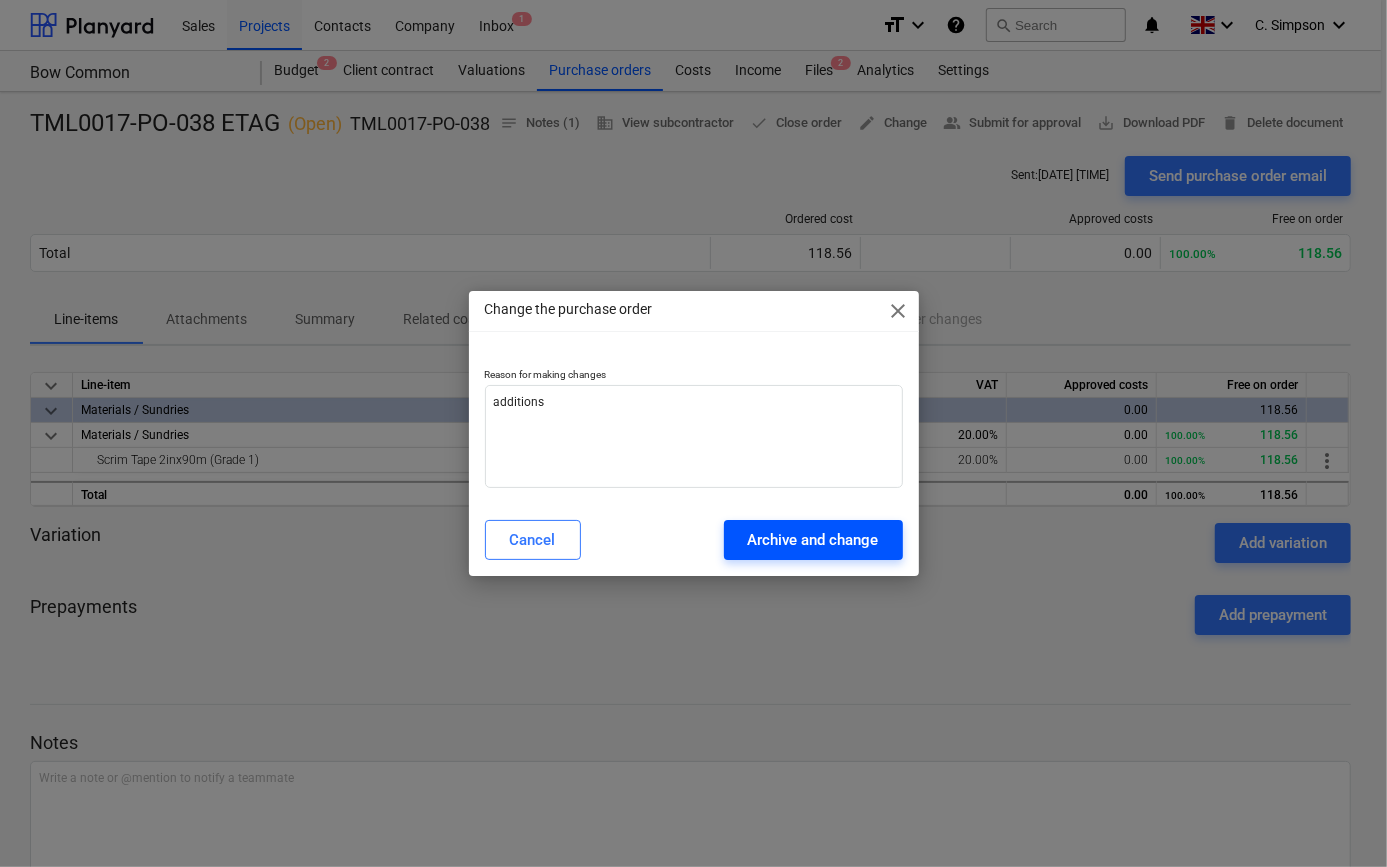 click on "Archive and change" at bounding box center [813, 540] 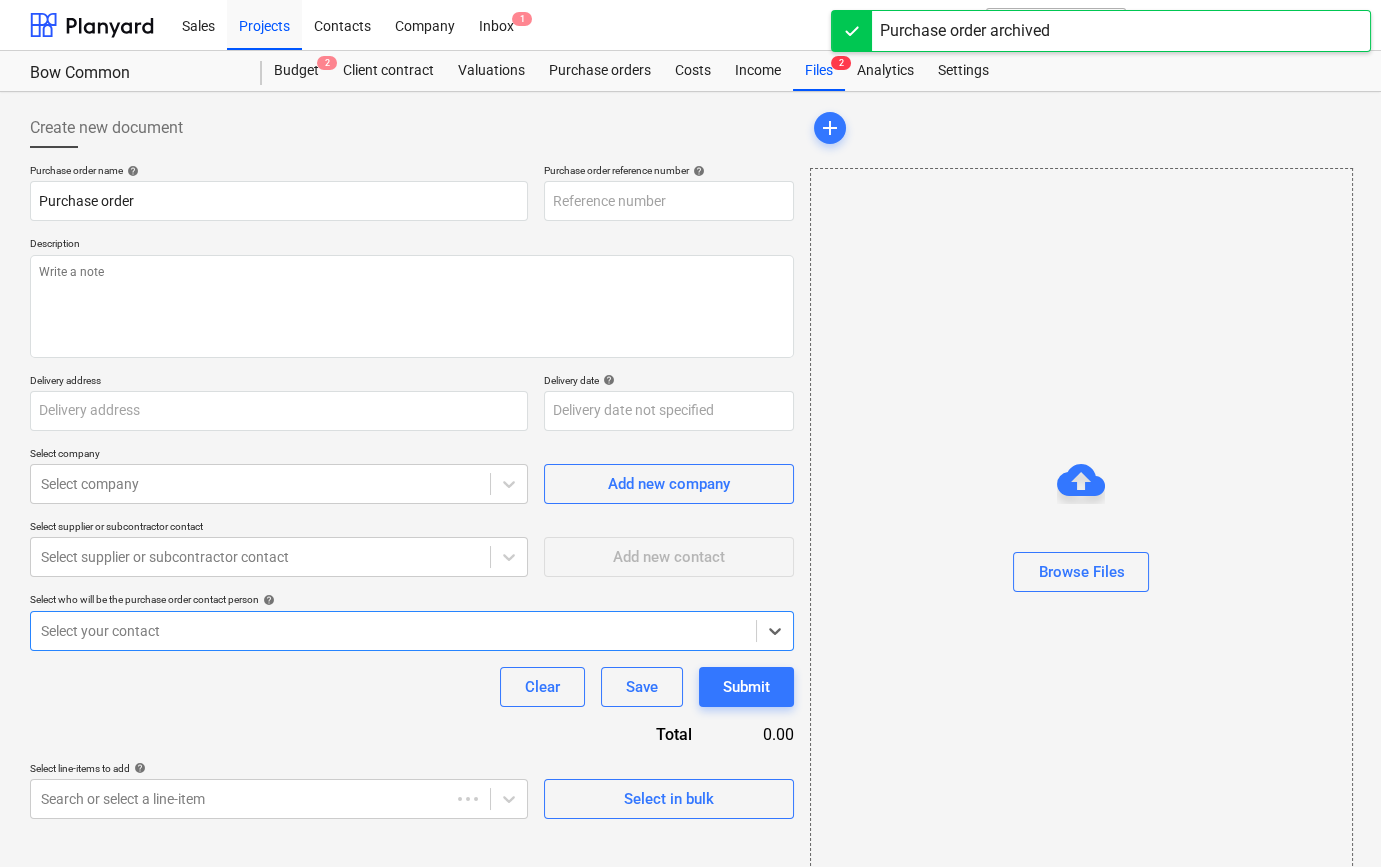type on "x" 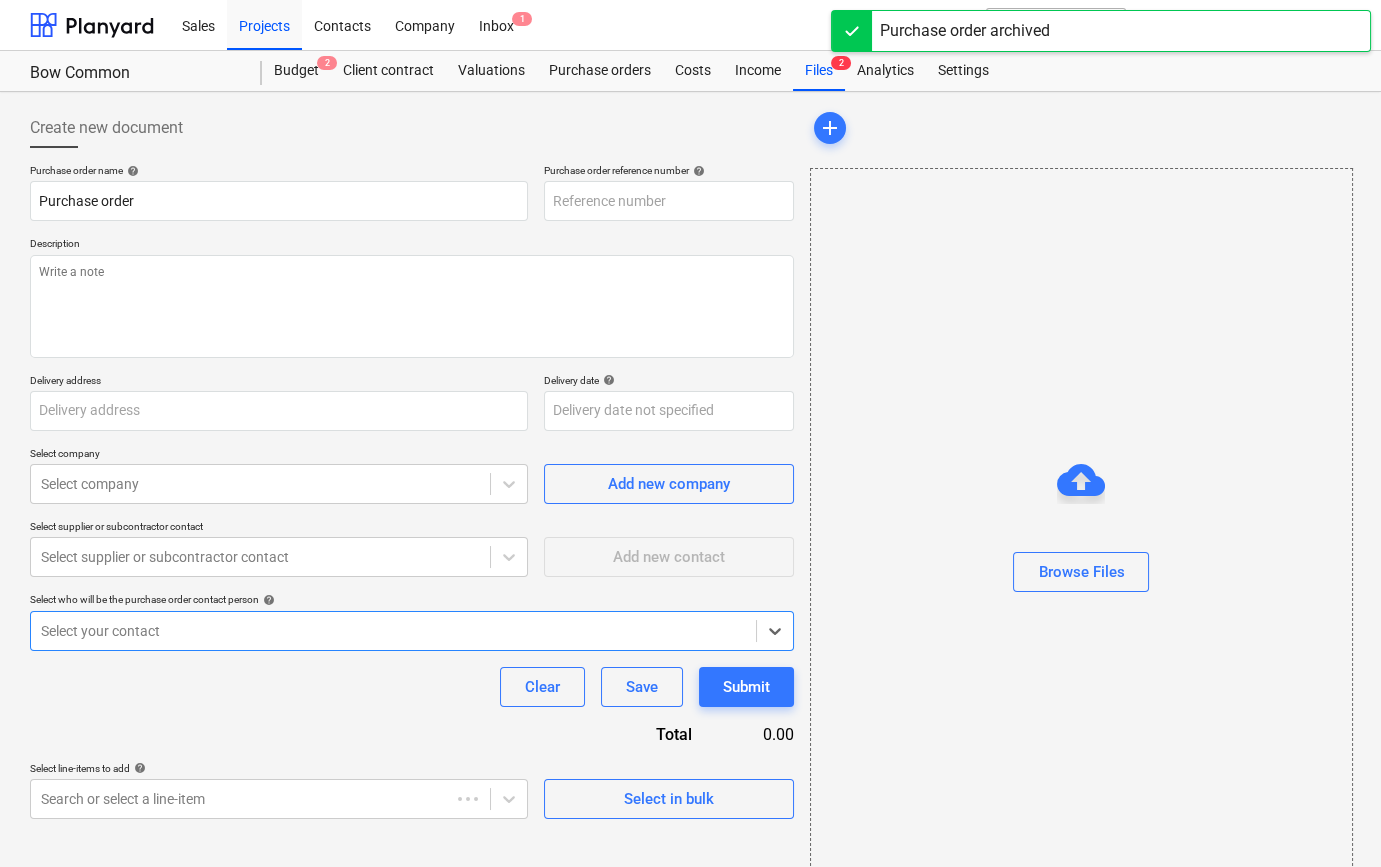type on "TML0017-PO-038" 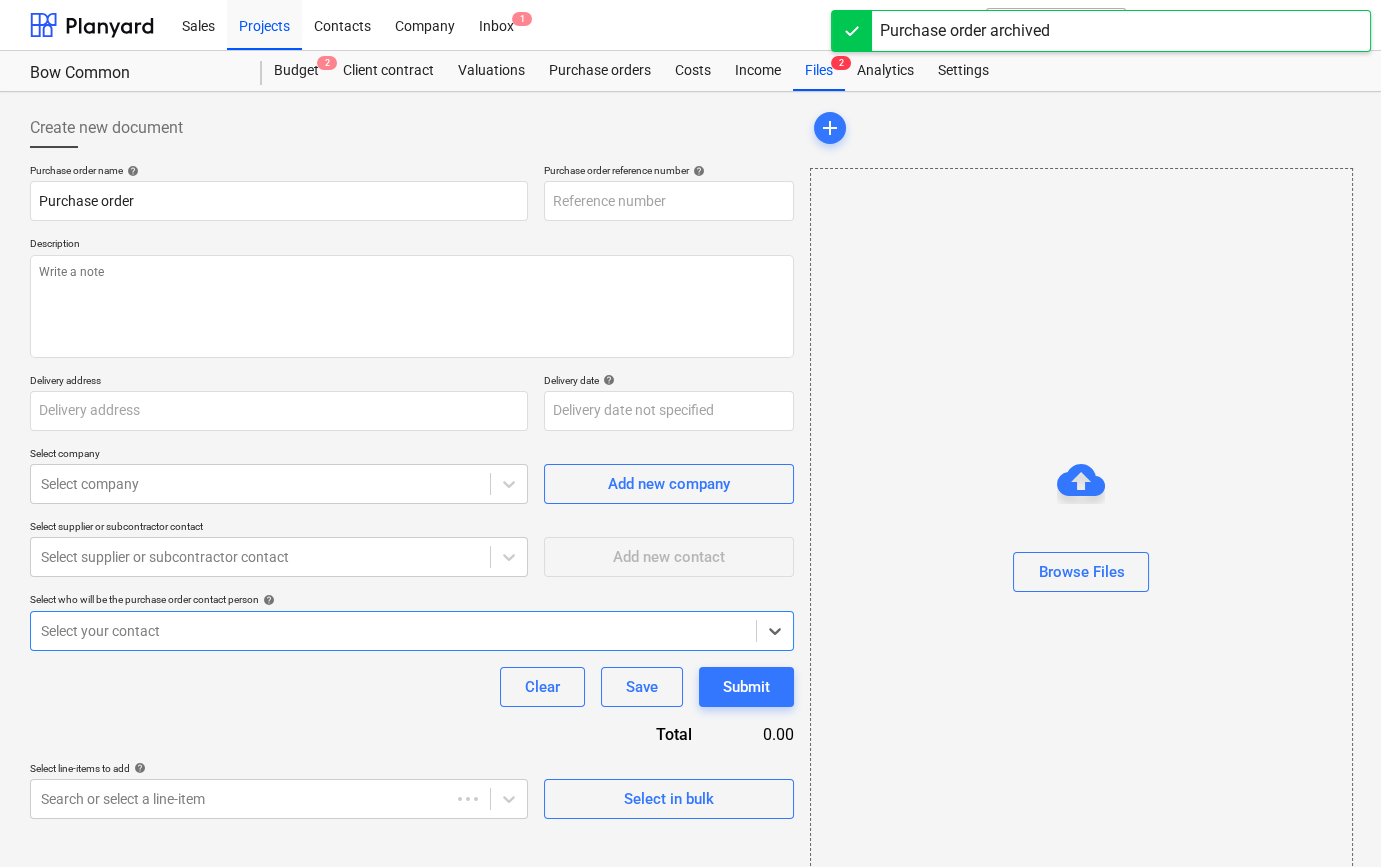 type on "Site contact [FIRST] [PHONE]" 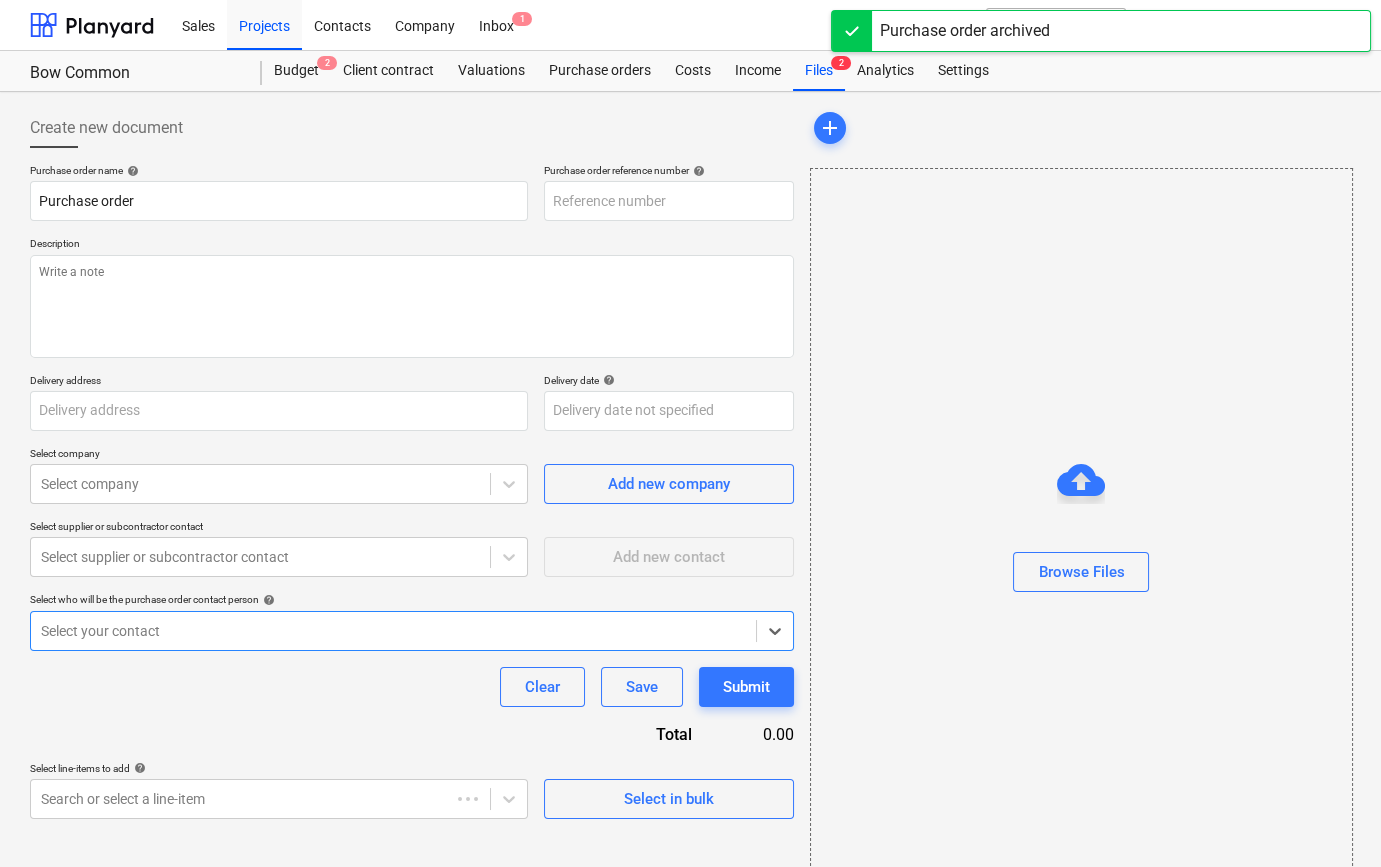 type on "St [LAST], Bow Common, Former Gasworks, Bow Common Lane, London" 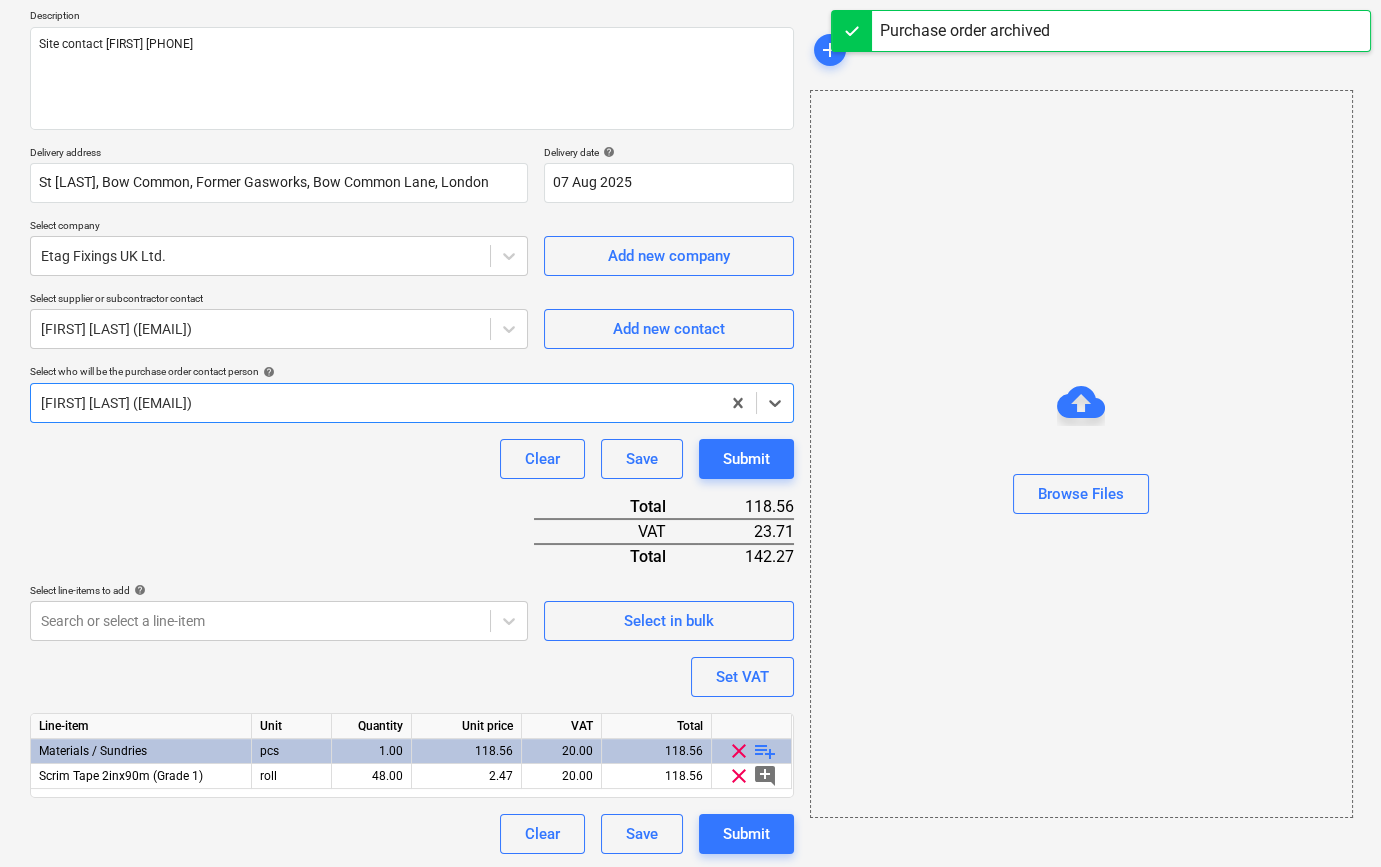 scroll, scrollTop: 230, scrollLeft: 0, axis: vertical 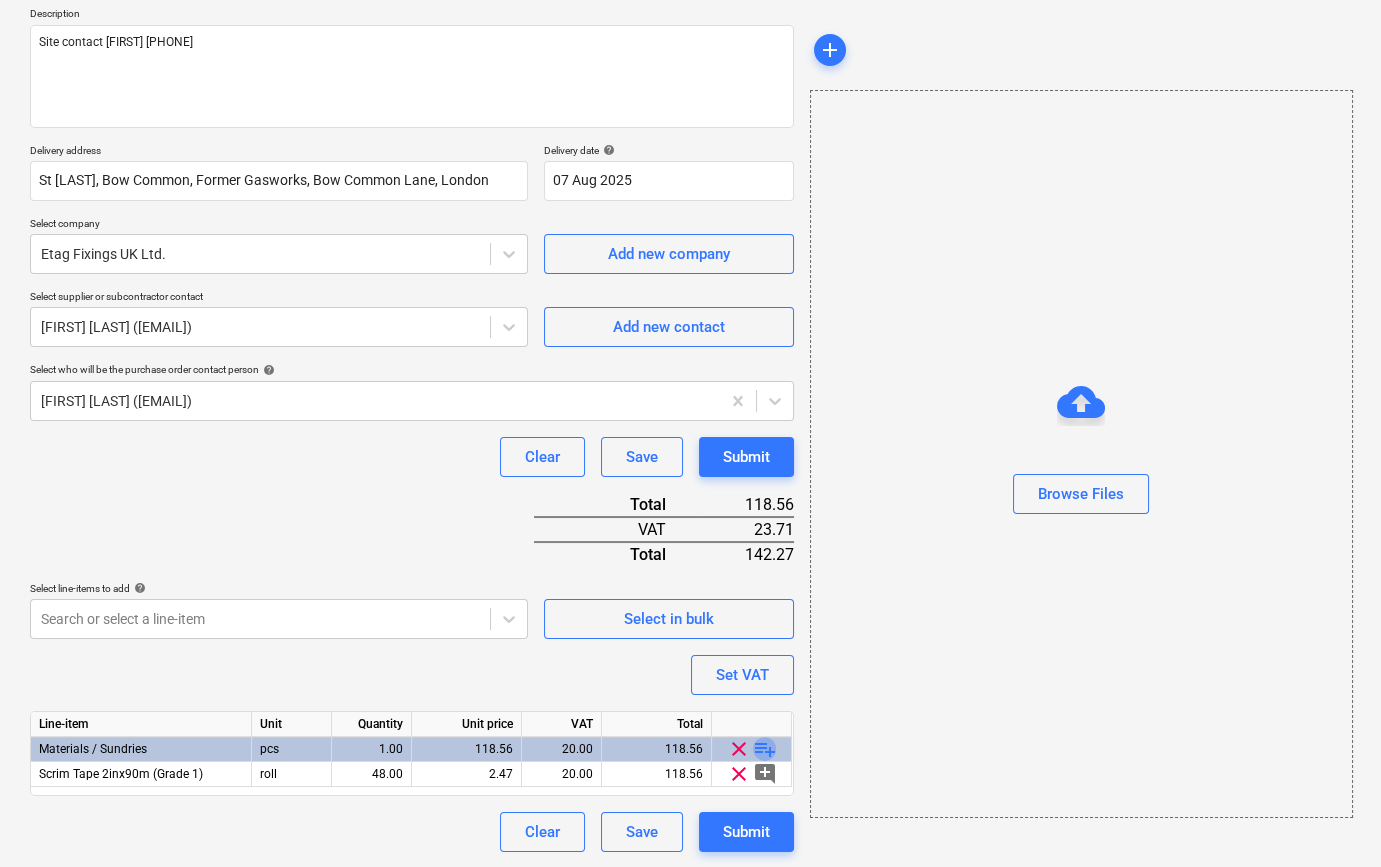 click on "playlist_add" at bounding box center (765, 749) 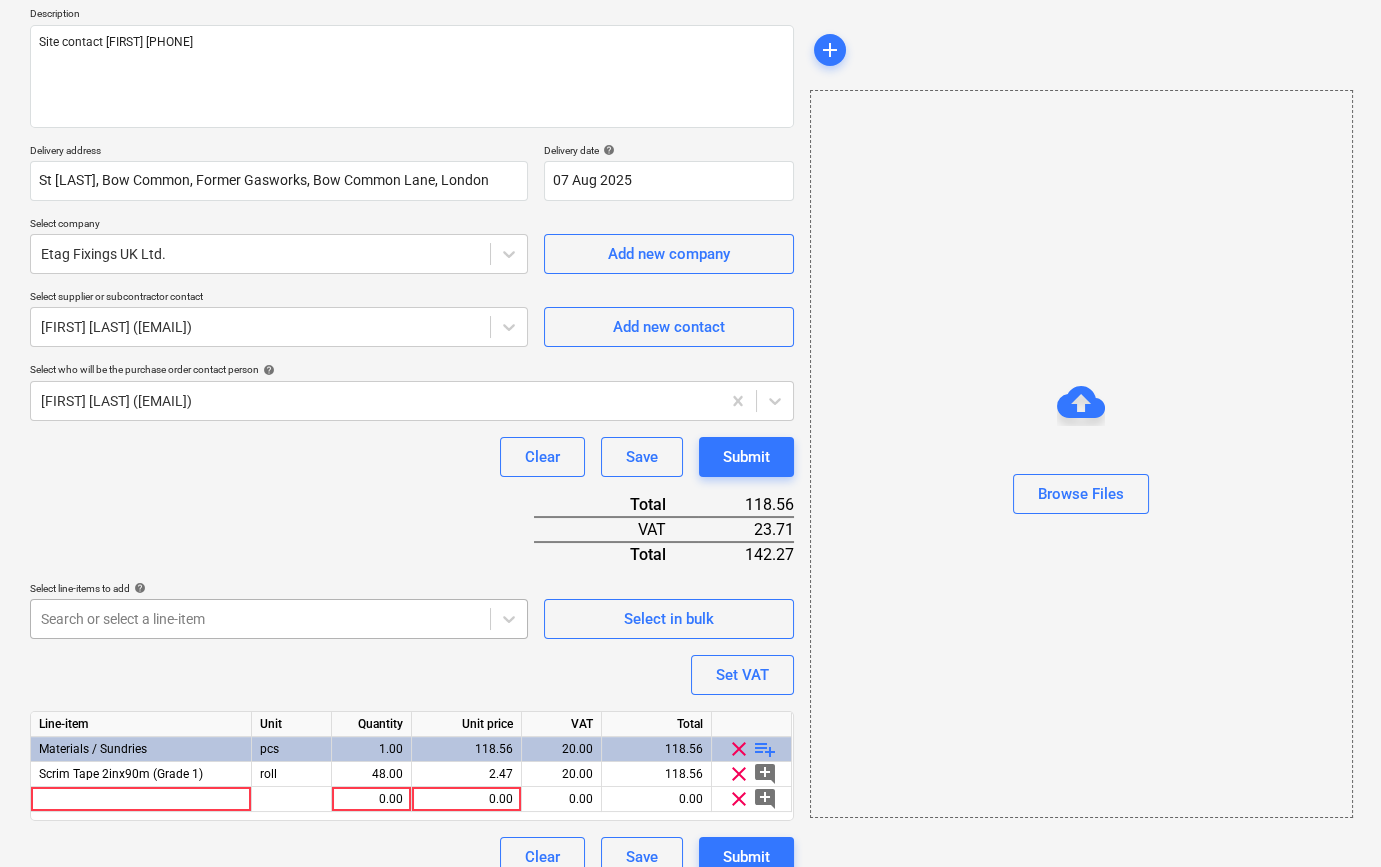 type on "x" 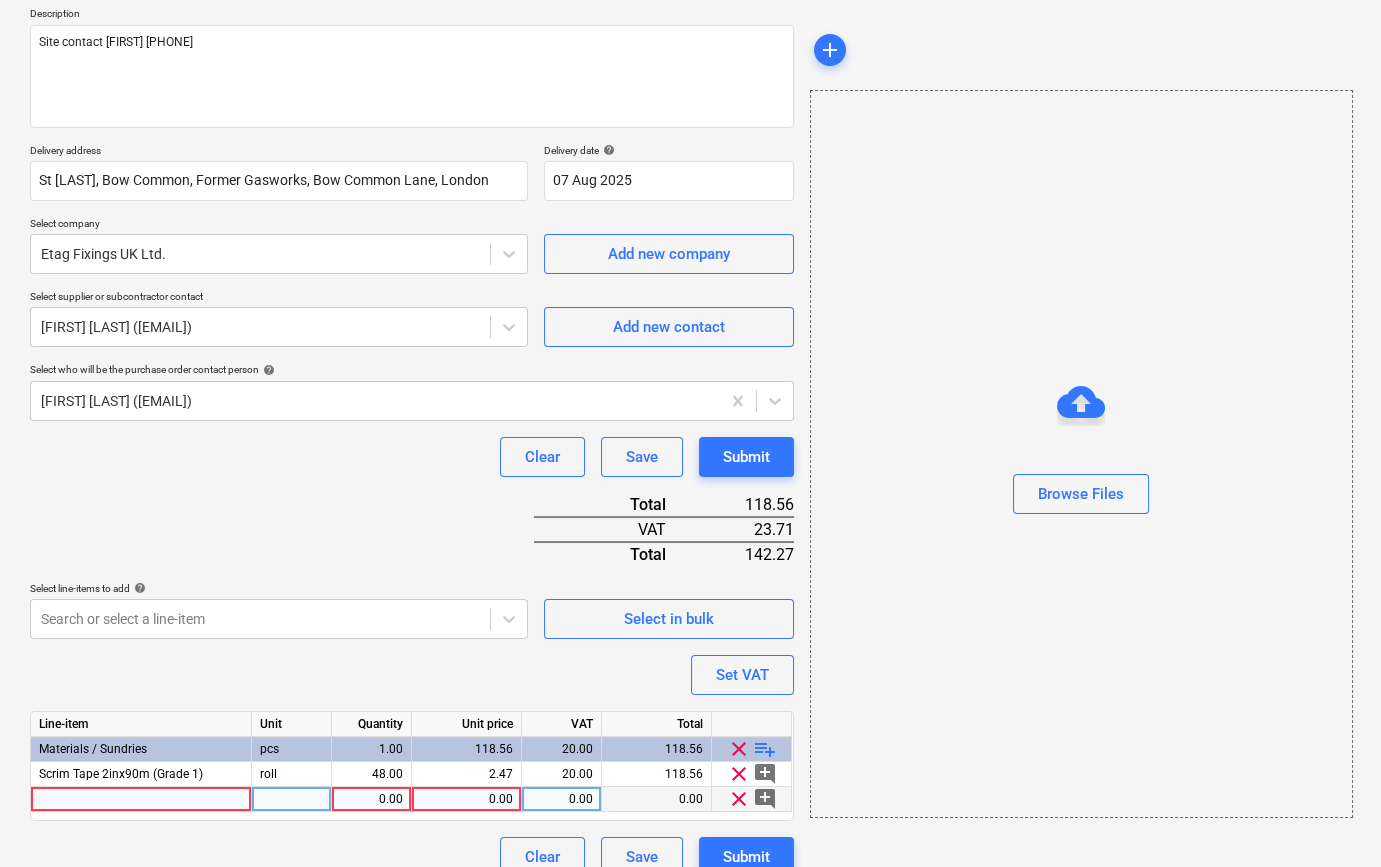 click at bounding box center [141, 799] 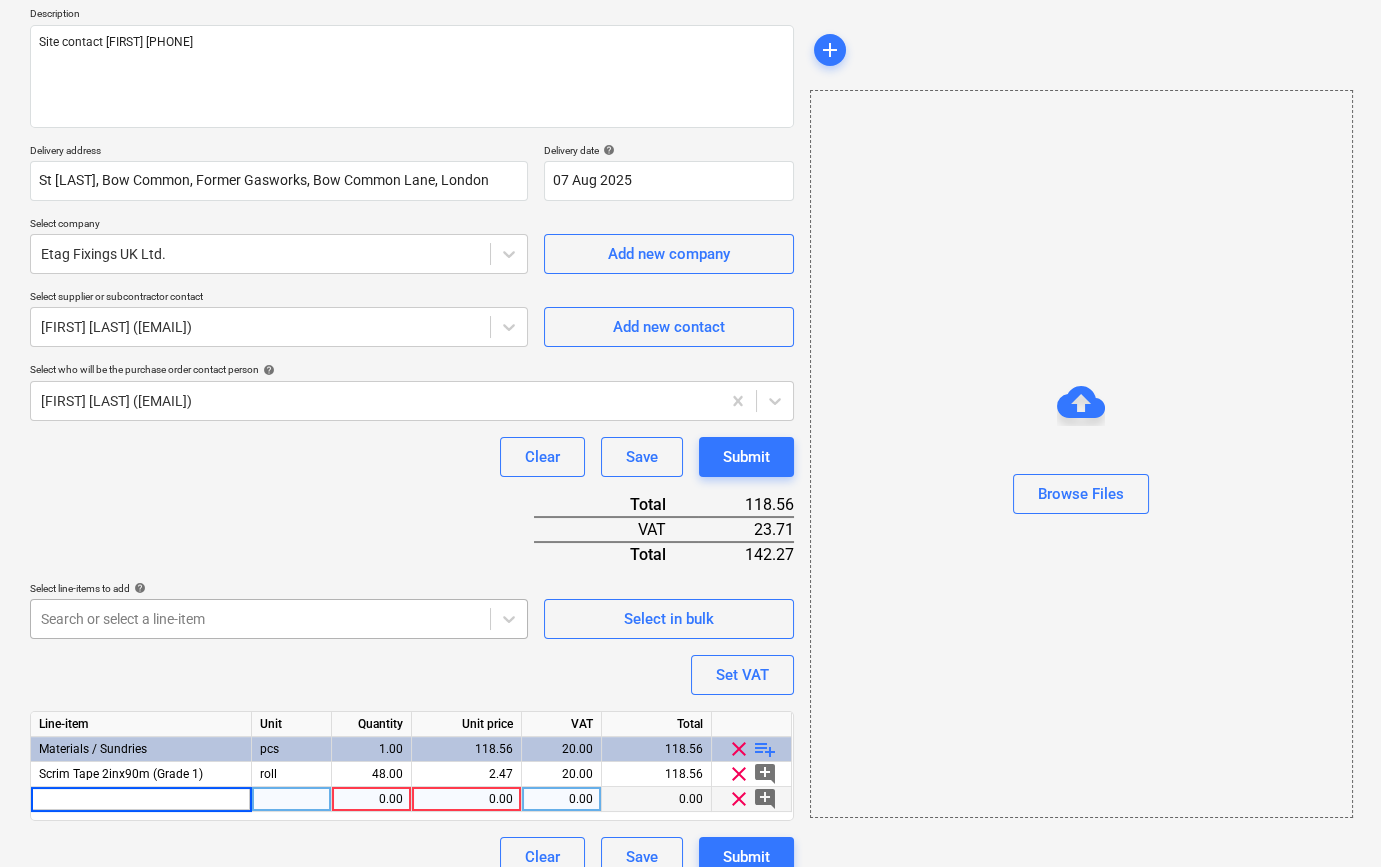type on "Sanding Disc Fox/ Dart Velcro 225mm 120 Grit  (Pack/25)" 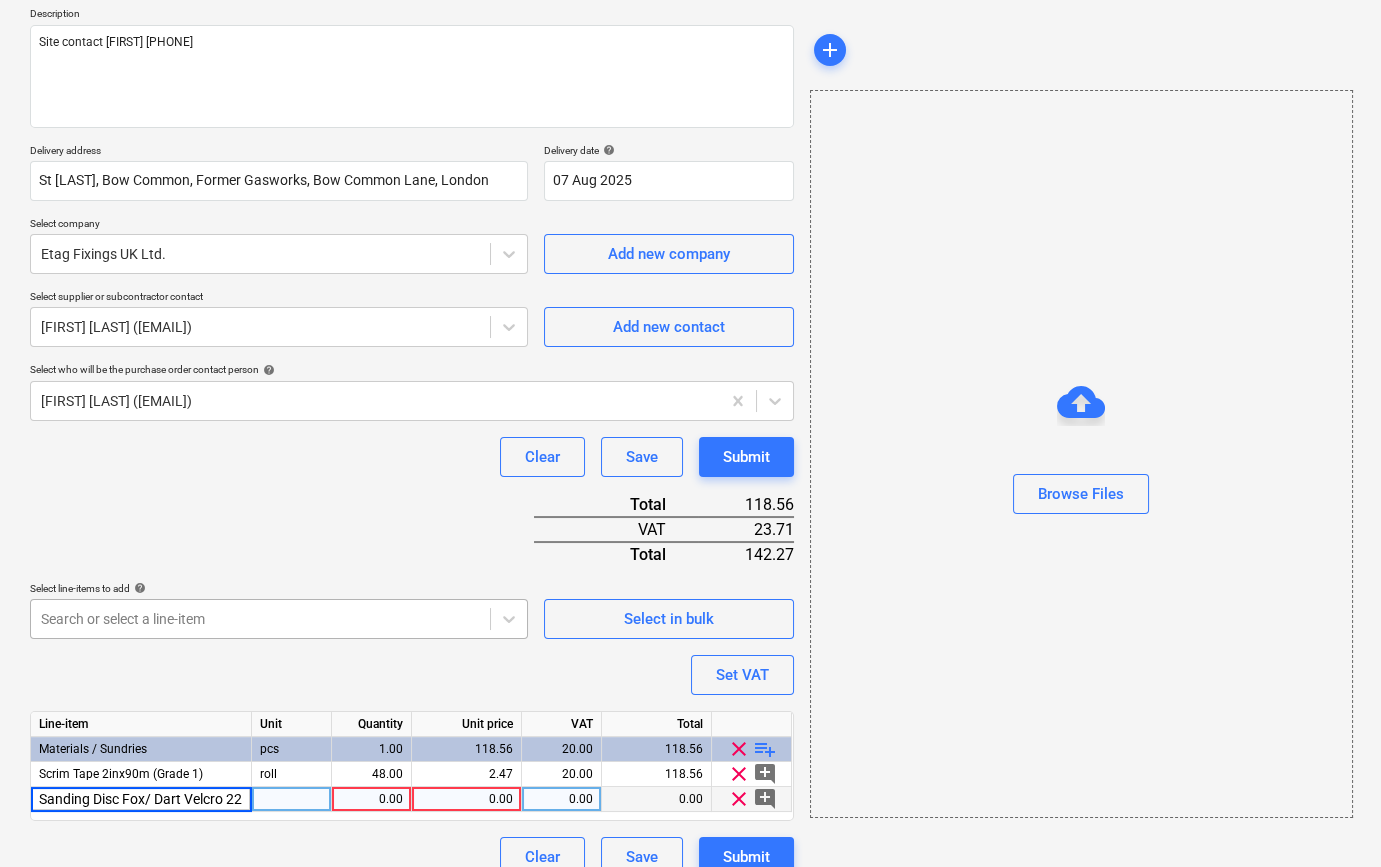 scroll, scrollTop: 0, scrollLeft: 158, axis: horizontal 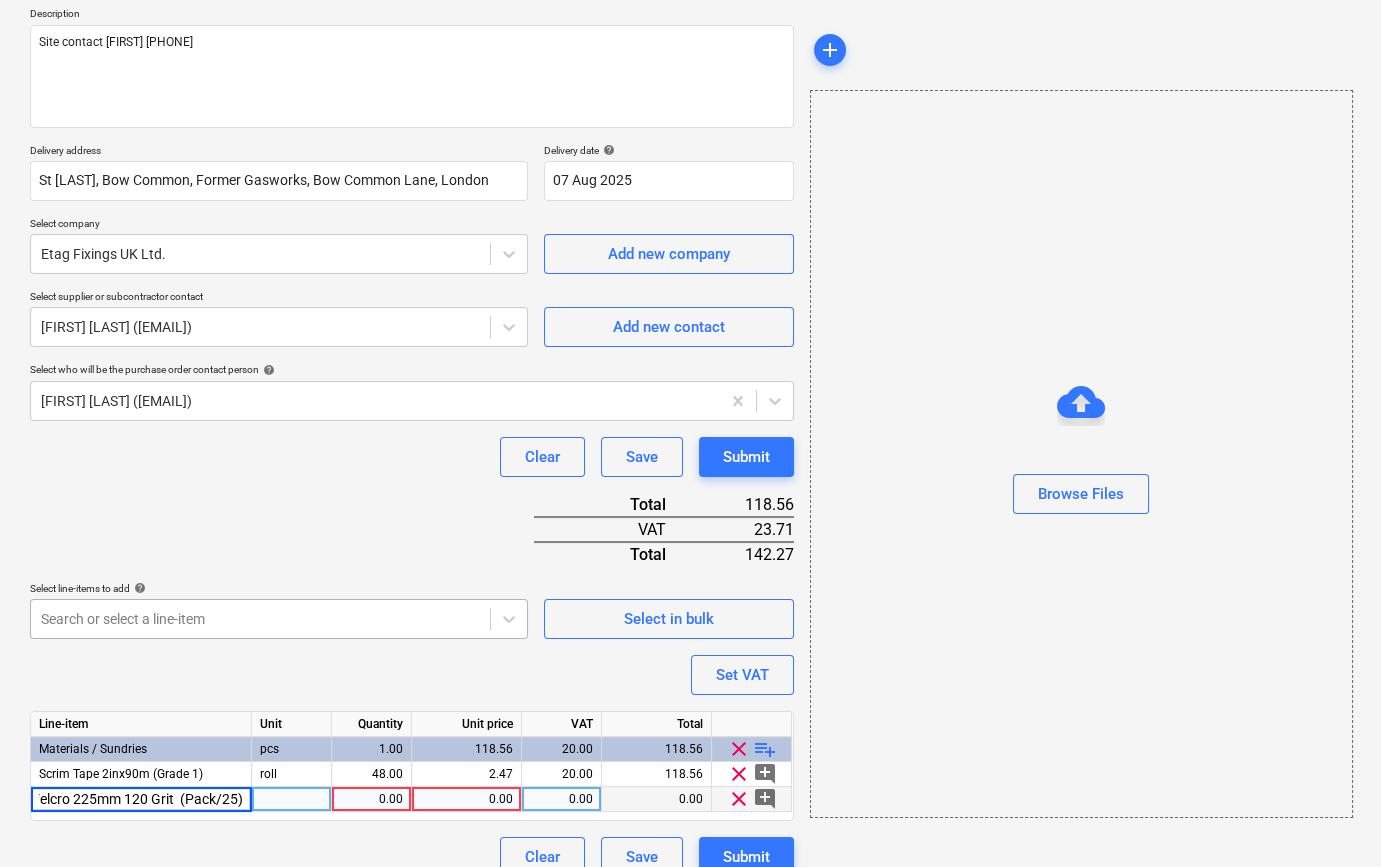 type on "x" 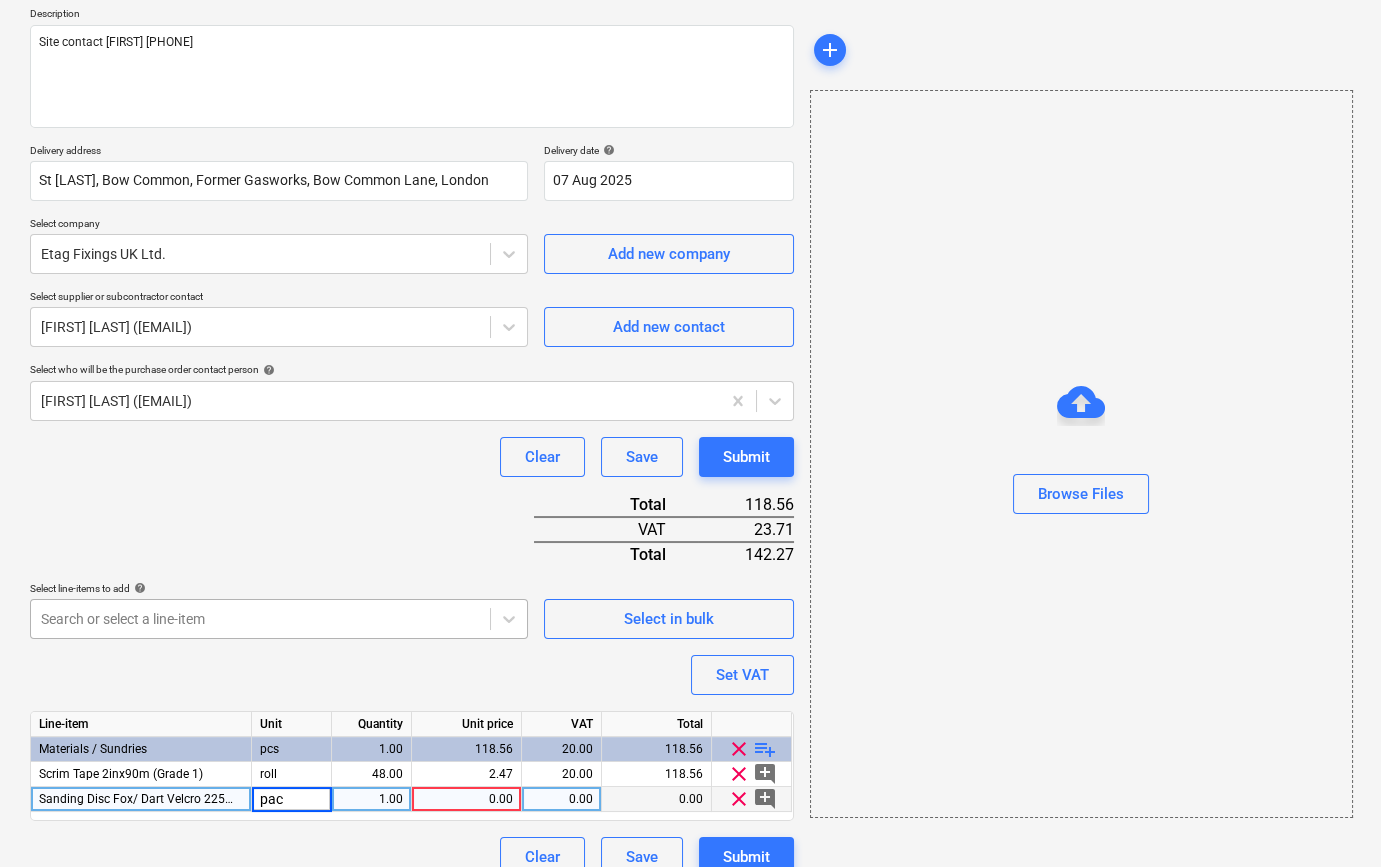 type on "pack" 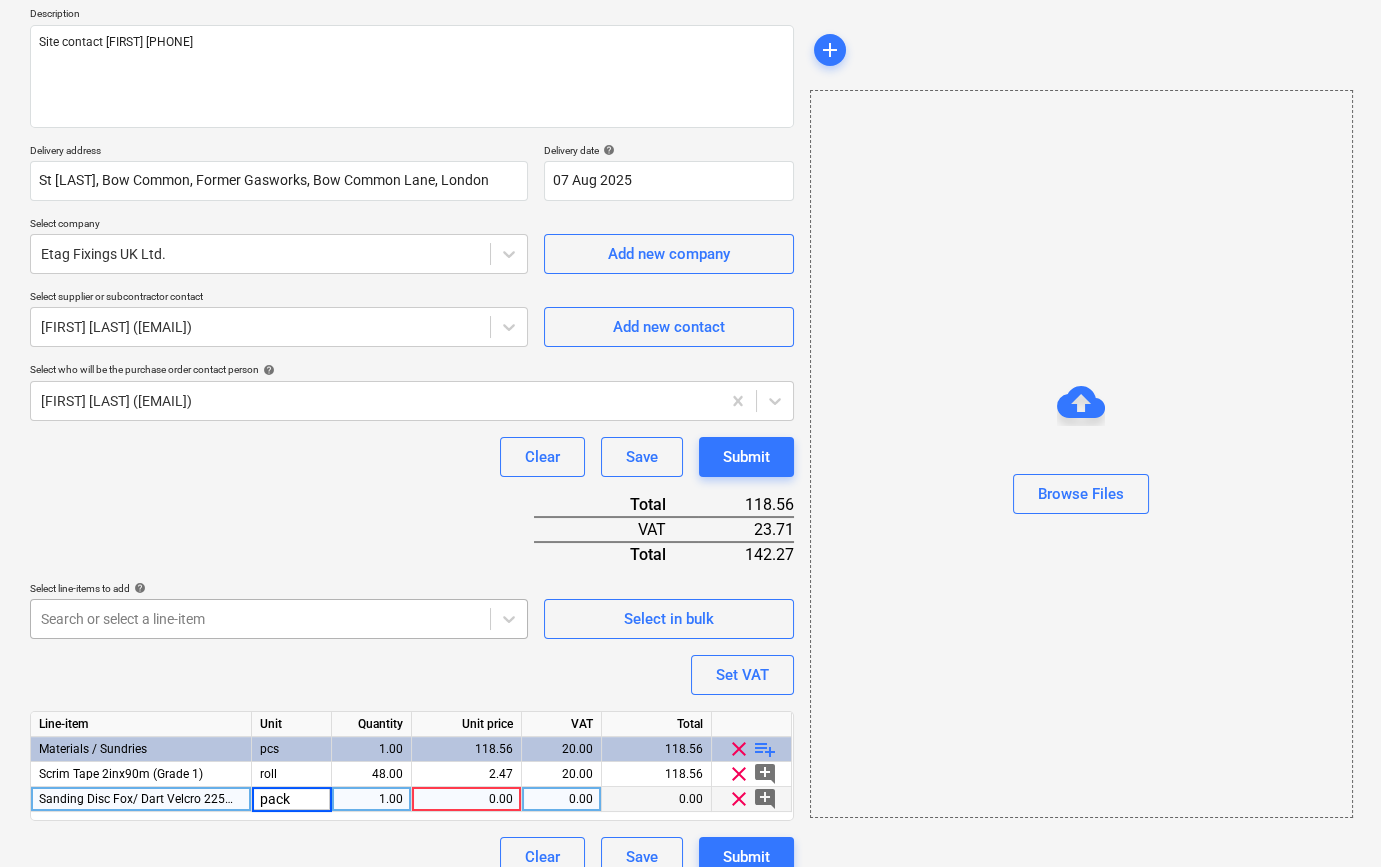 type on "x" 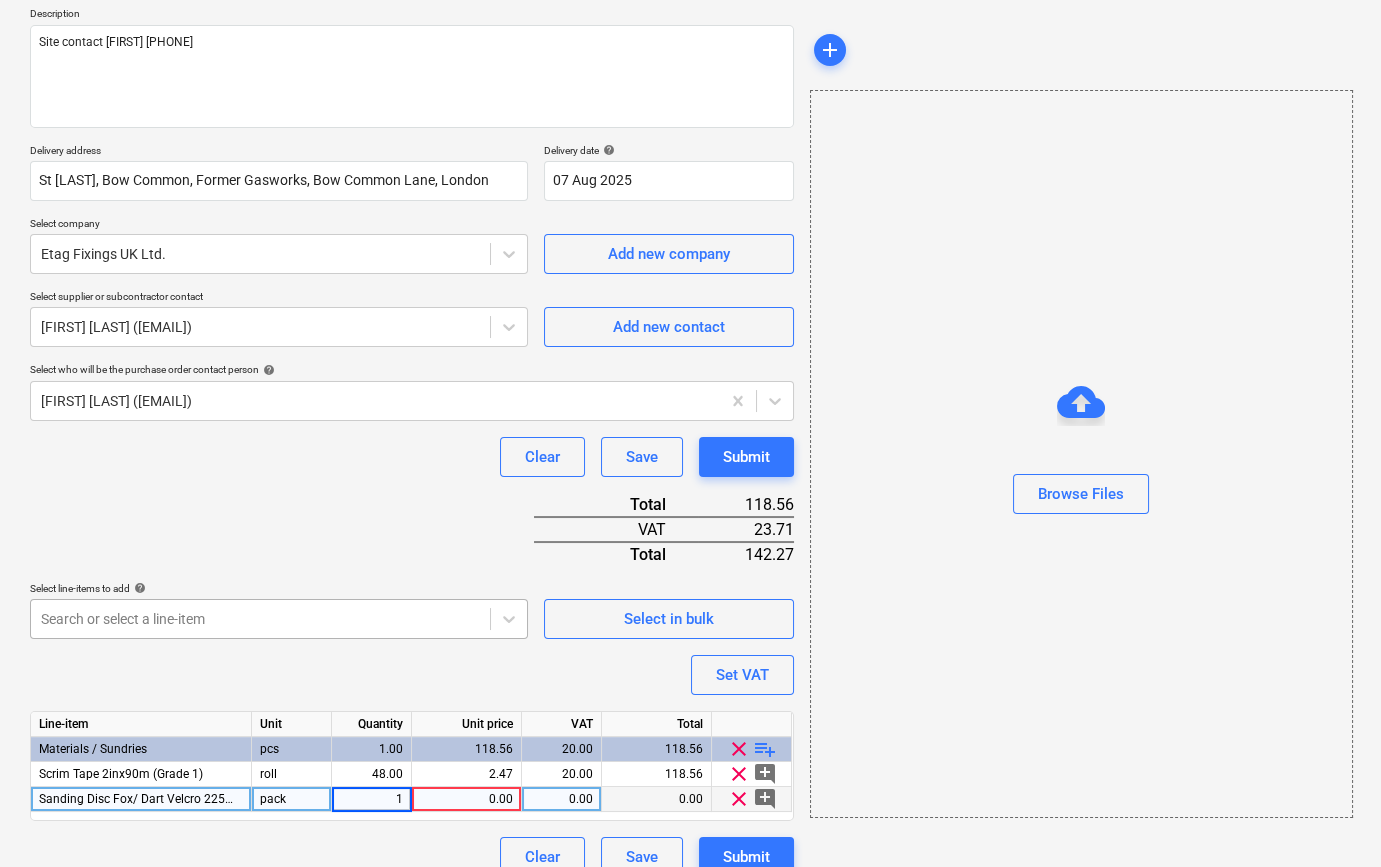 type on "12" 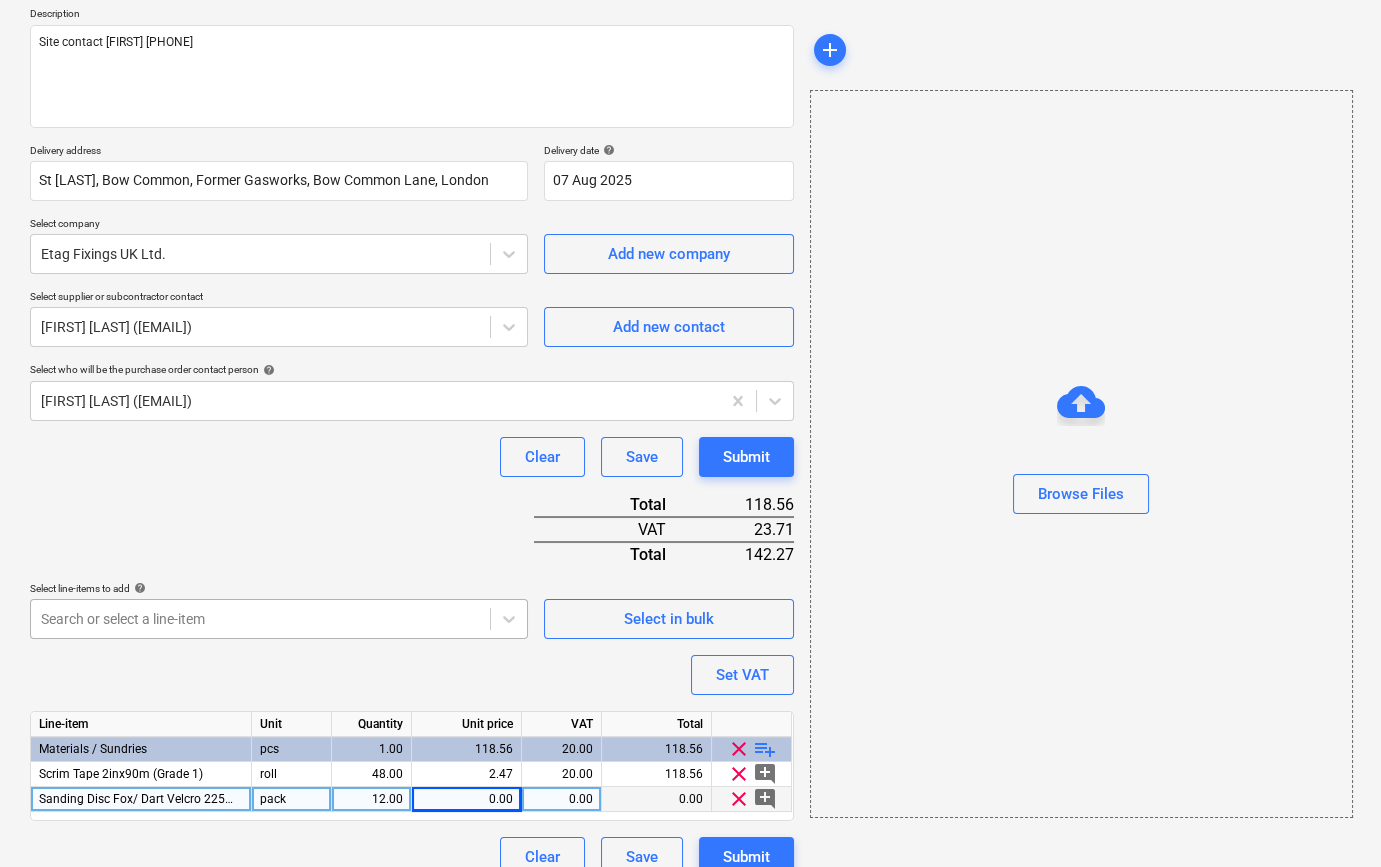 type on "x" 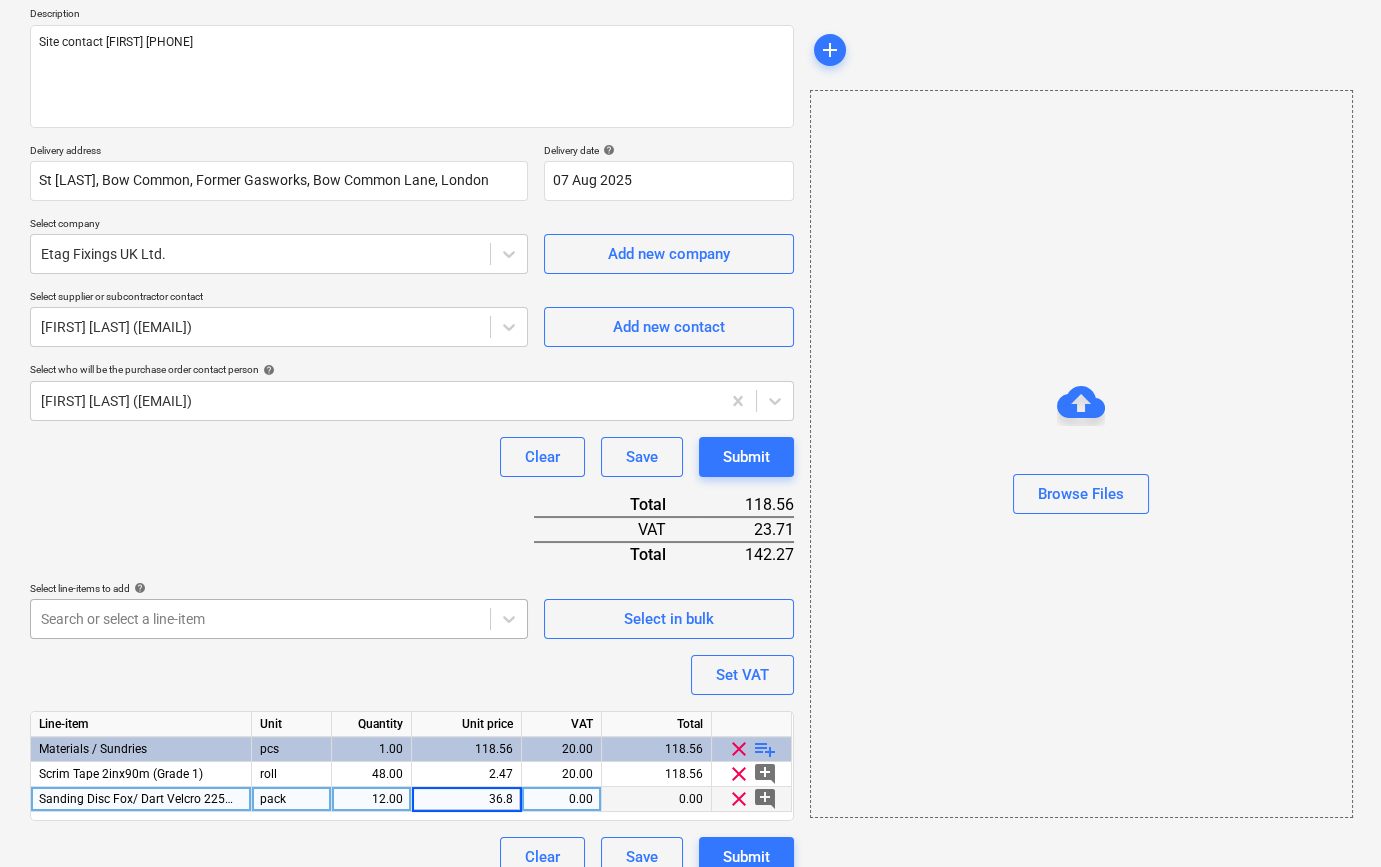 type on "36.88" 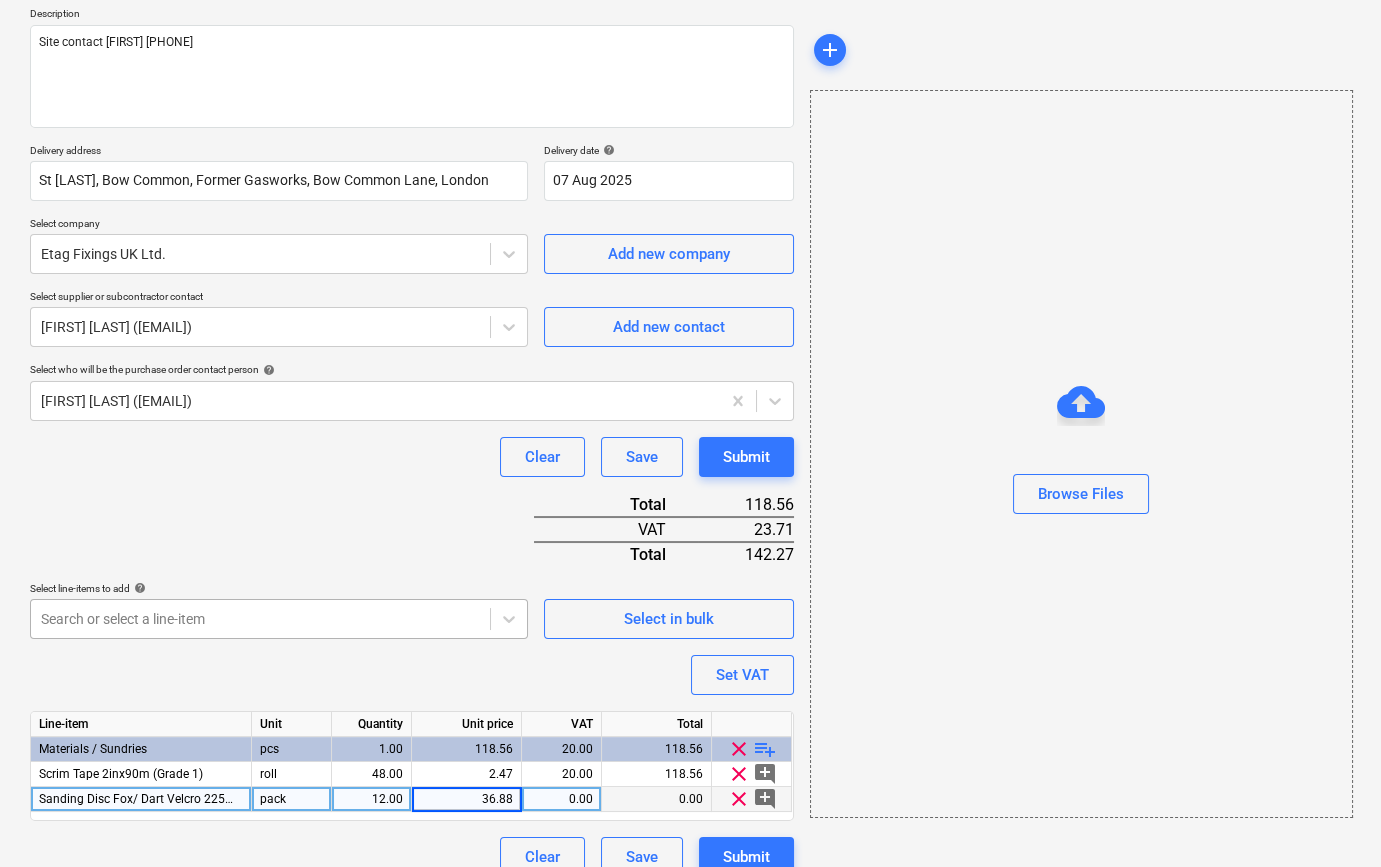 type on "x" 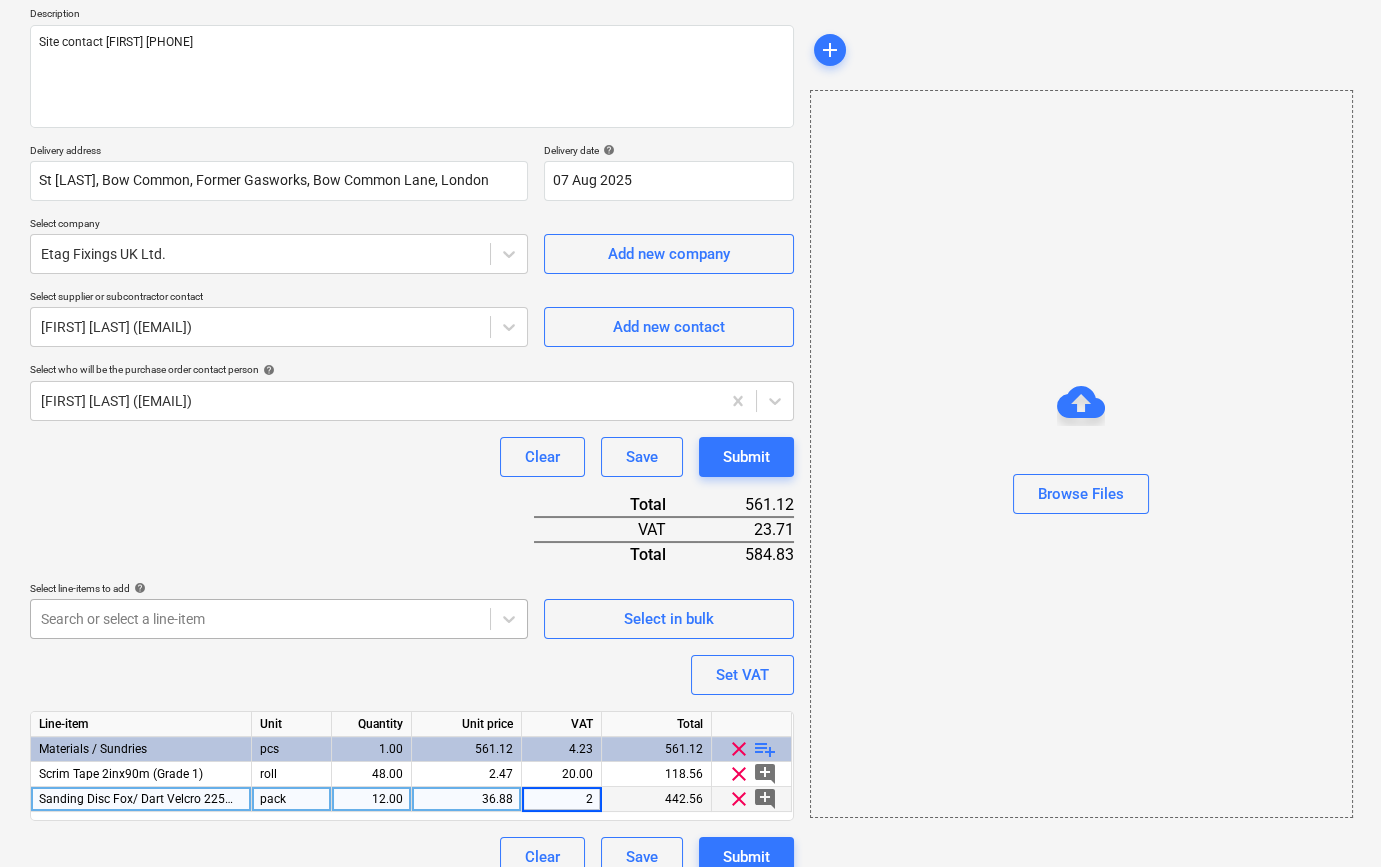 type on "20" 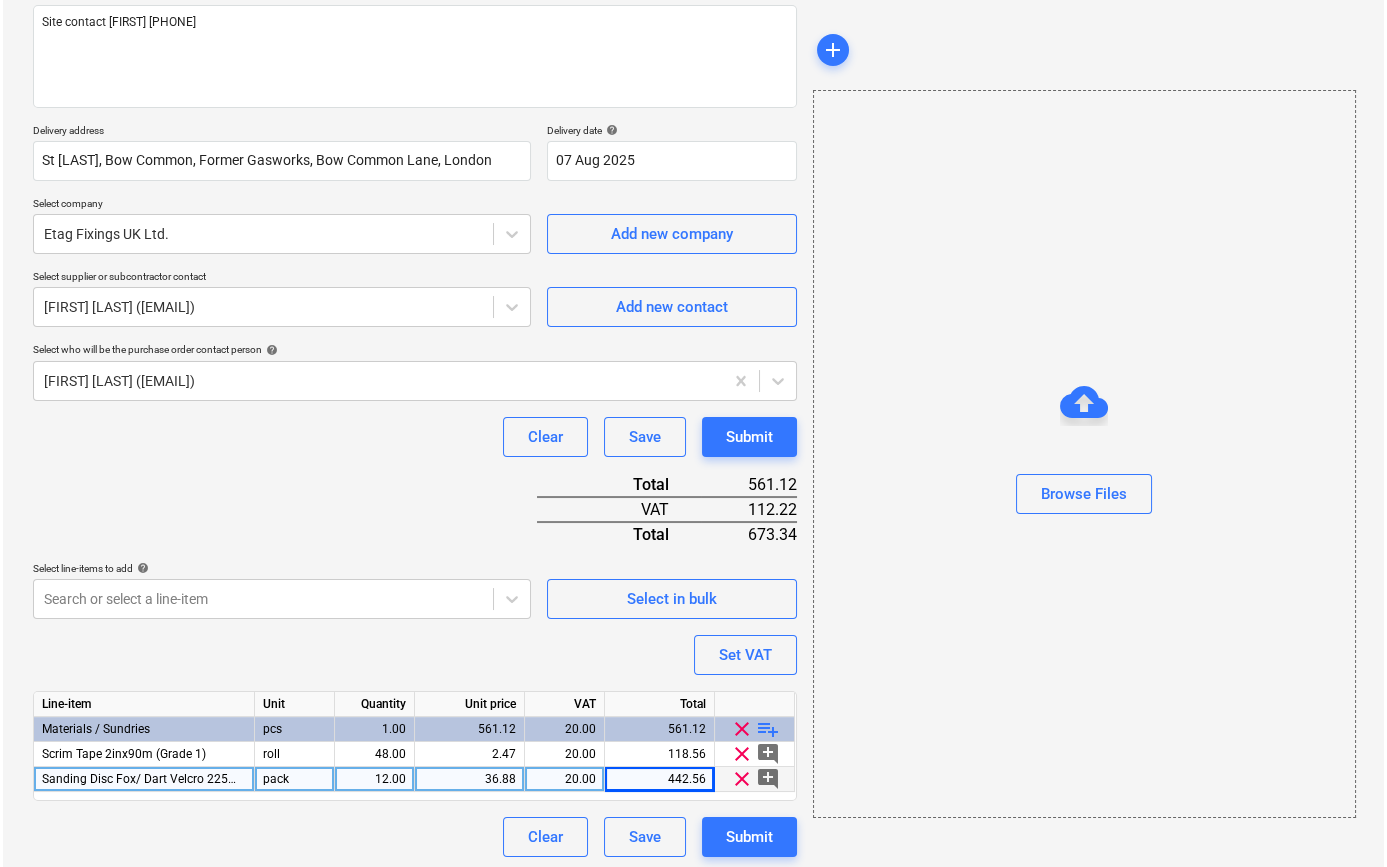 scroll, scrollTop: 255, scrollLeft: 0, axis: vertical 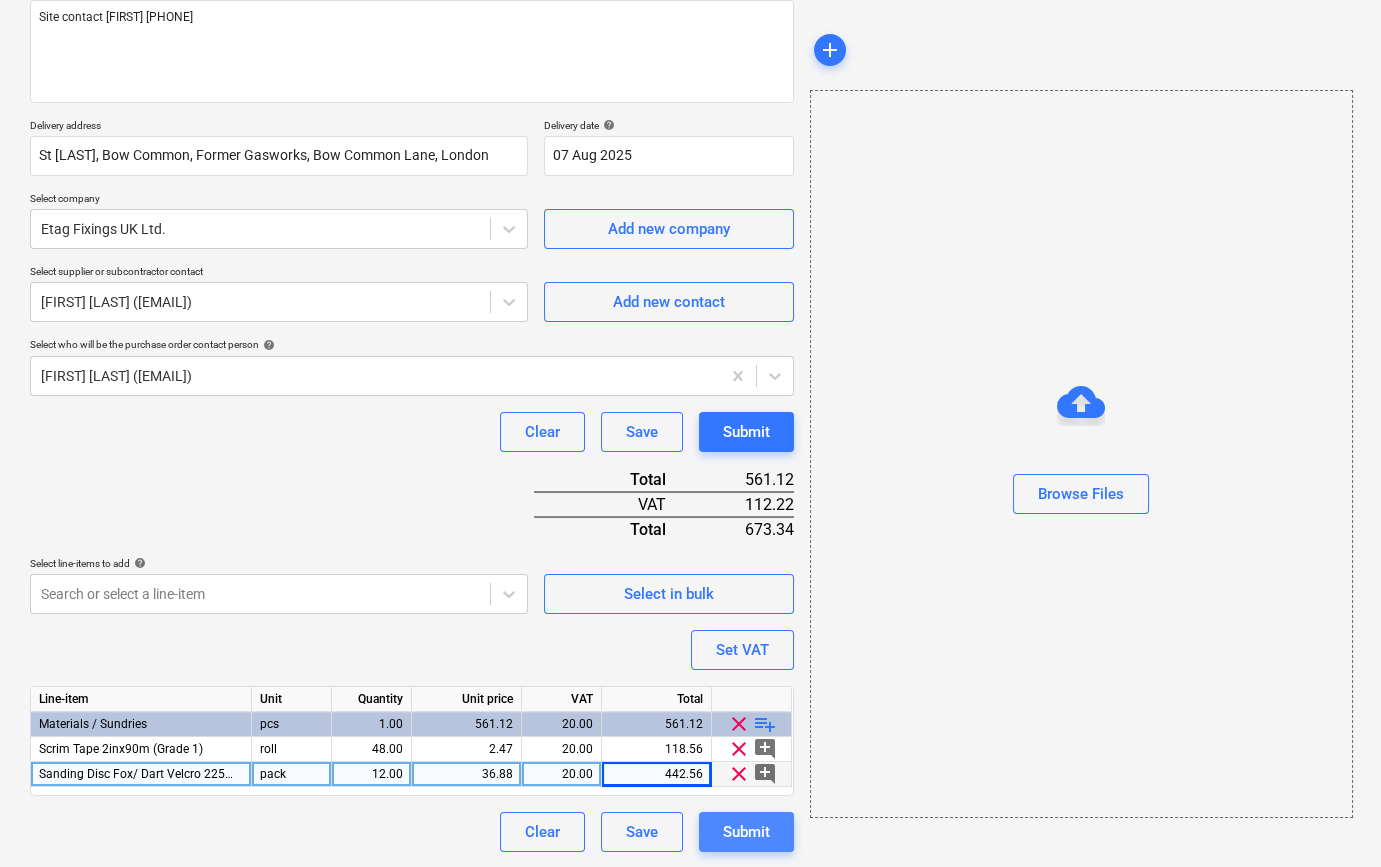 click on "Submit" at bounding box center [746, 832] 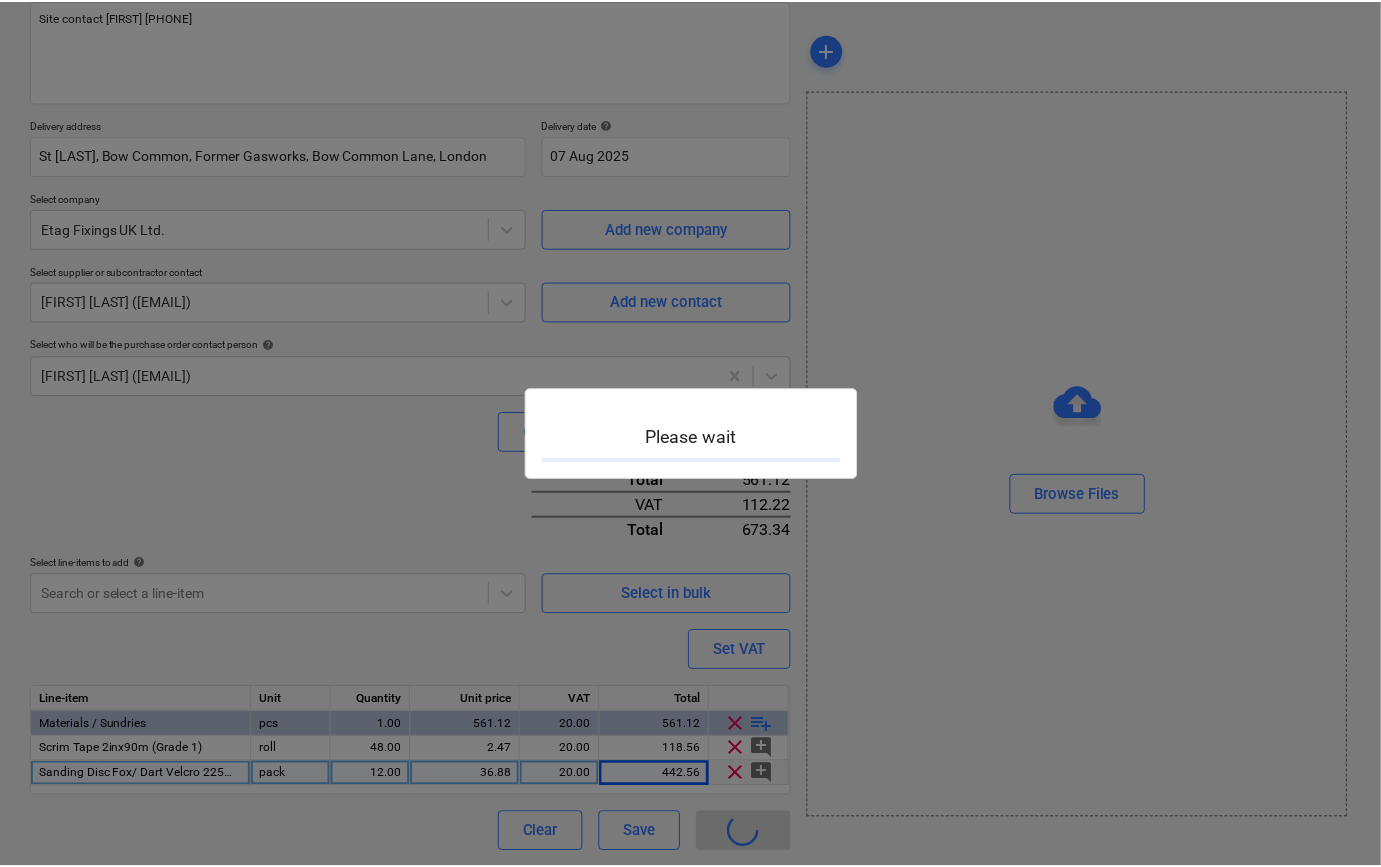 scroll, scrollTop: 0, scrollLeft: 0, axis: both 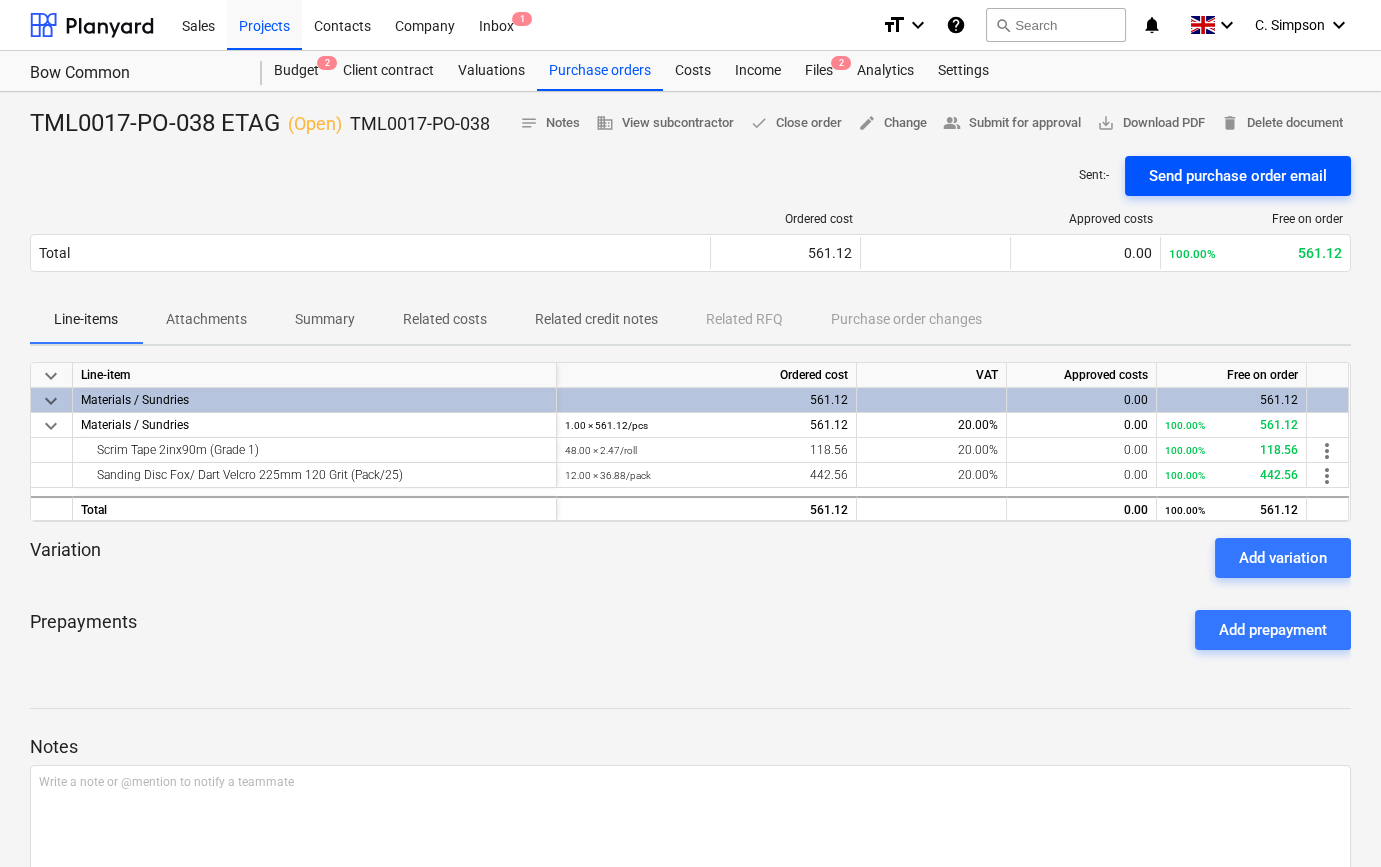 click on "Send purchase order email" at bounding box center [1238, 176] 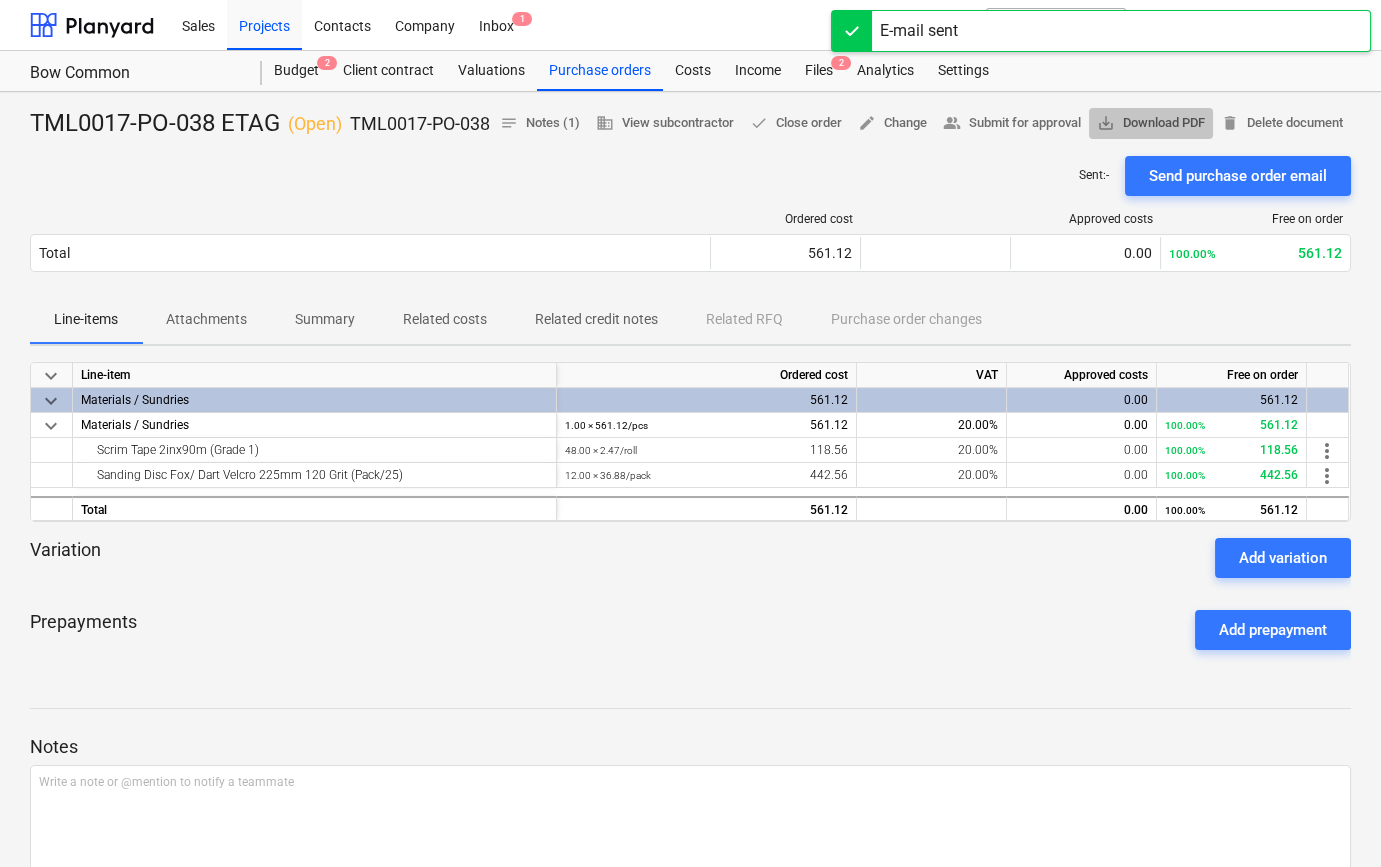 click on "save_alt Download PDF" at bounding box center (1151, 123) 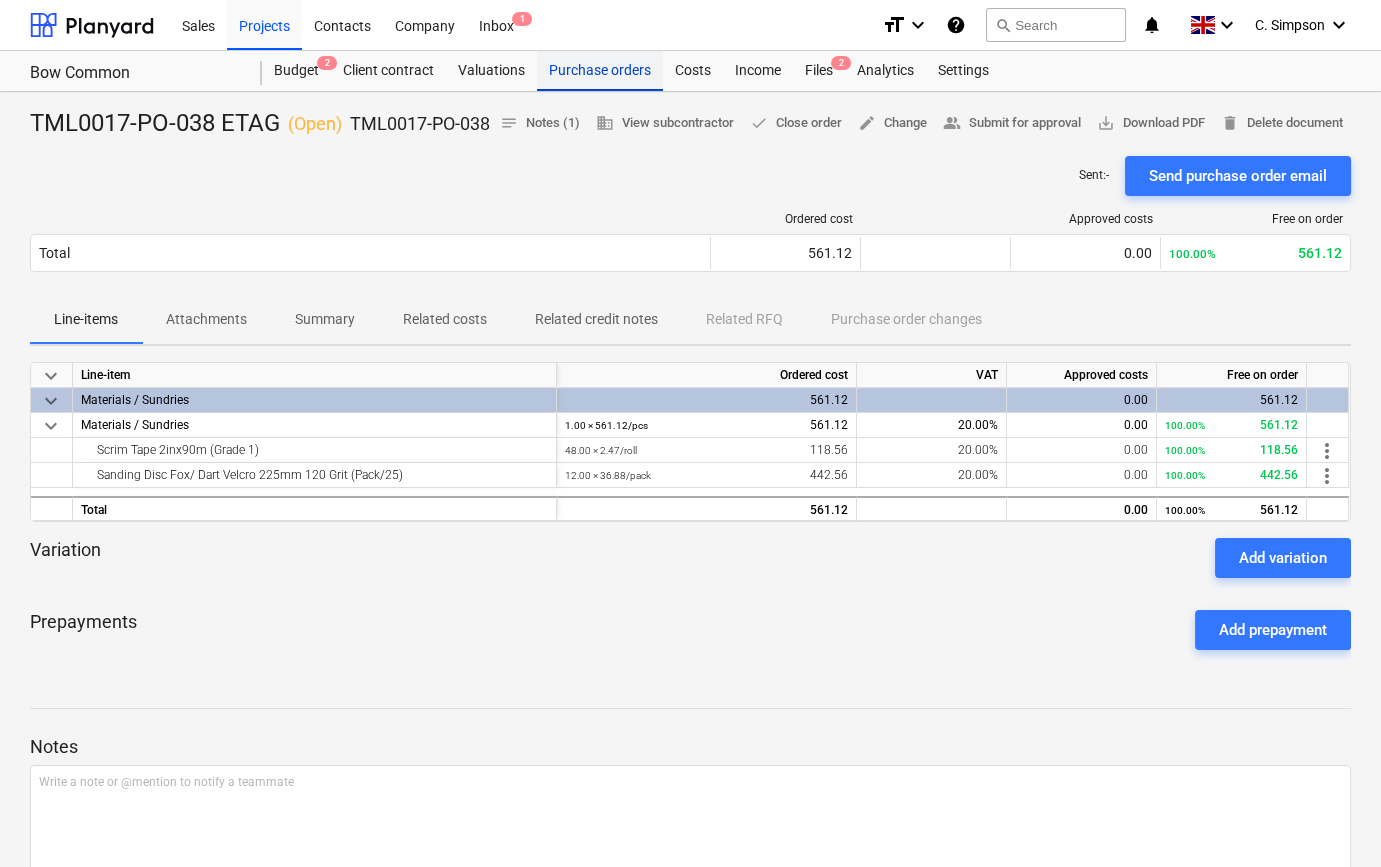 click on "Purchase orders" at bounding box center [600, 71] 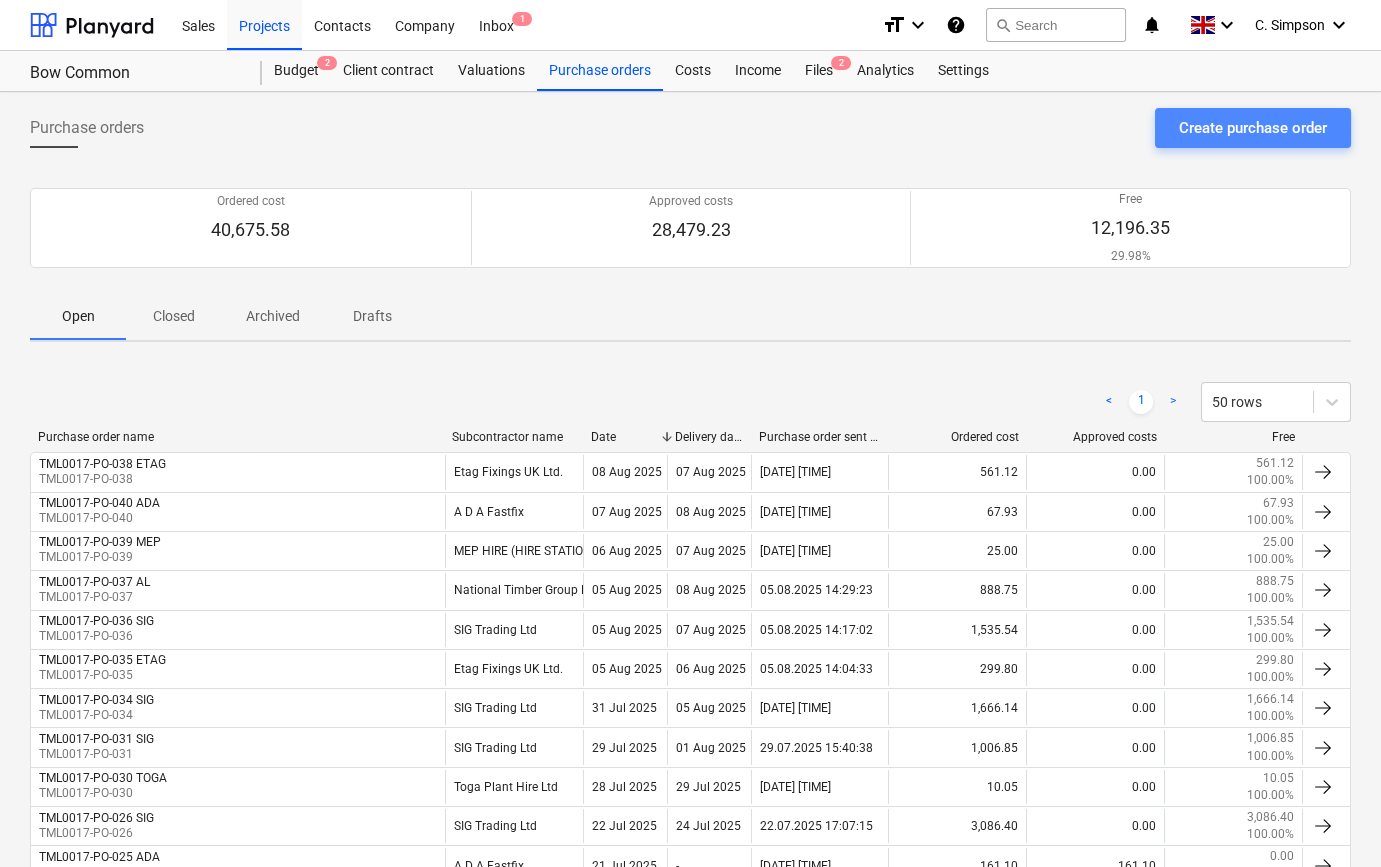 click on "Create purchase order" at bounding box center [1253, 128] 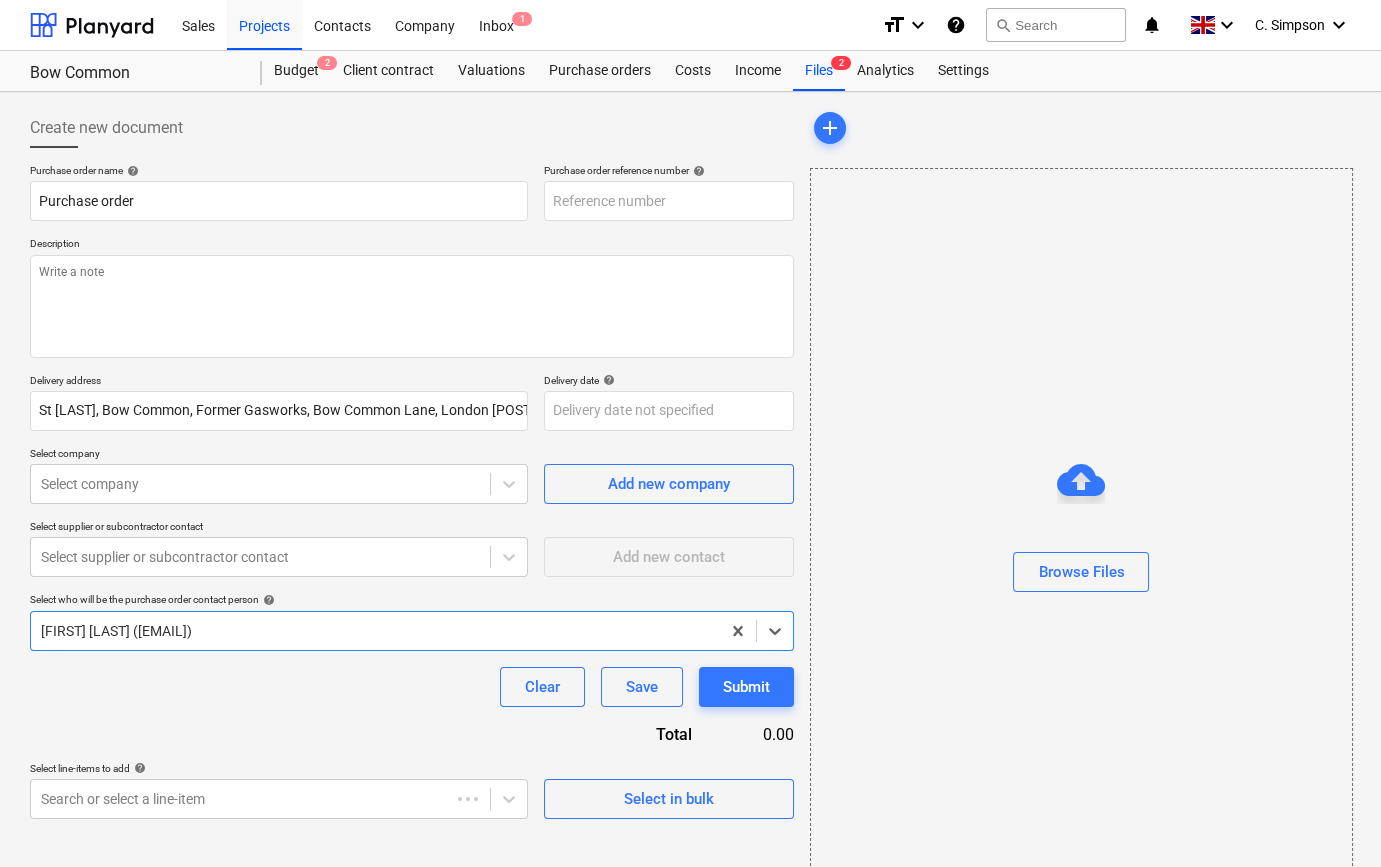 type on "x" 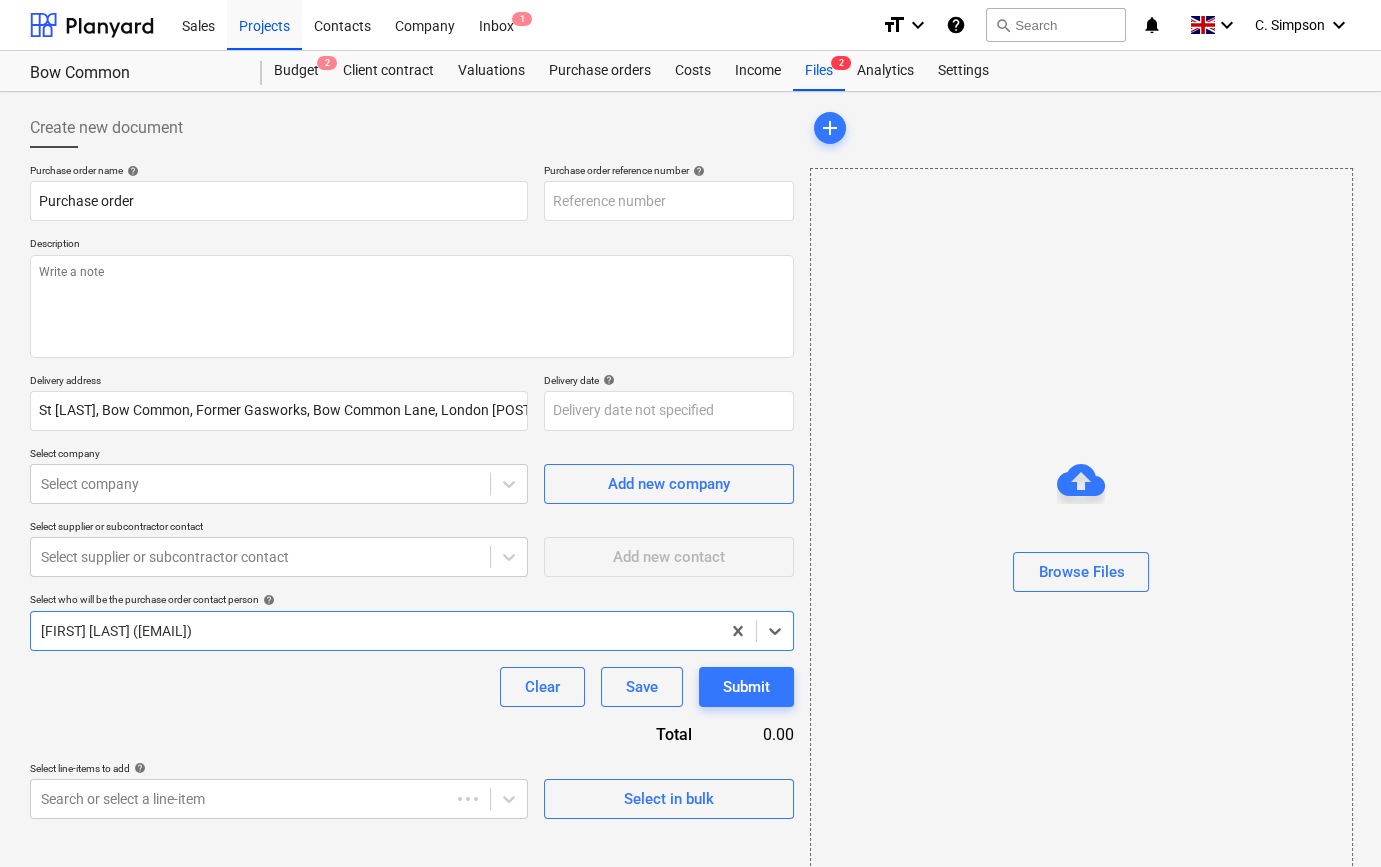 type on "TML0017-PO-042" 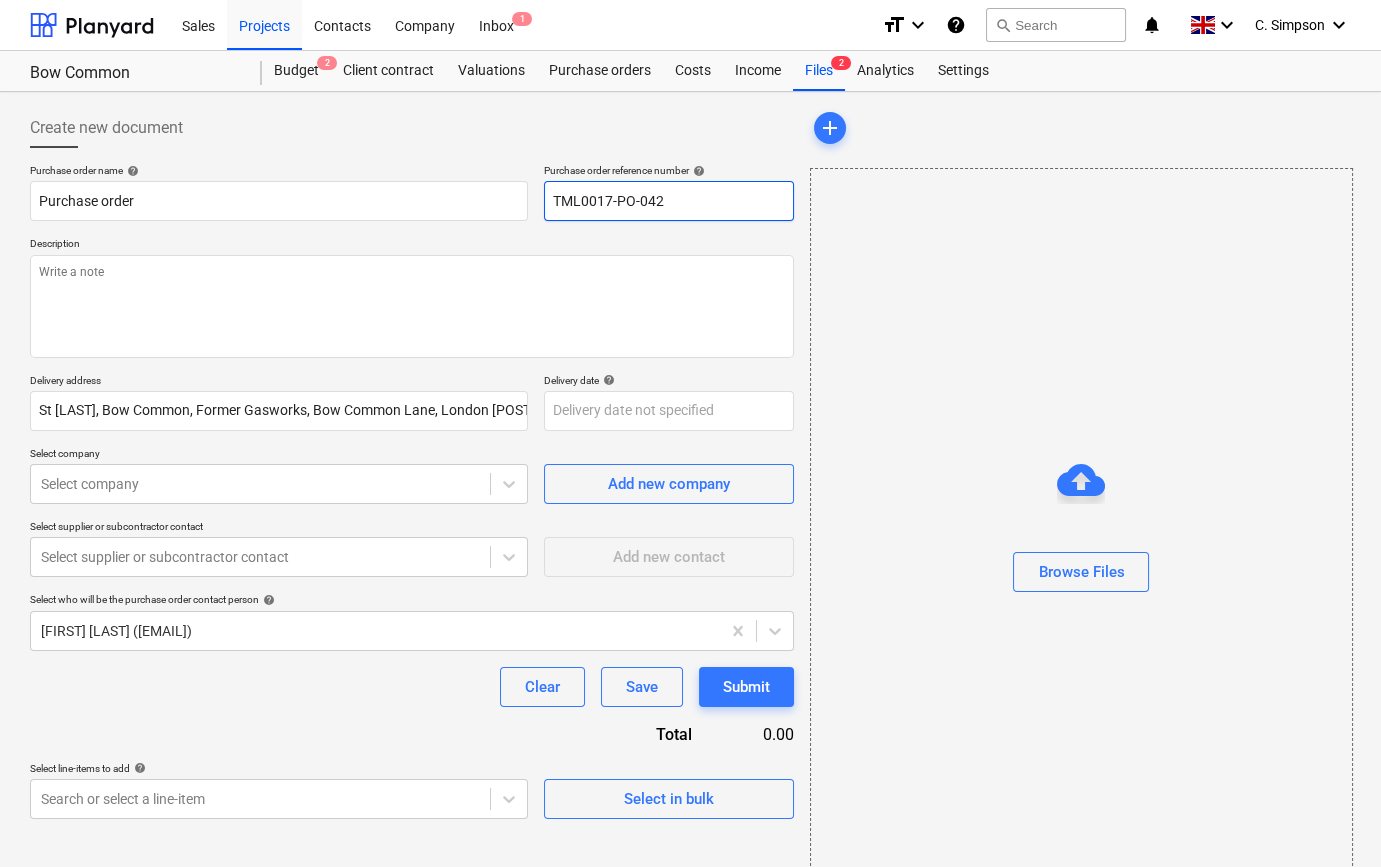 drag, startPoint x: 665, startPoint y: 201, endPoint x: 528, endPoint y: 201, distance: 137 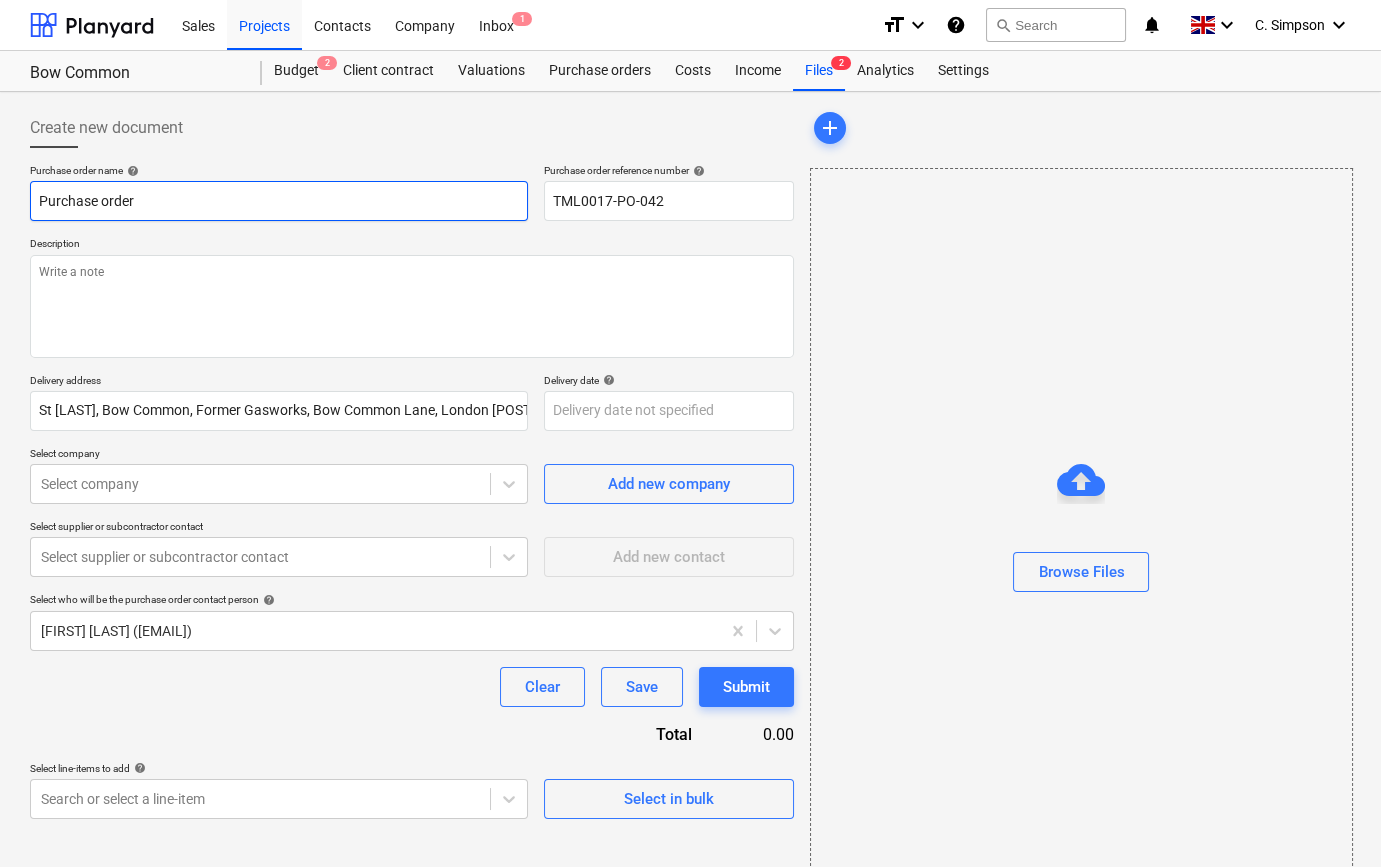 paste on "TML0017-PO-042" 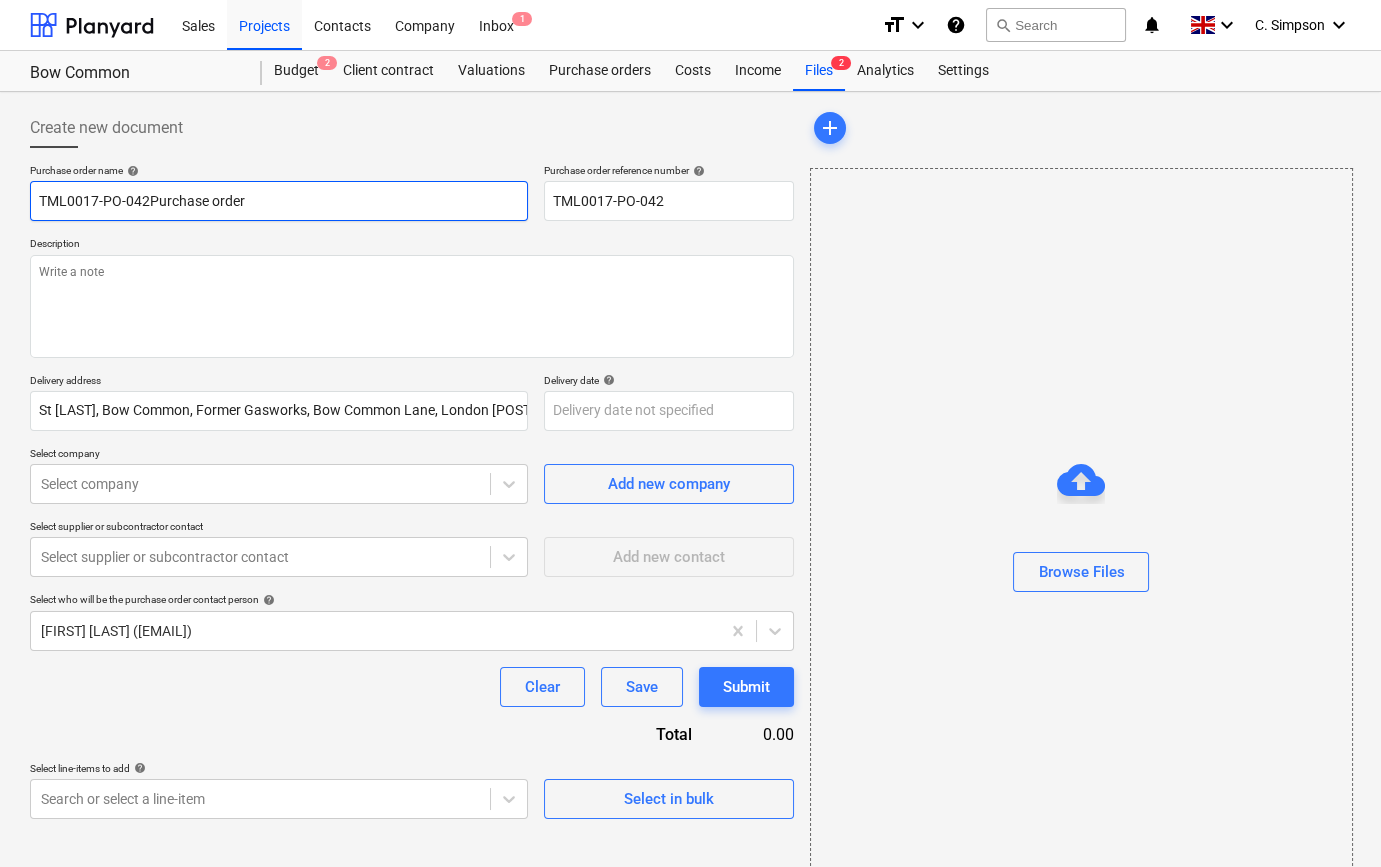 type on "x" 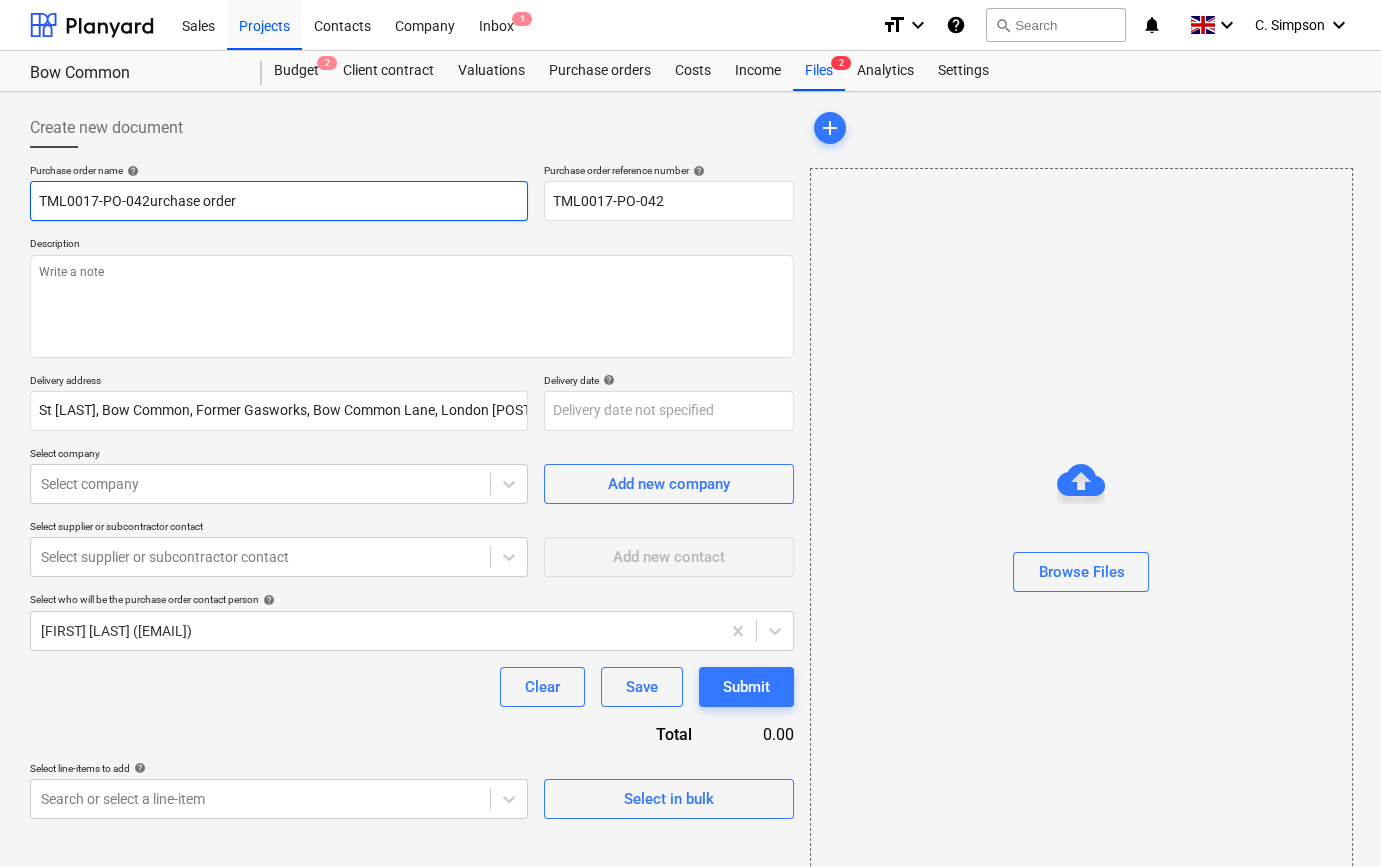 type on "x" 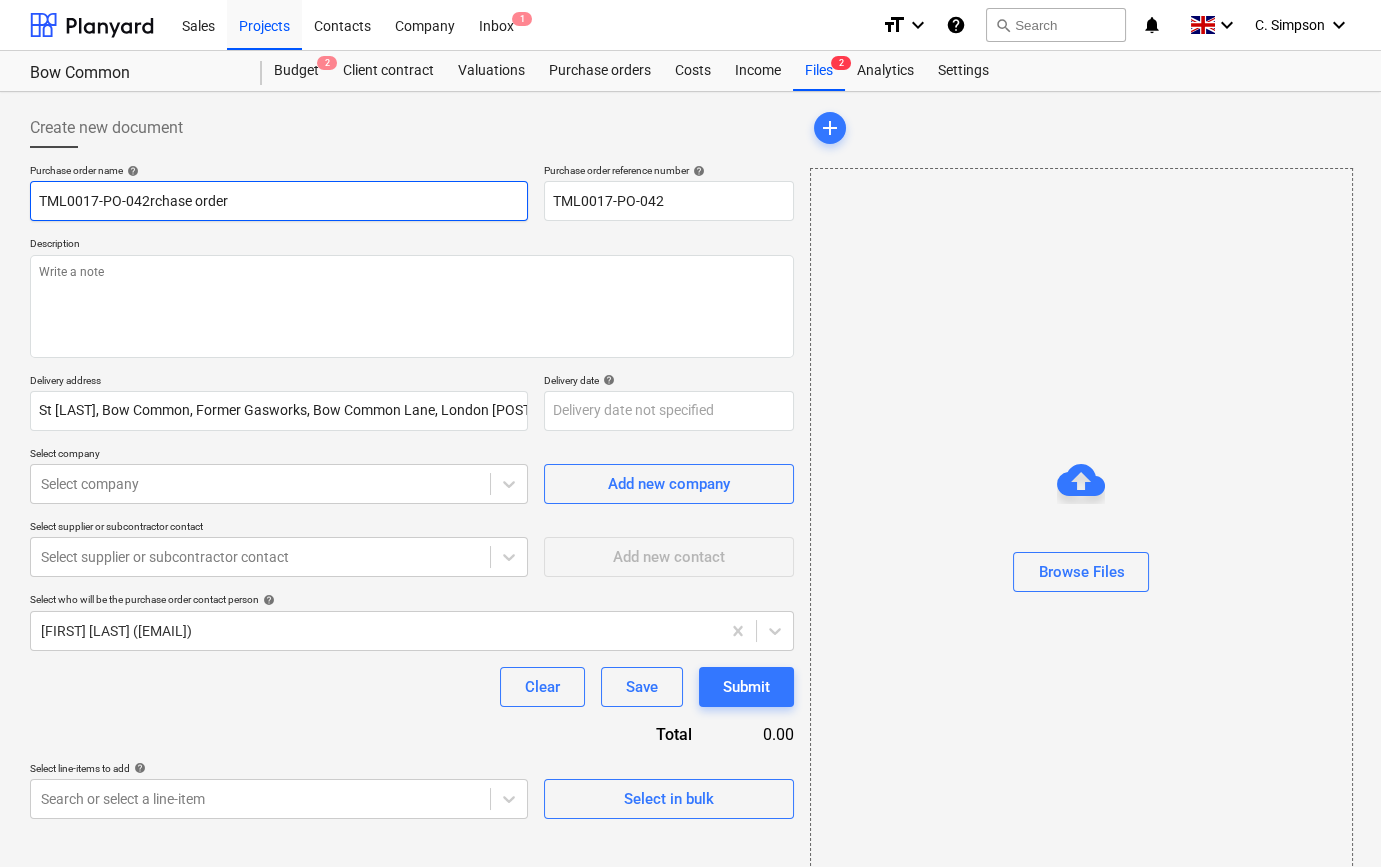 type on "x" 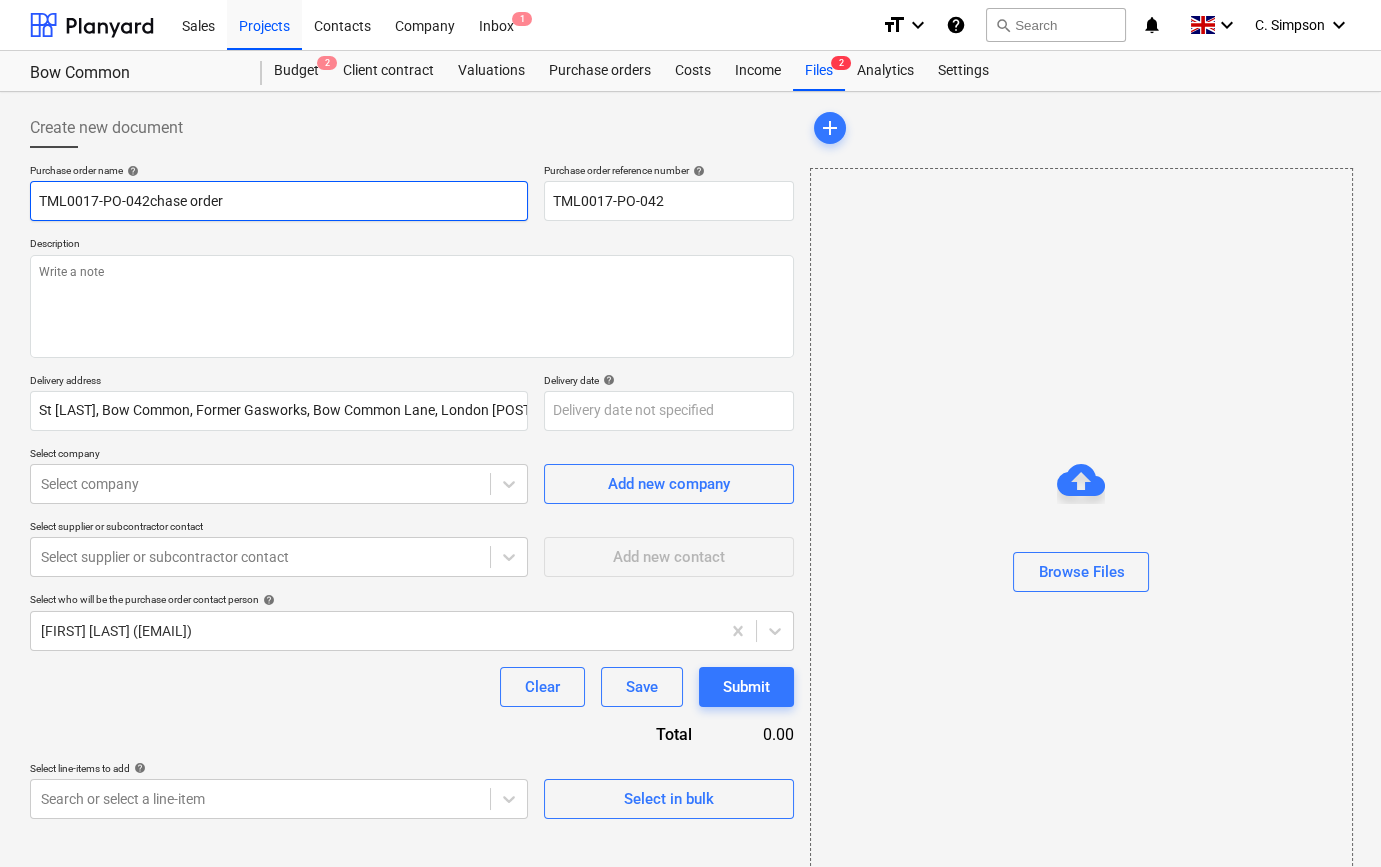 type on "x" 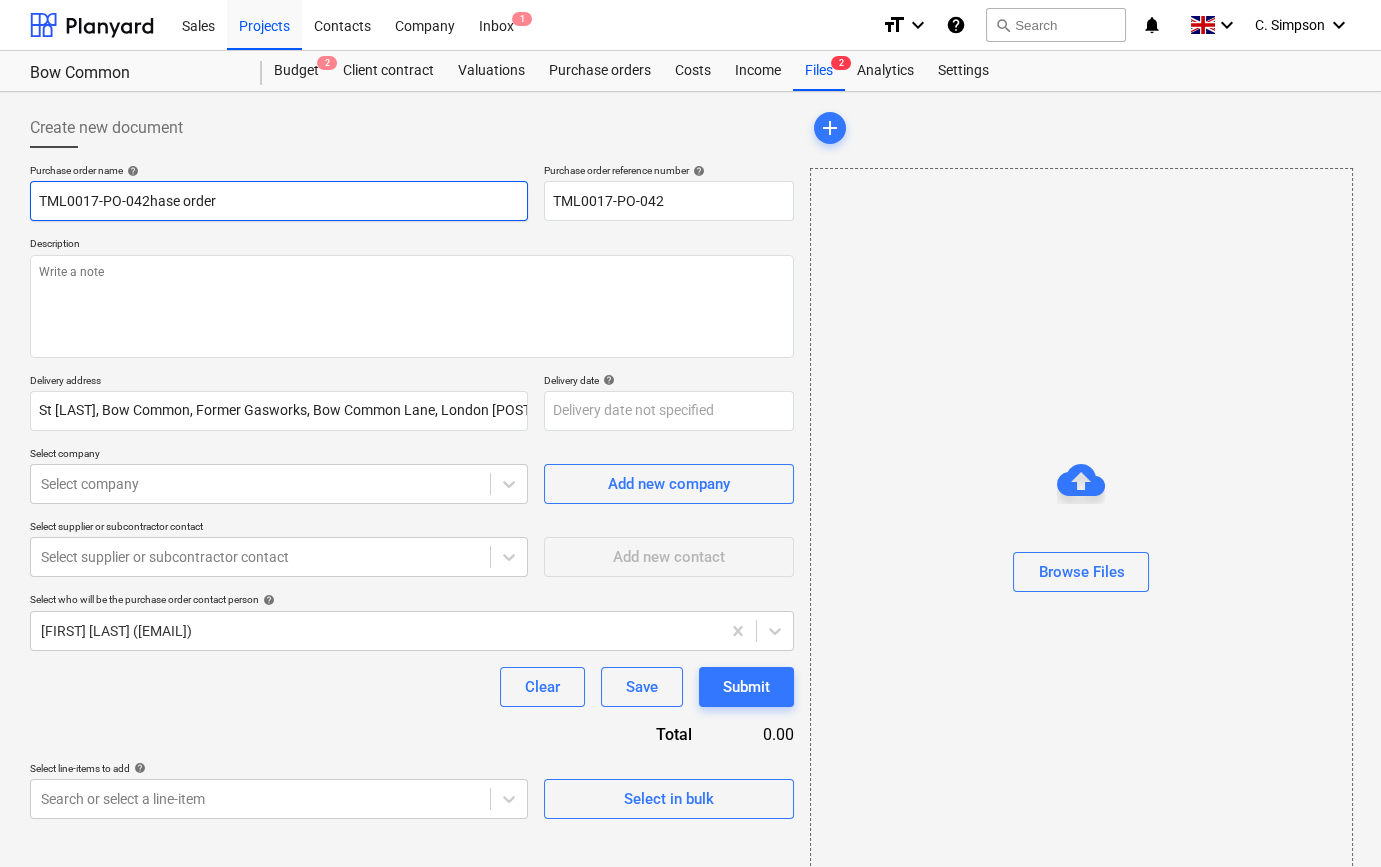 type on "x" 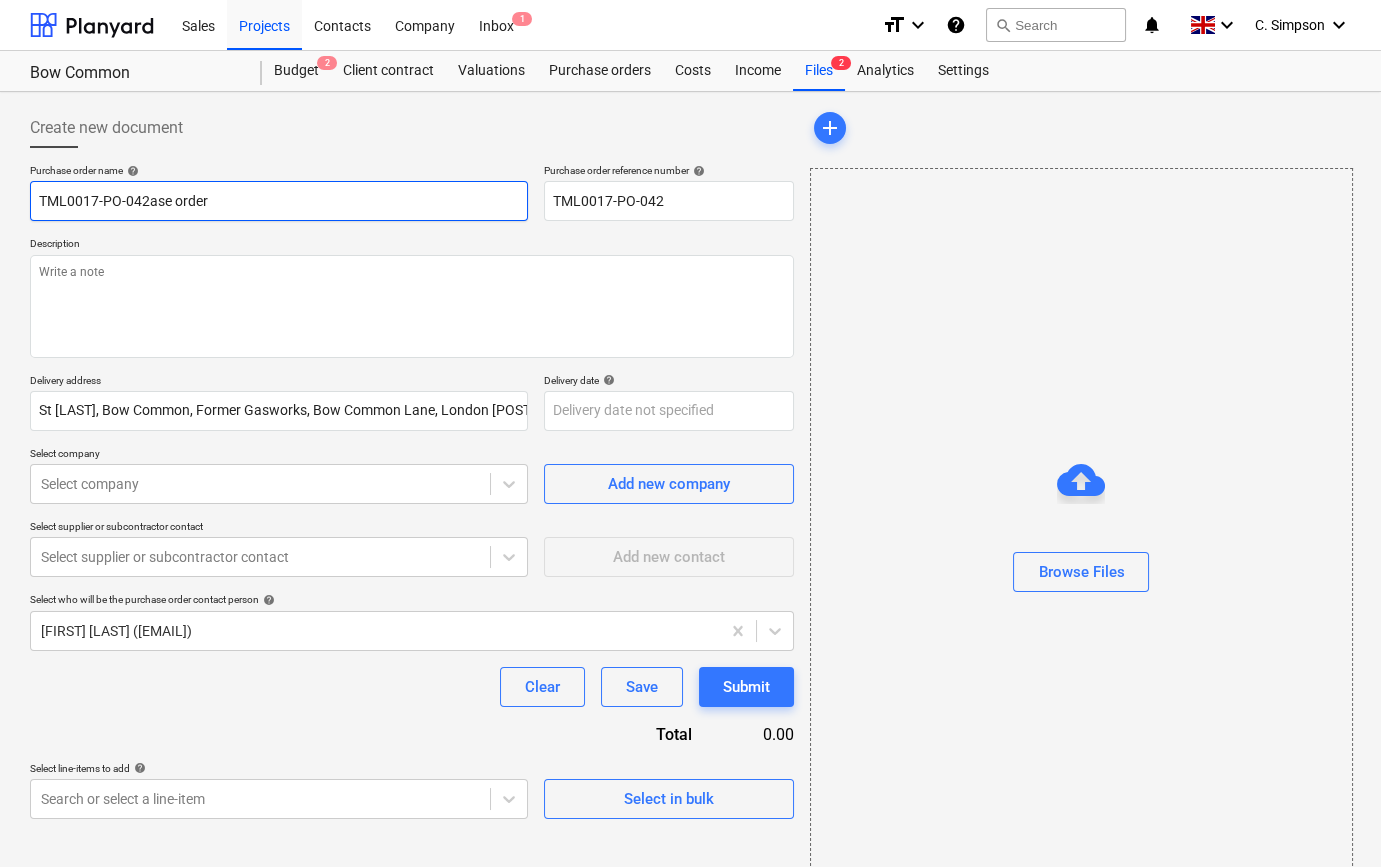 type on "x" 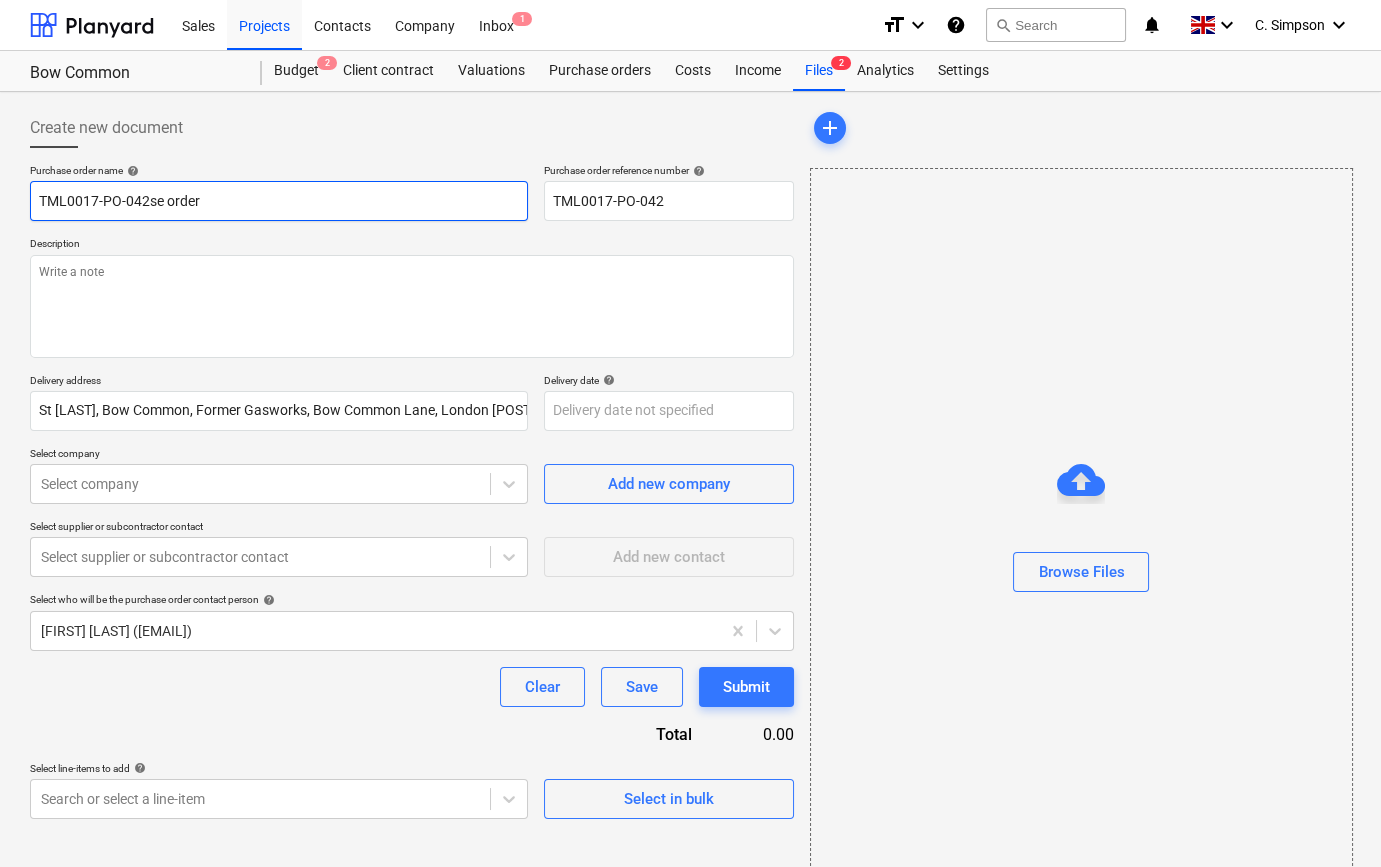 type on "x" 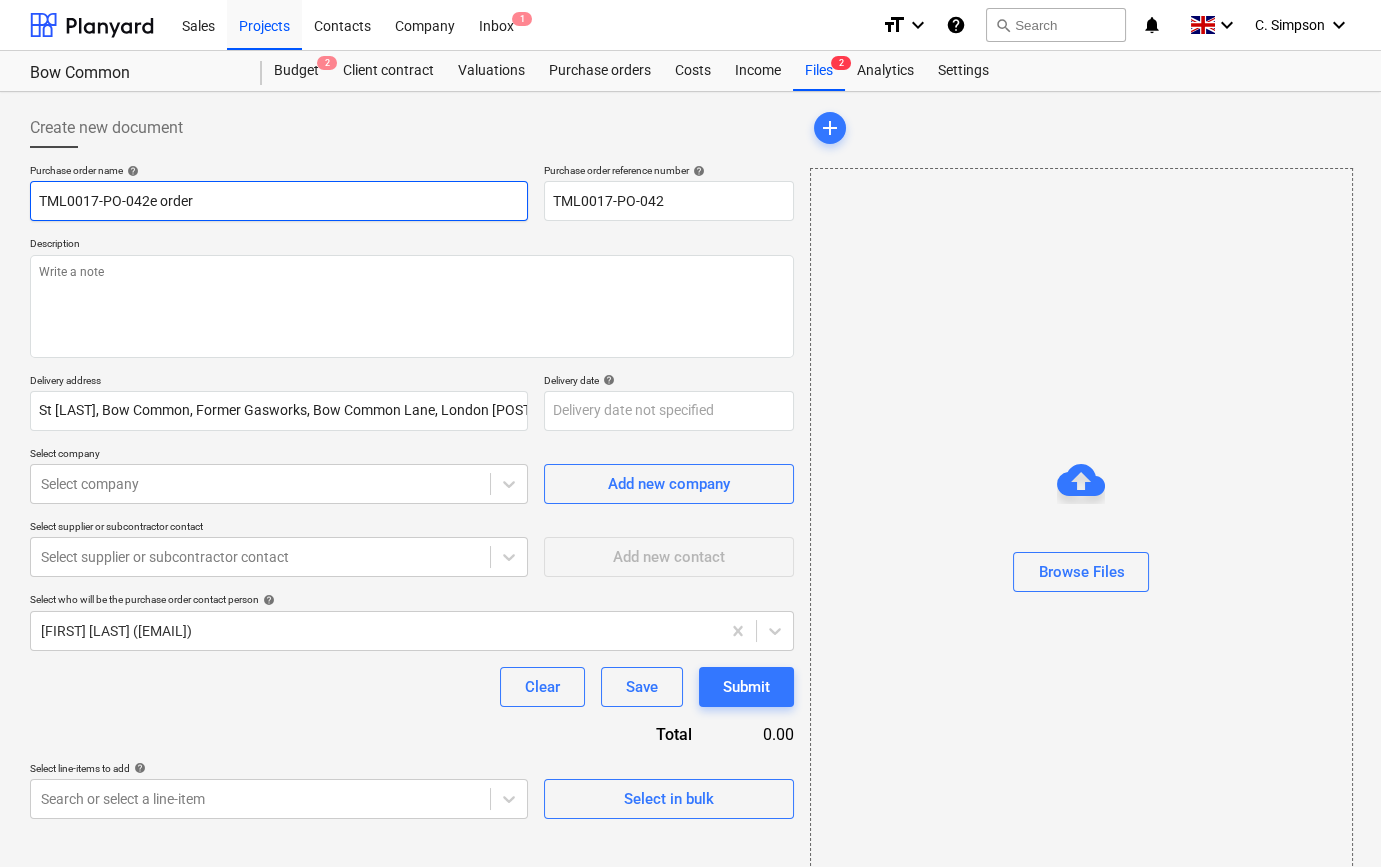 type on "x" 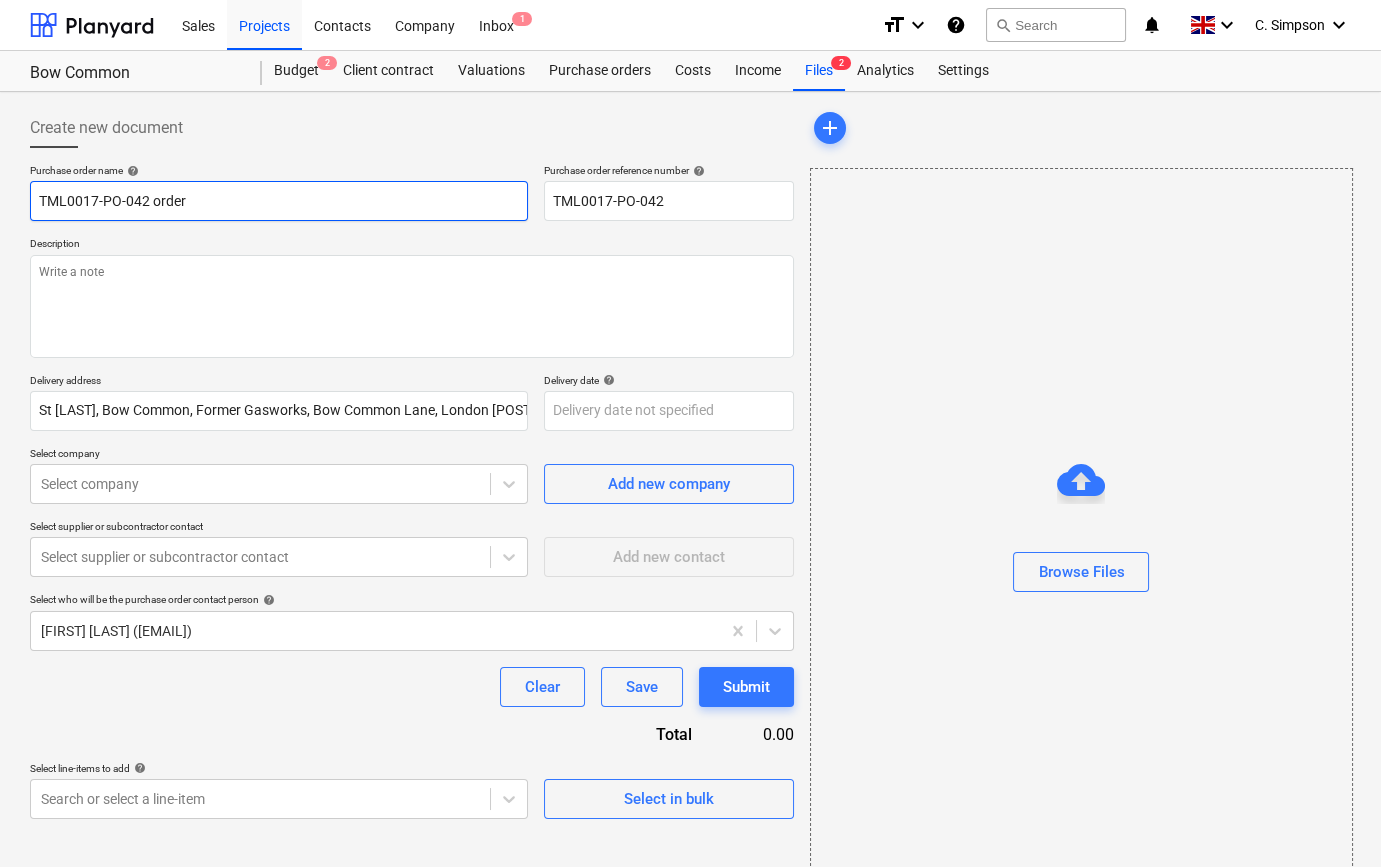 type on "x" 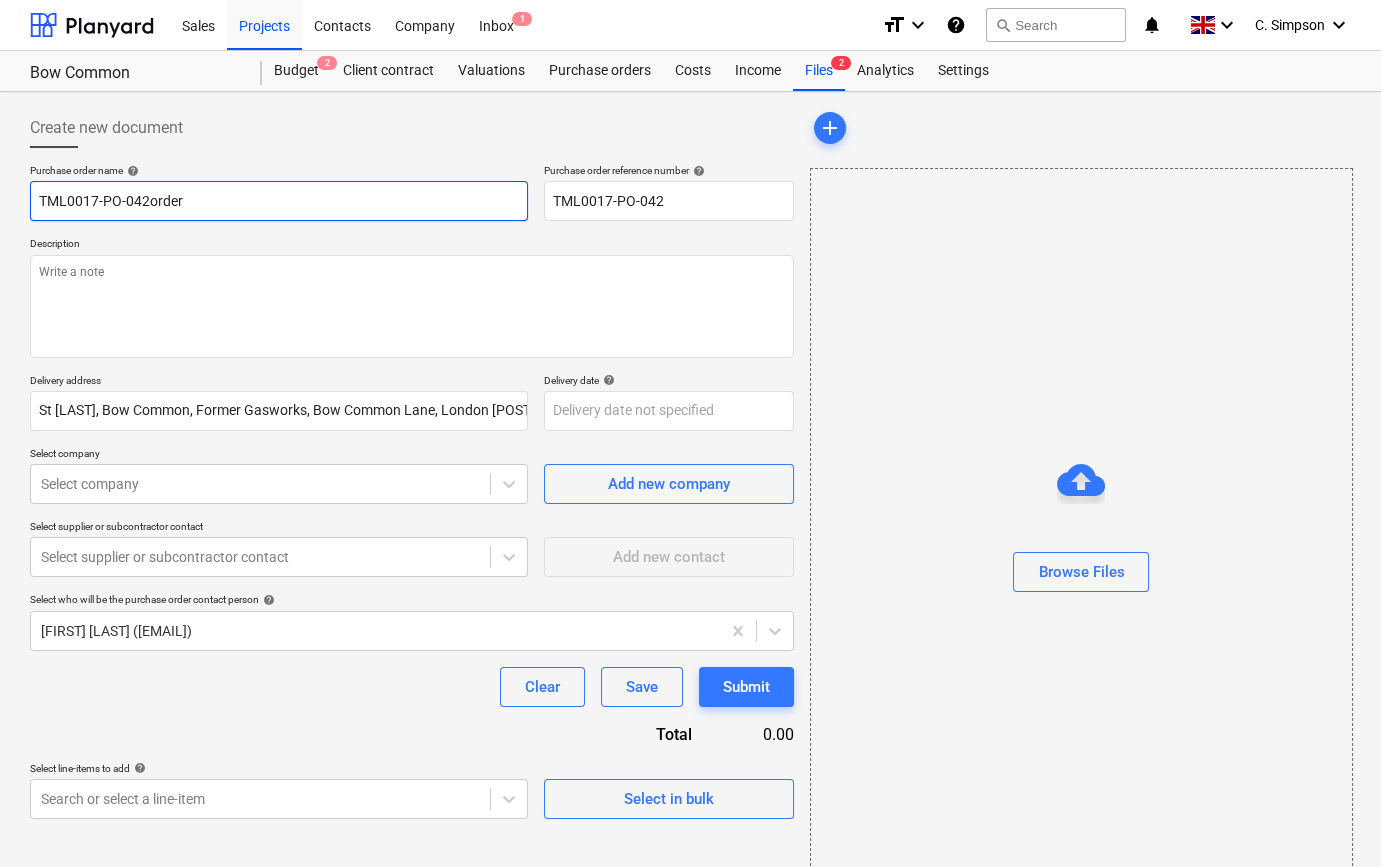 type on "x" 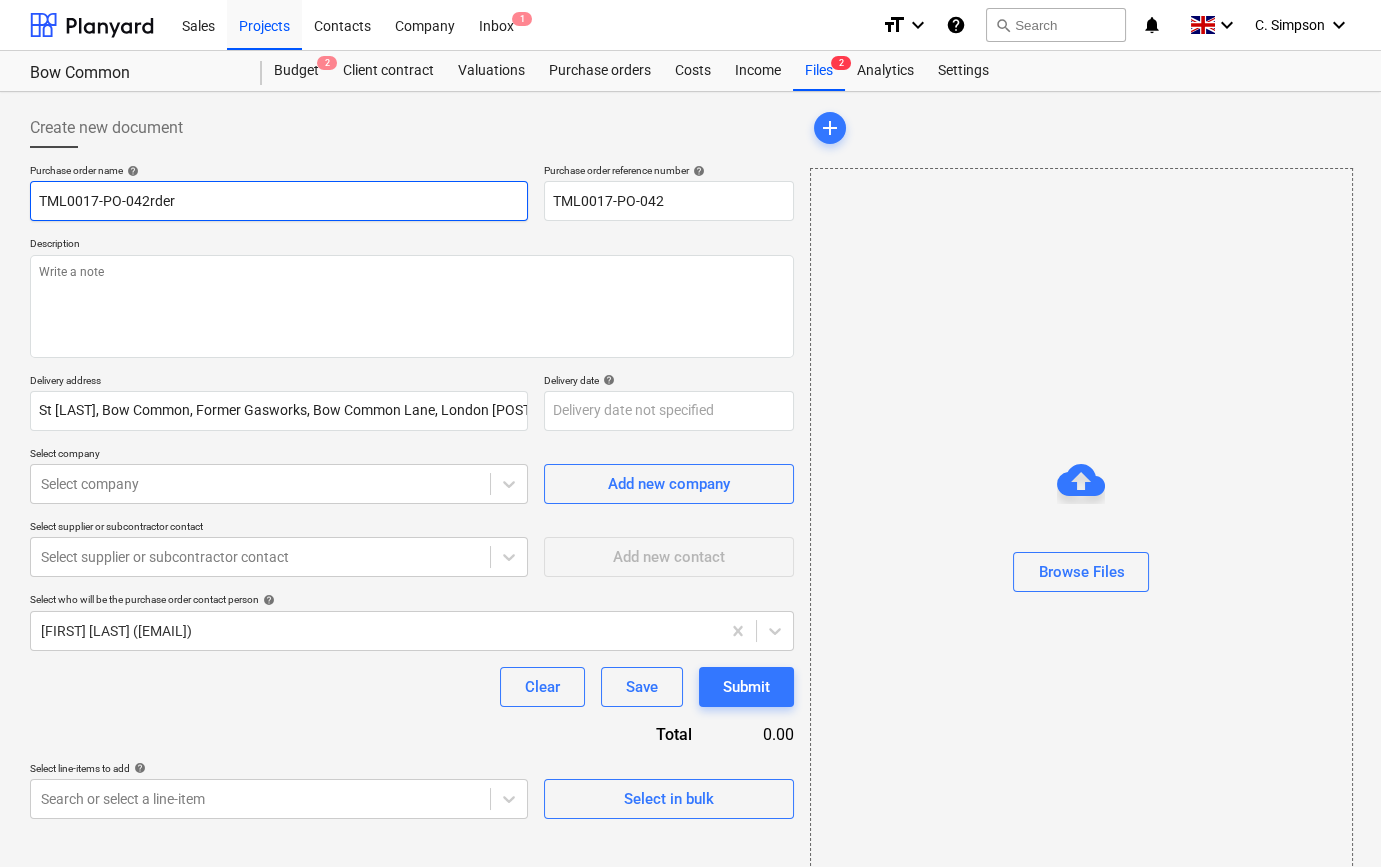 type on "x" 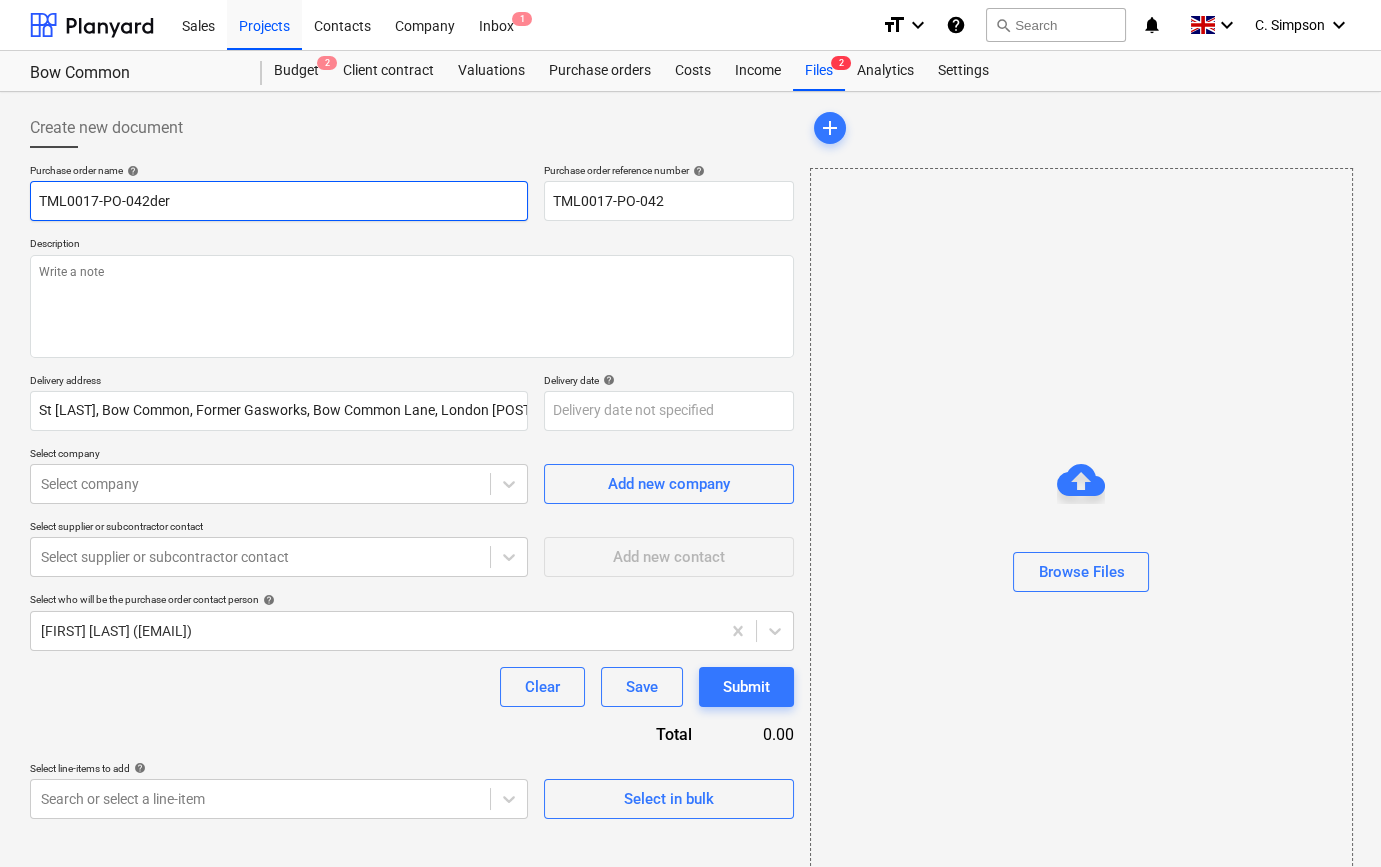 type on "x" 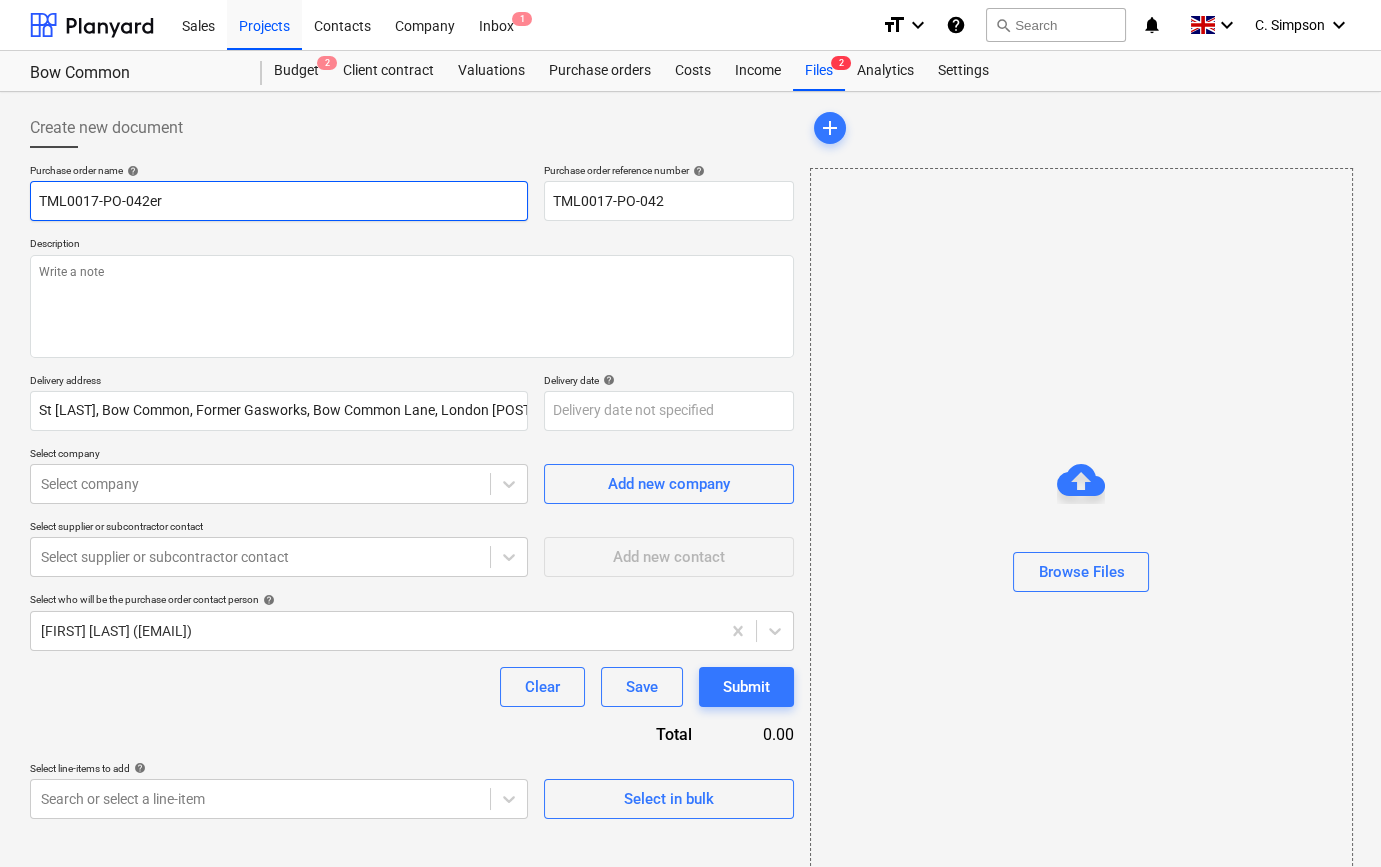 type on "x" 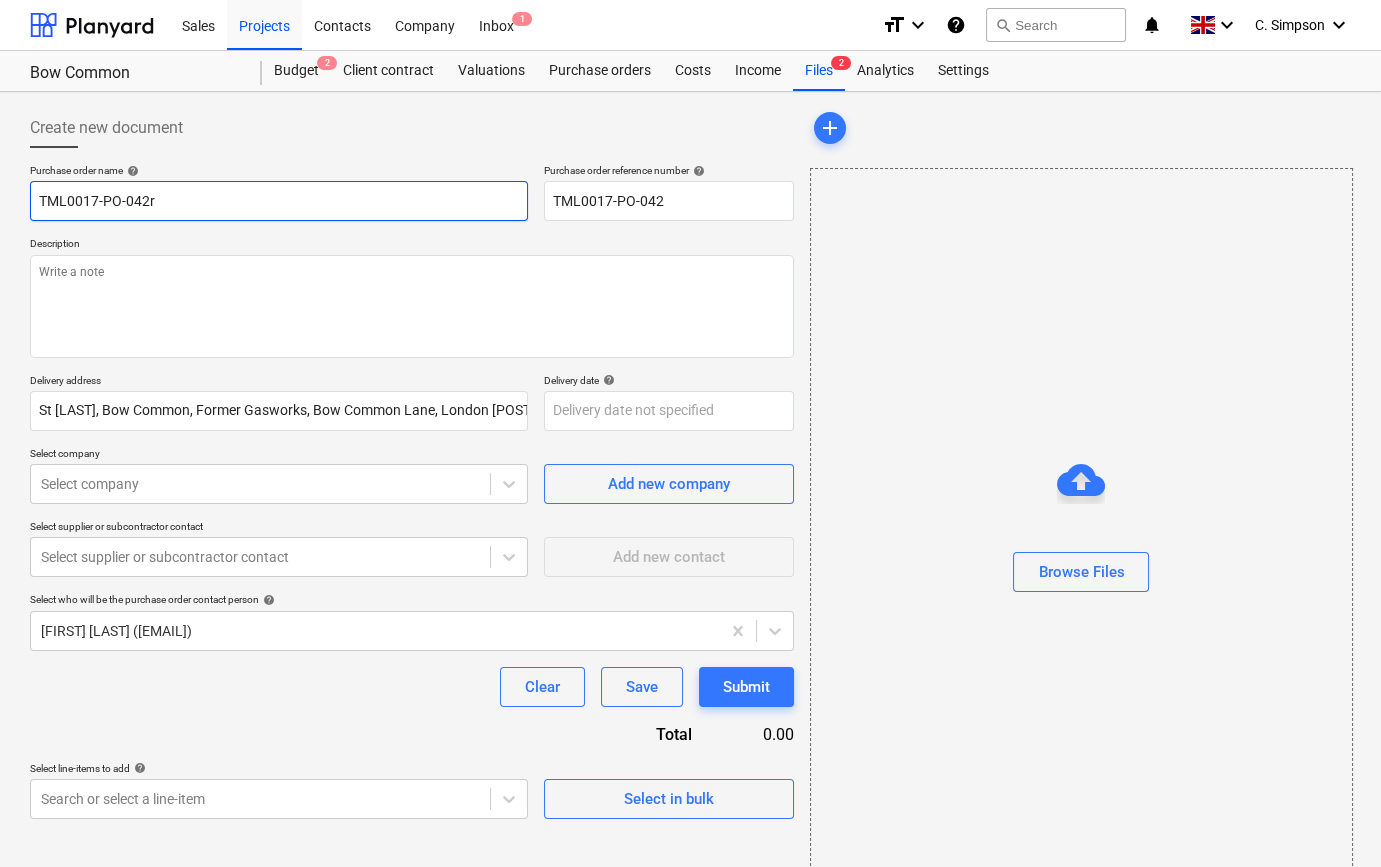 type on "x" 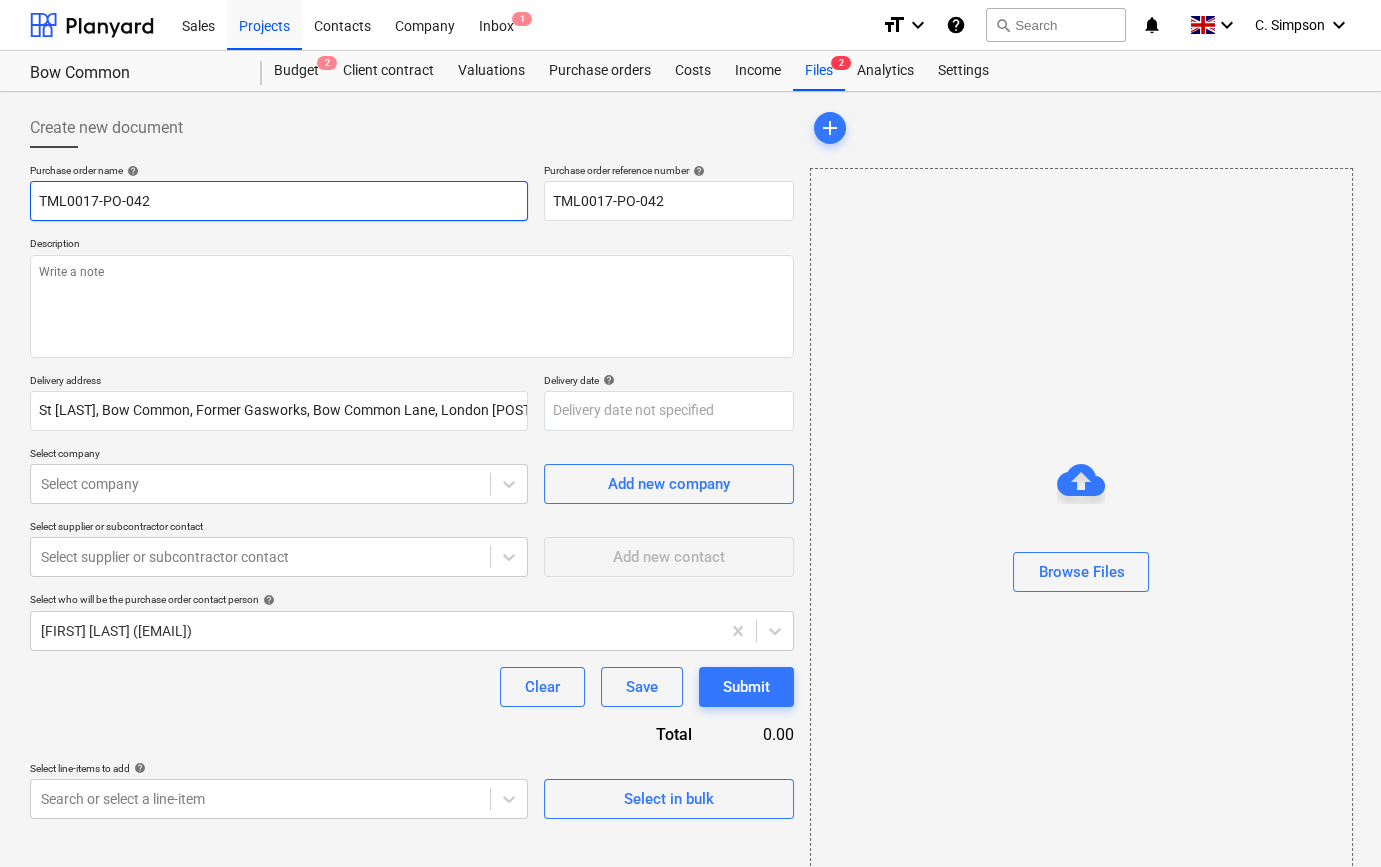 type on "x" 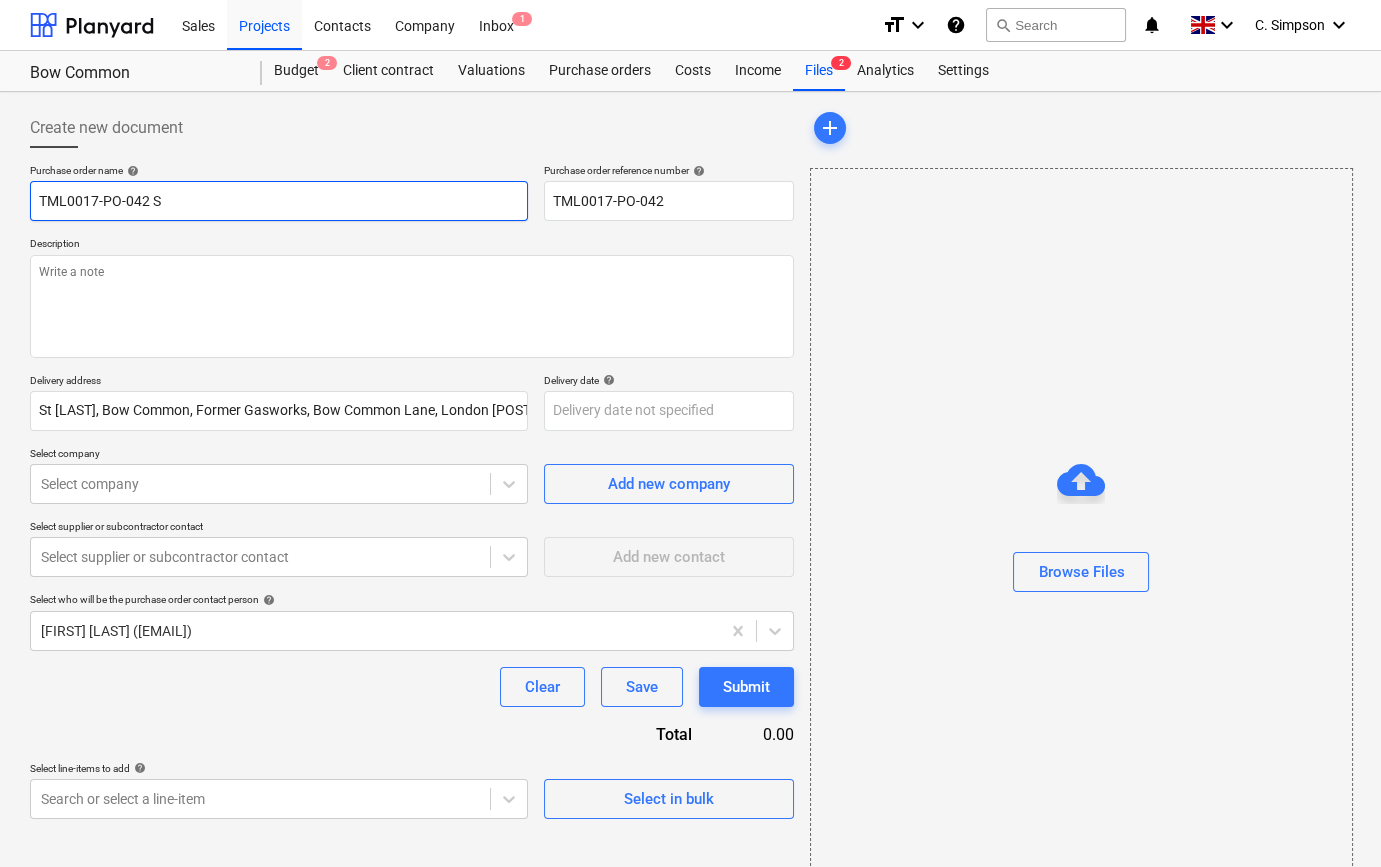 type on "x" 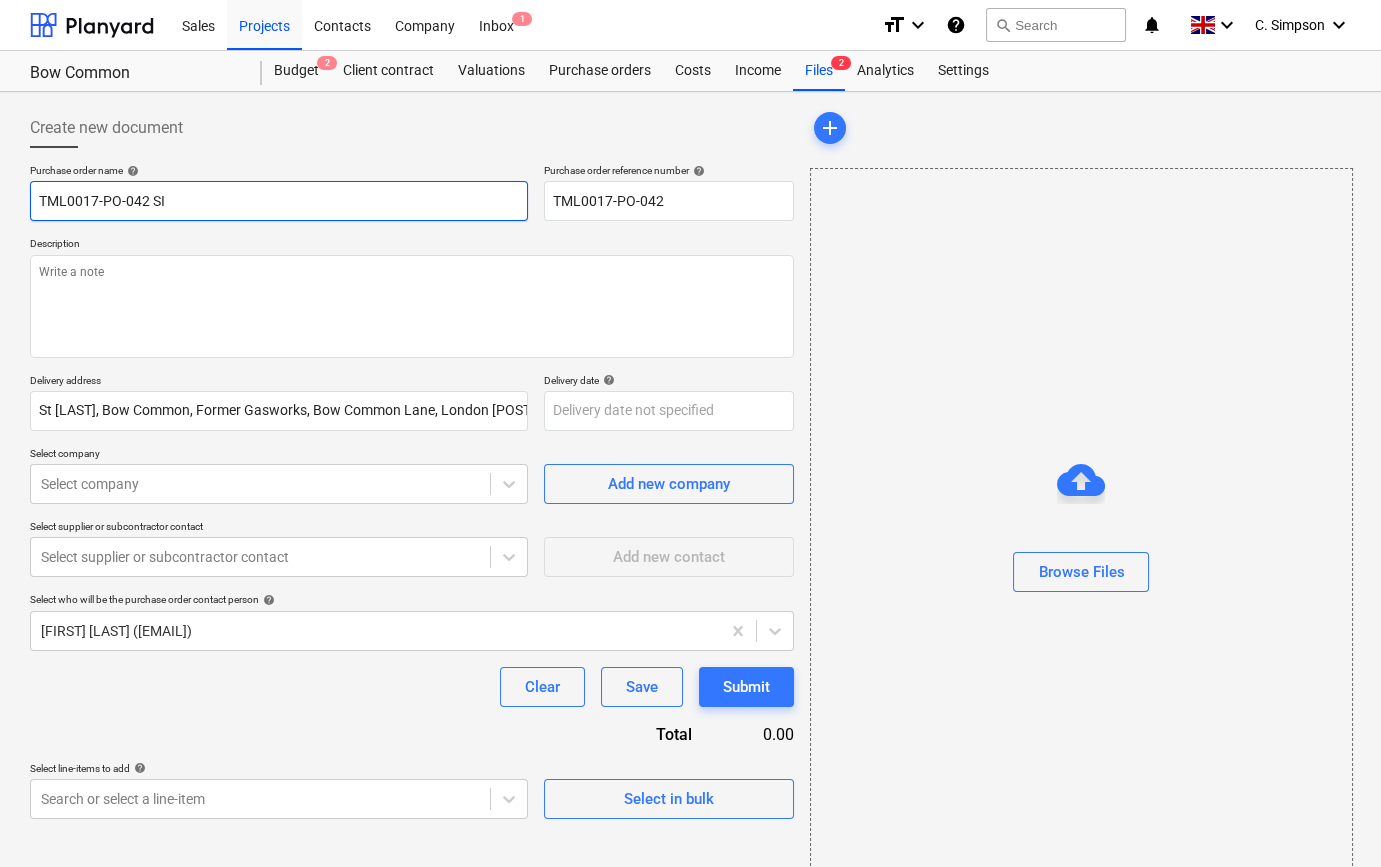 type on "x" 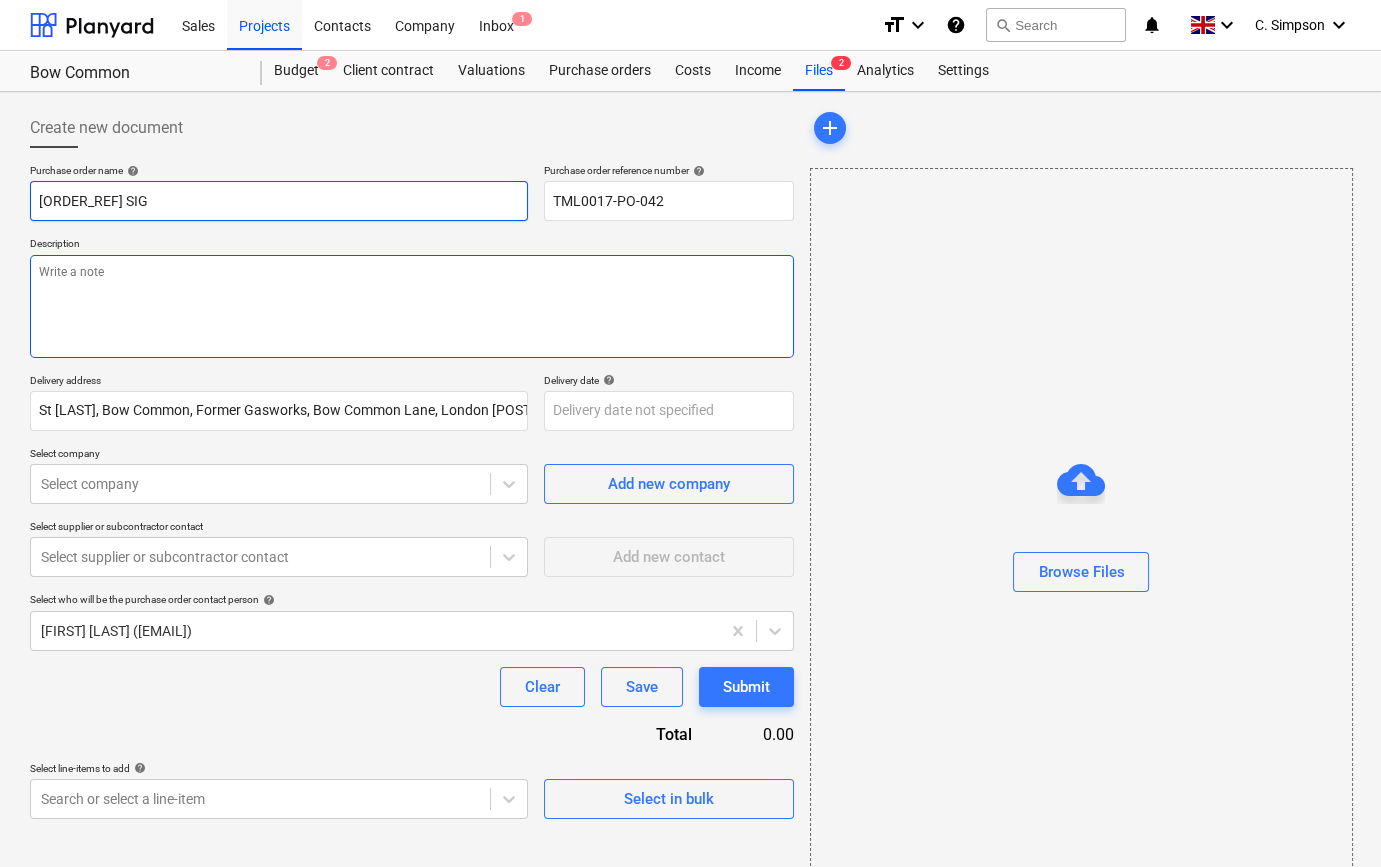 type on "[ORDER_REF] SIG" 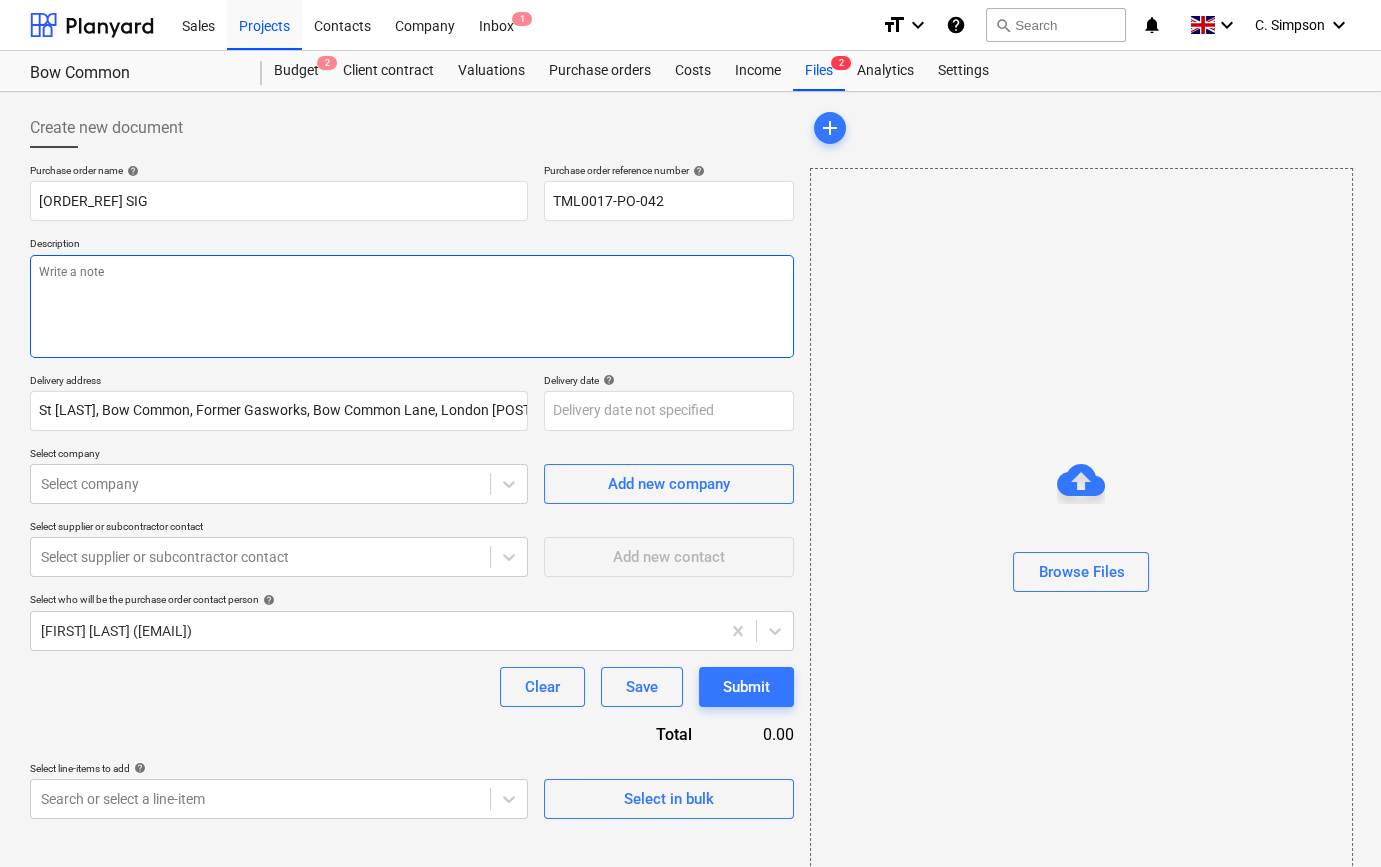 click at bounding box center [412, 306] 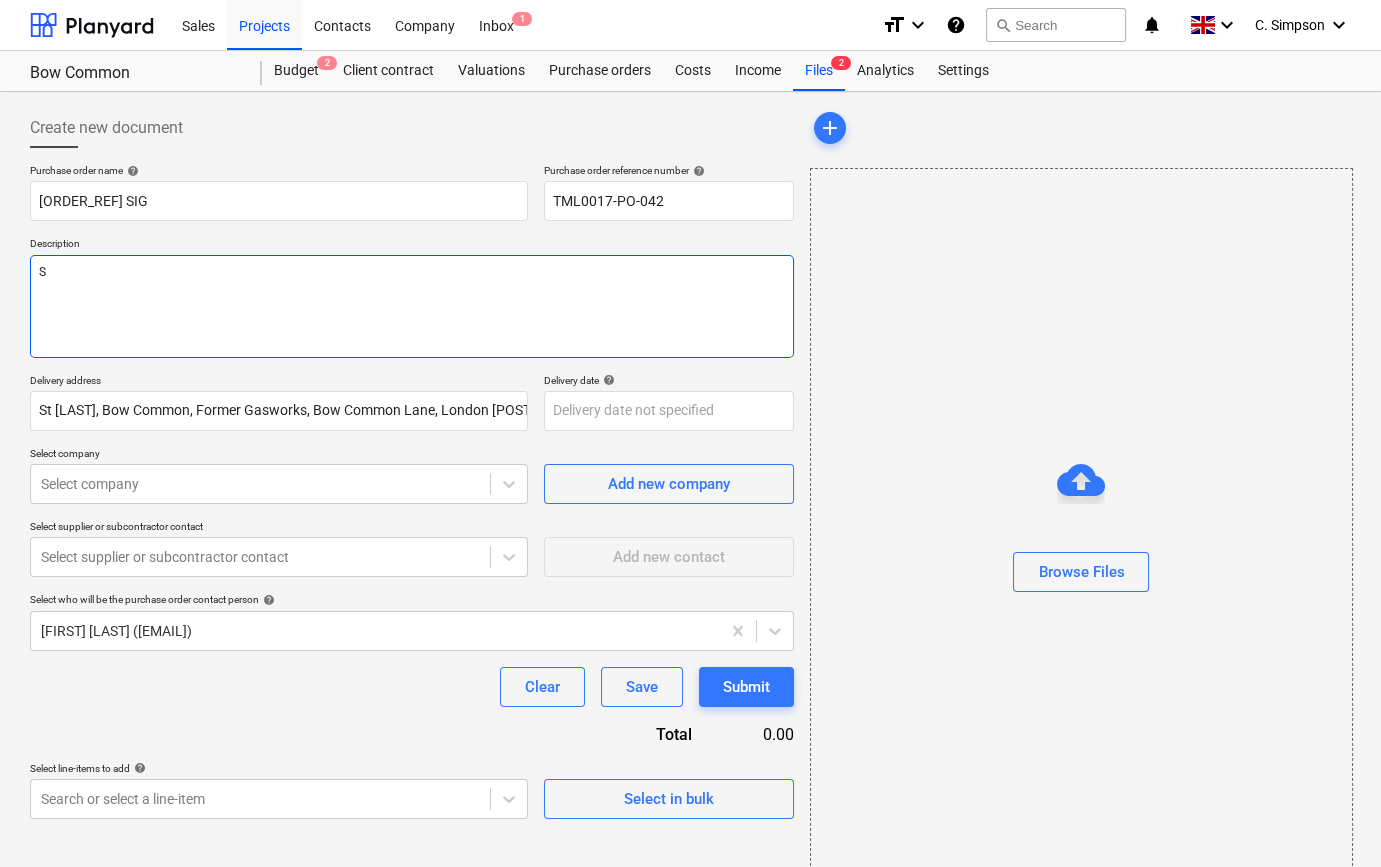 type on "x" 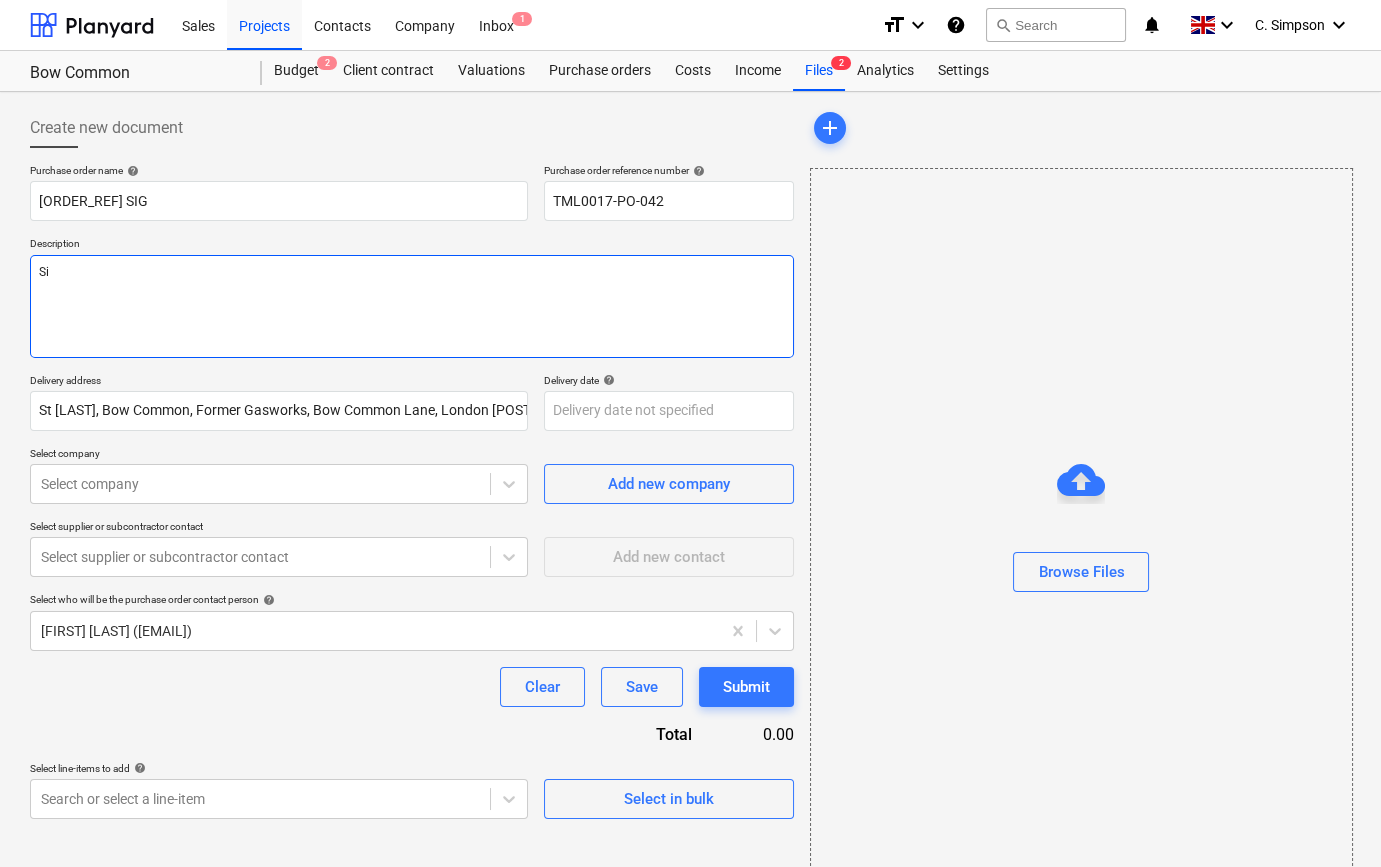 type on "x" 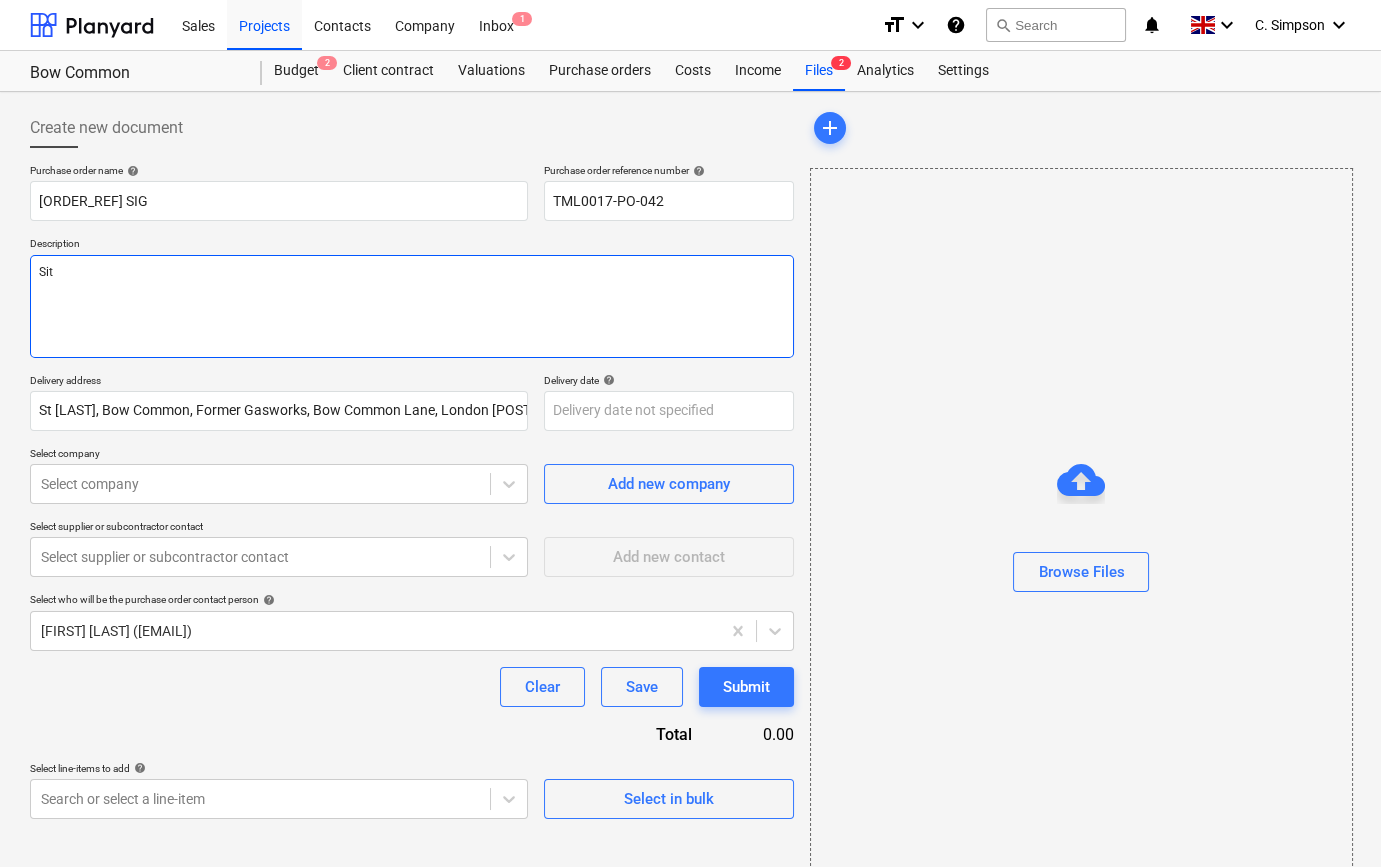 type on "x" 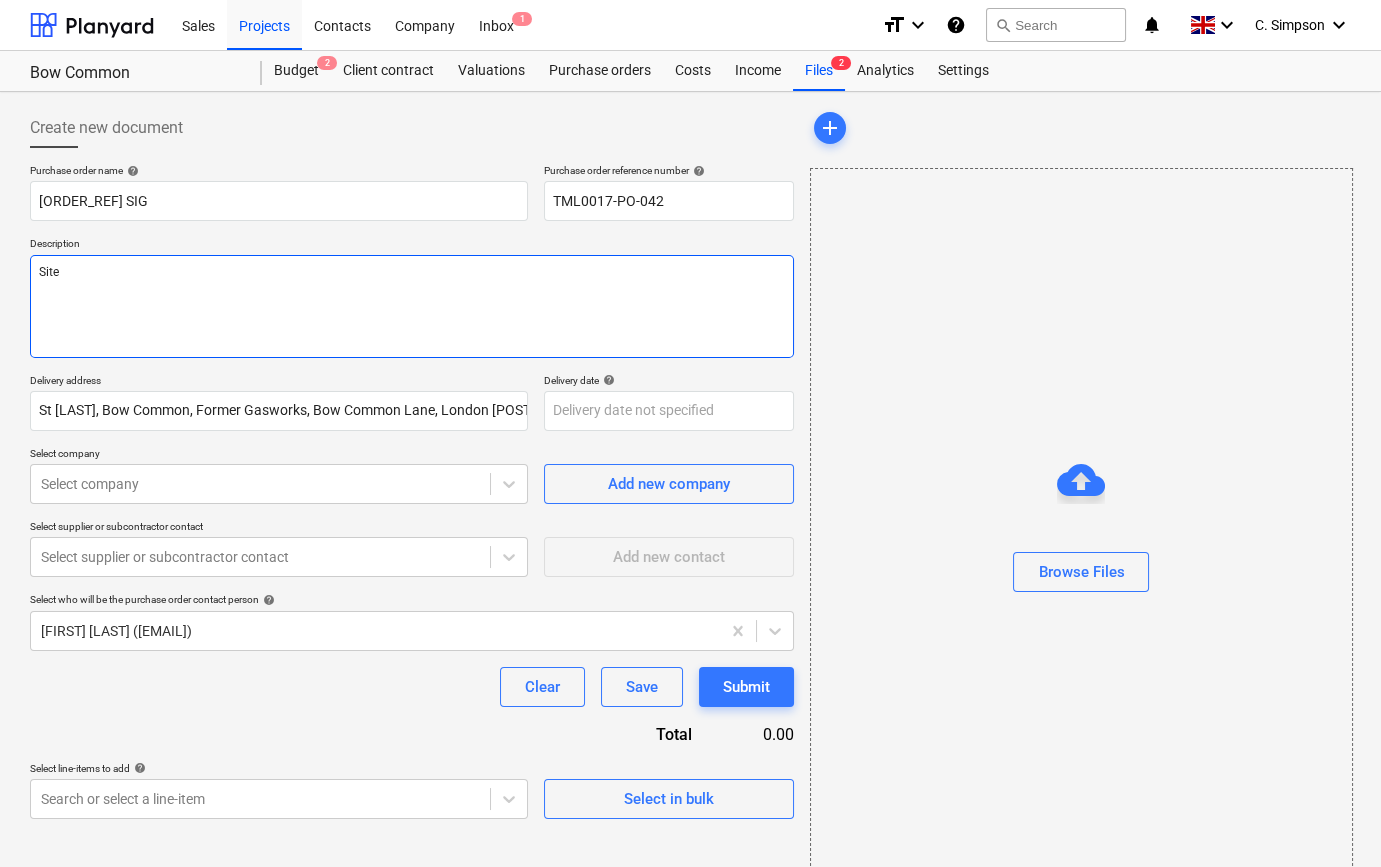 type on "x" 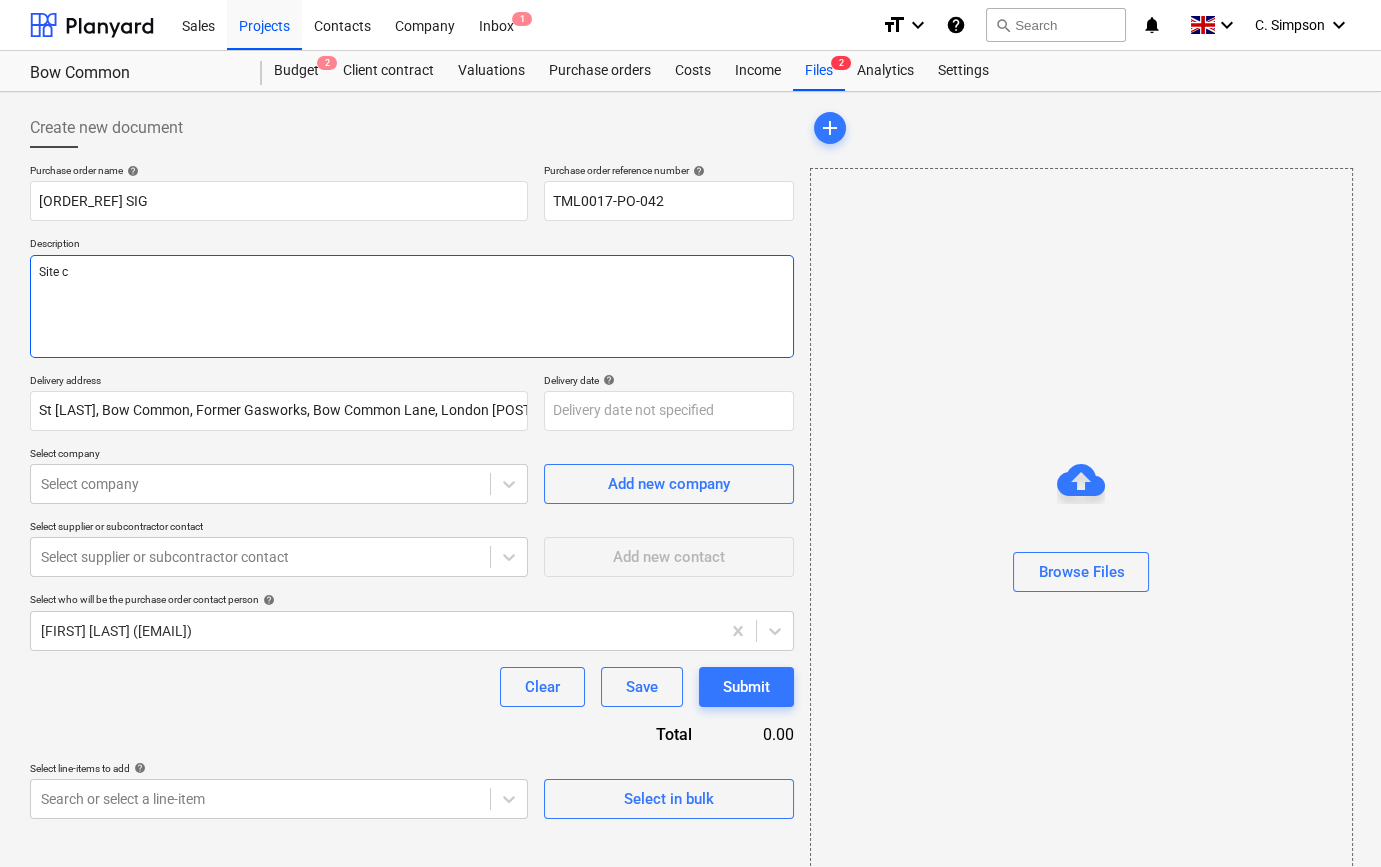 type on "x" 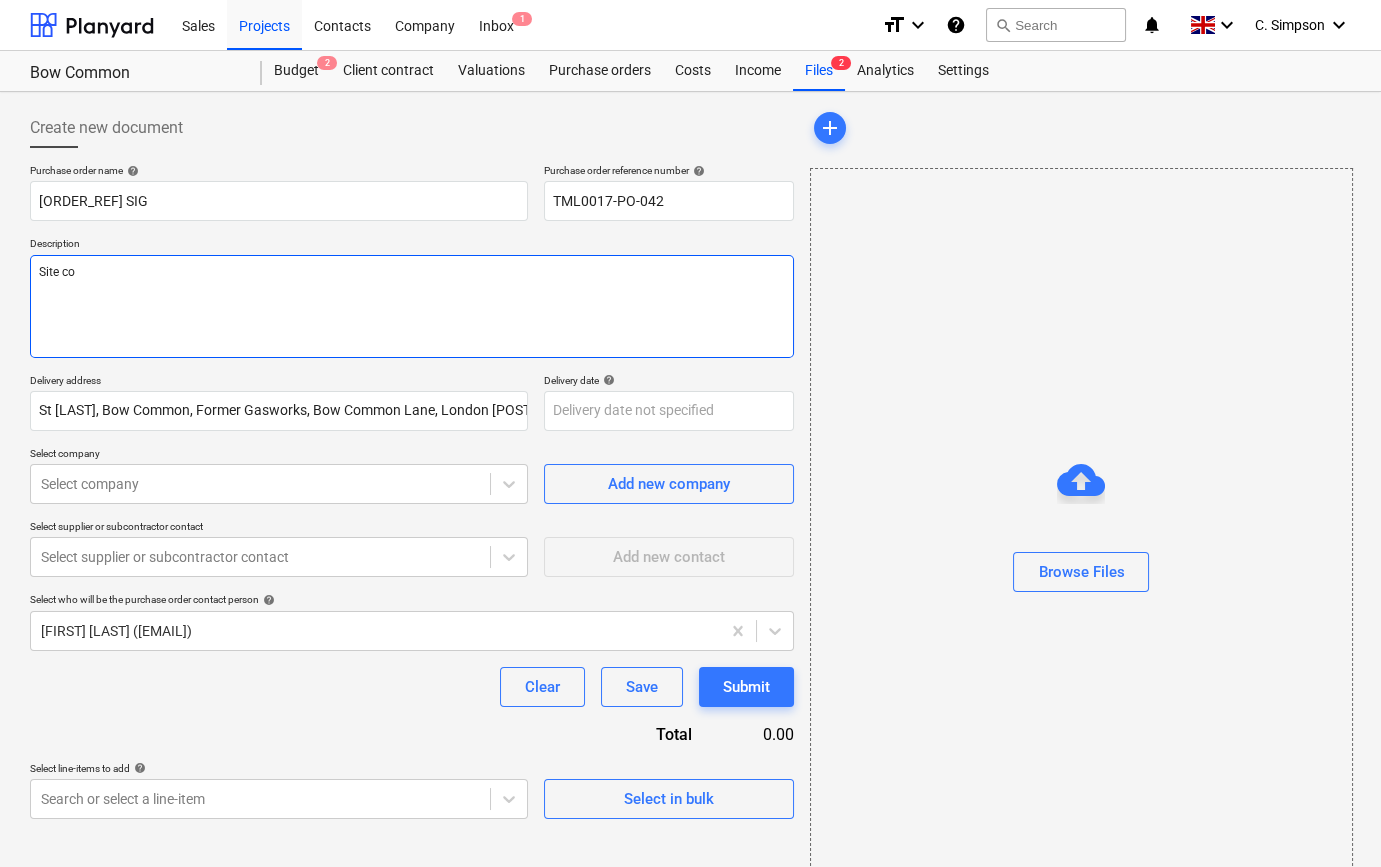 type on "x" 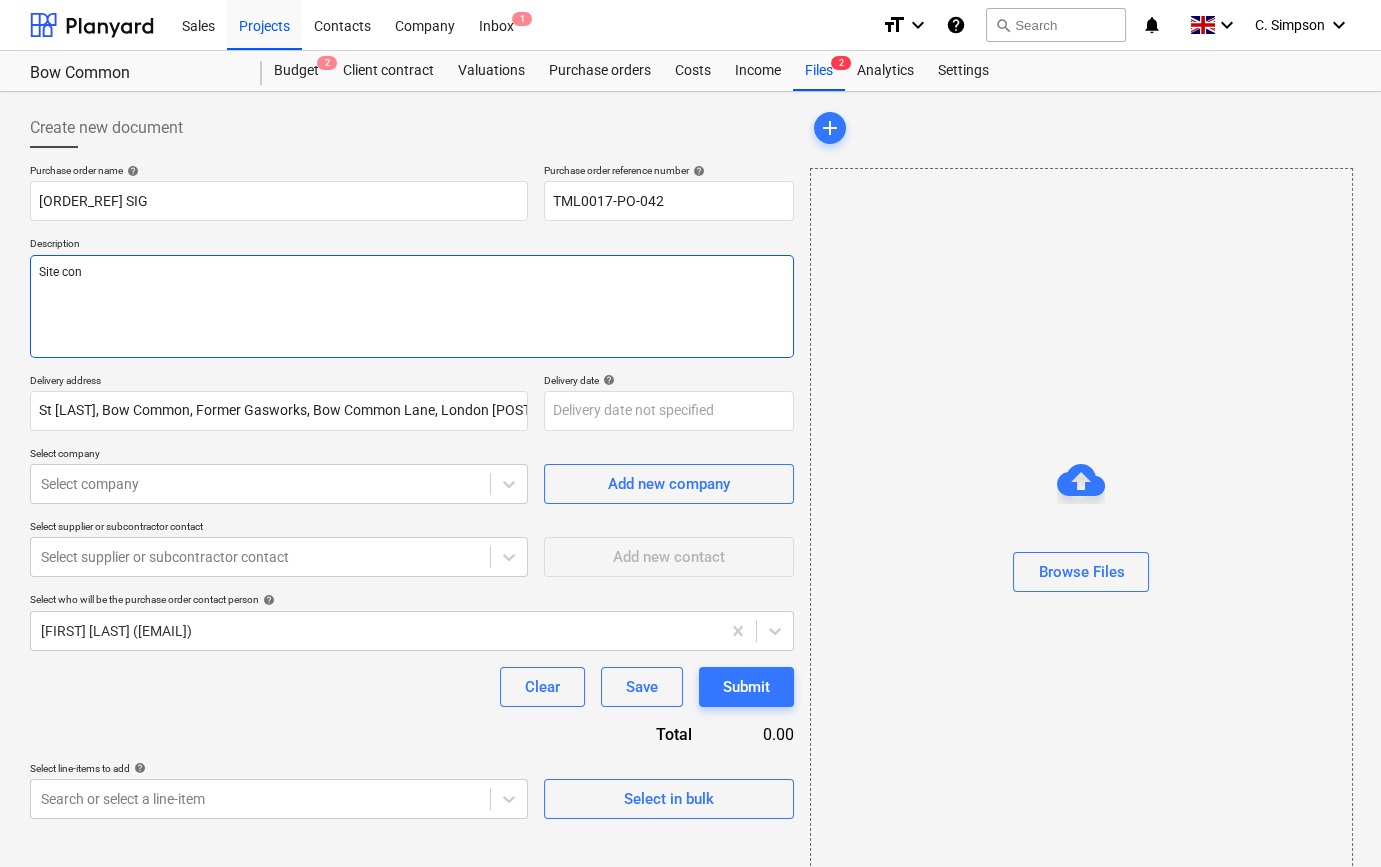 type on "x" 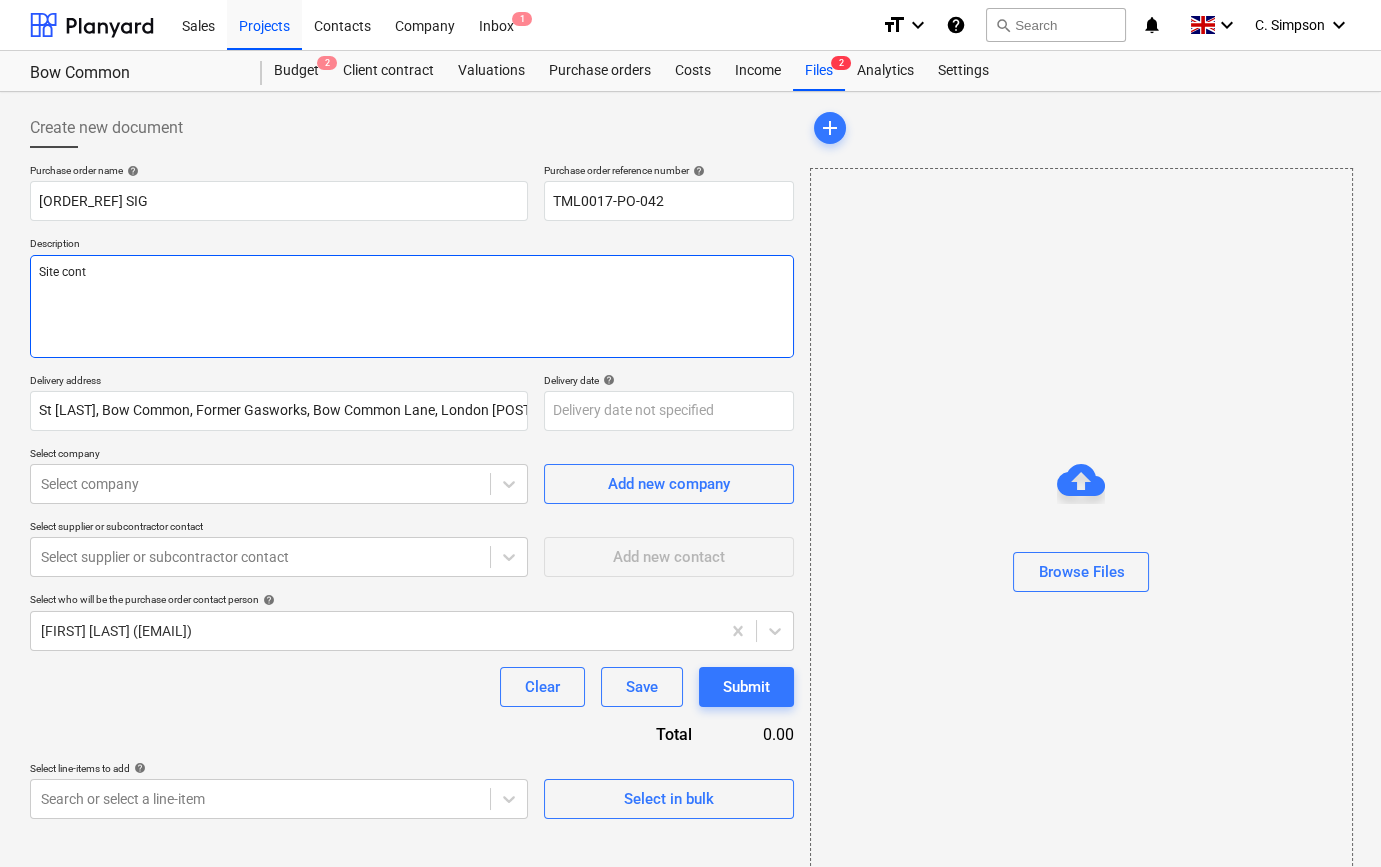 type on "x" 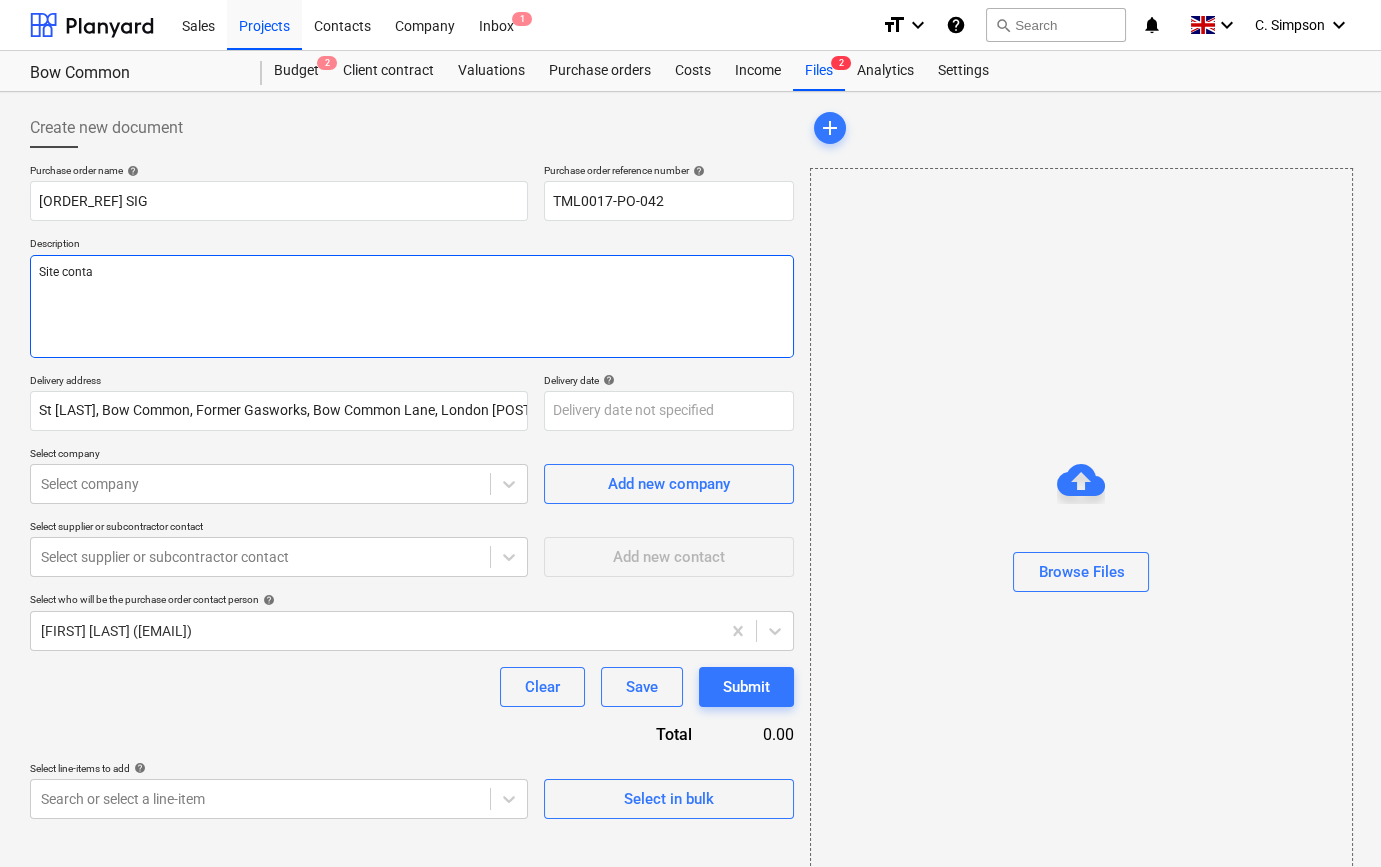 type on "x" 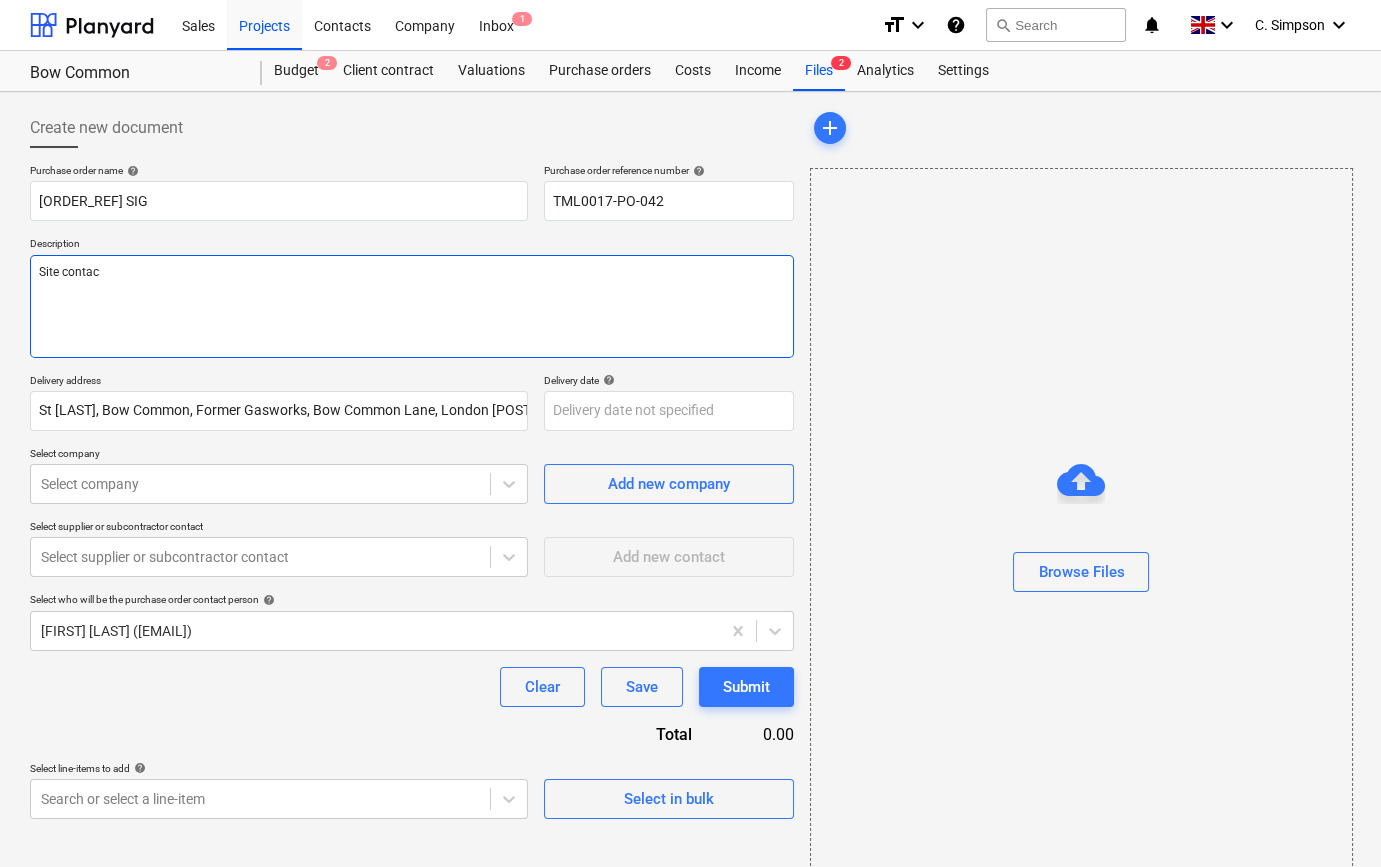 type on "x" 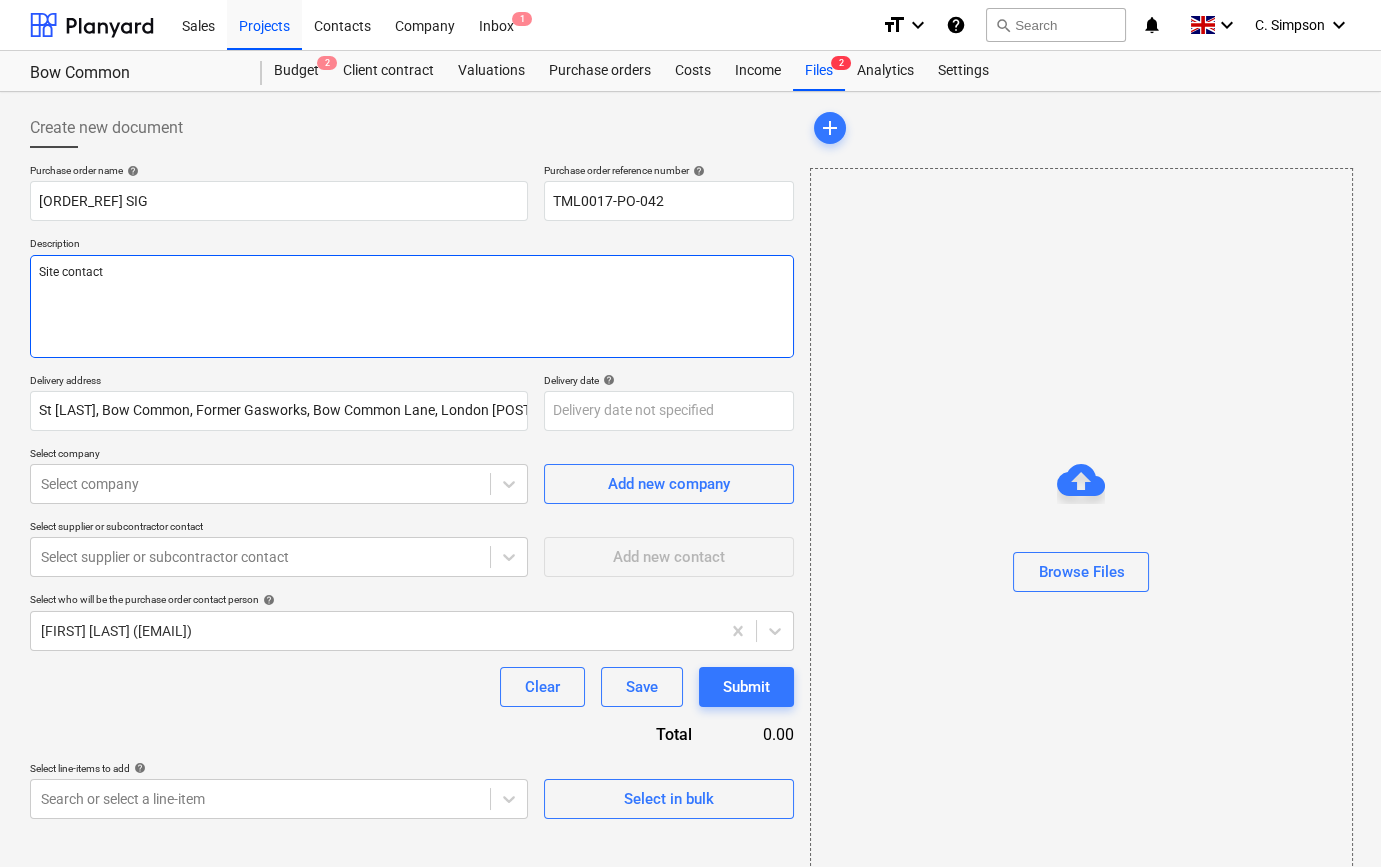 type on "x" 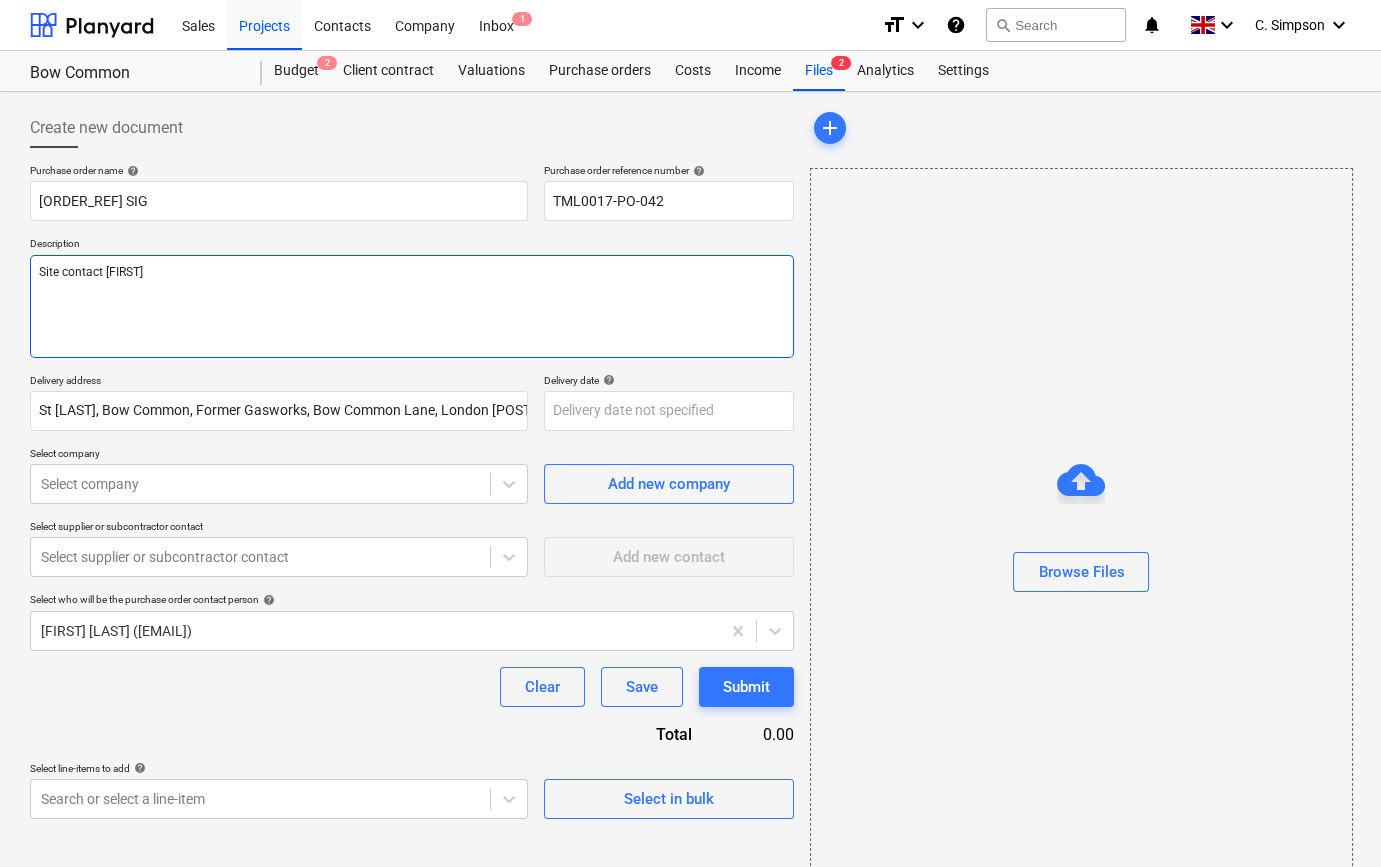 type on "x" 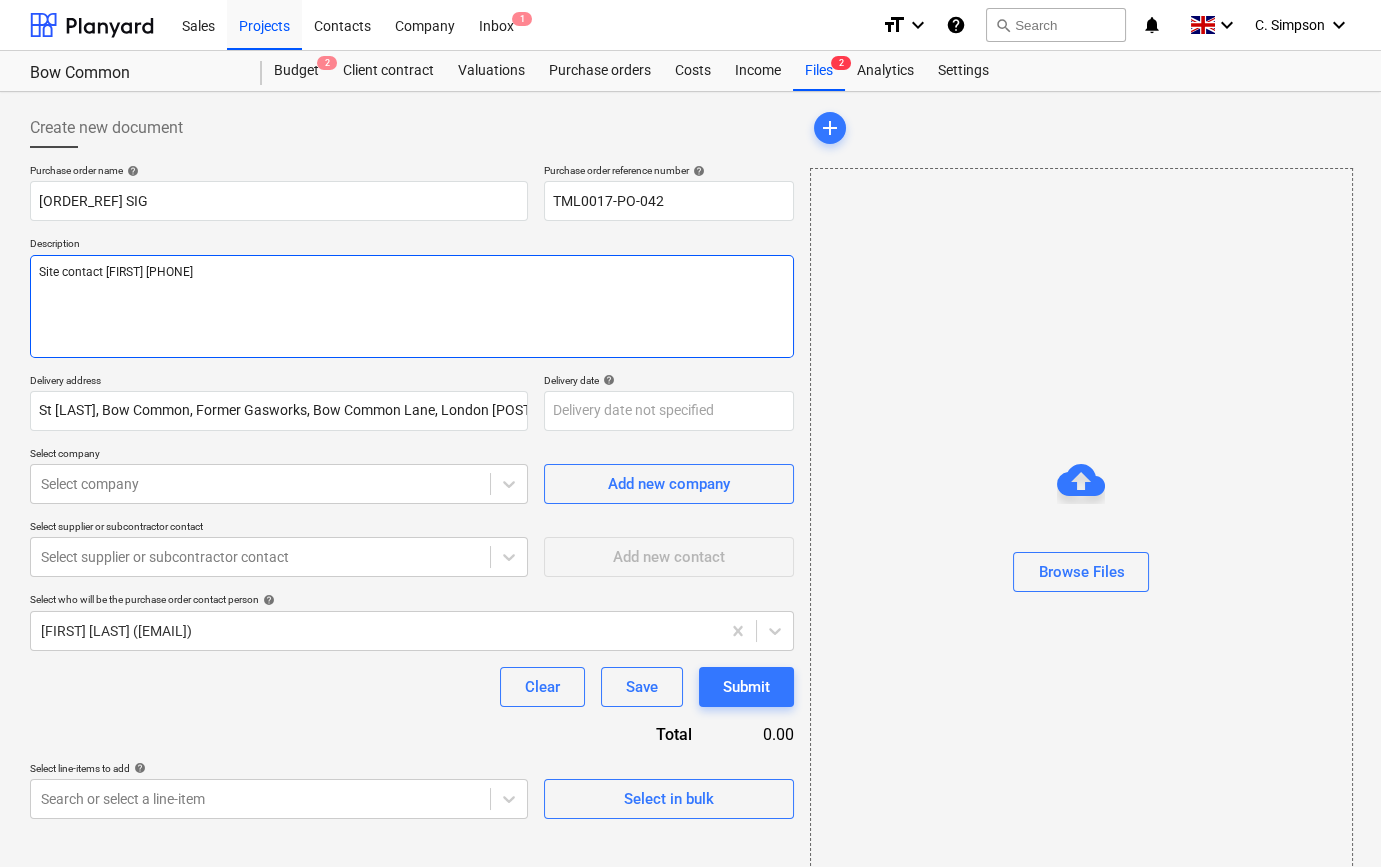 type on "Site contact [FIRST] [PHONE]" 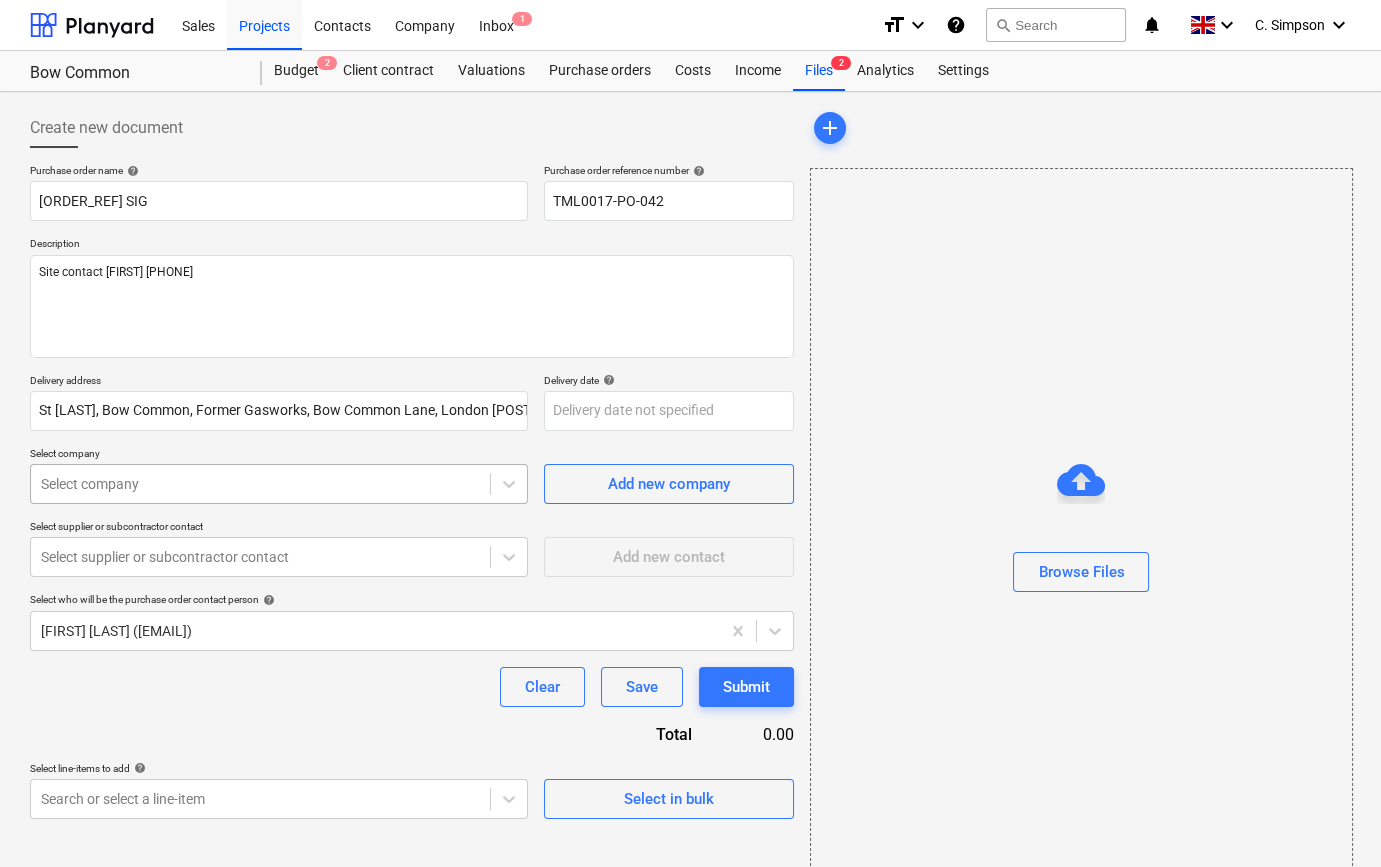 type on "x" 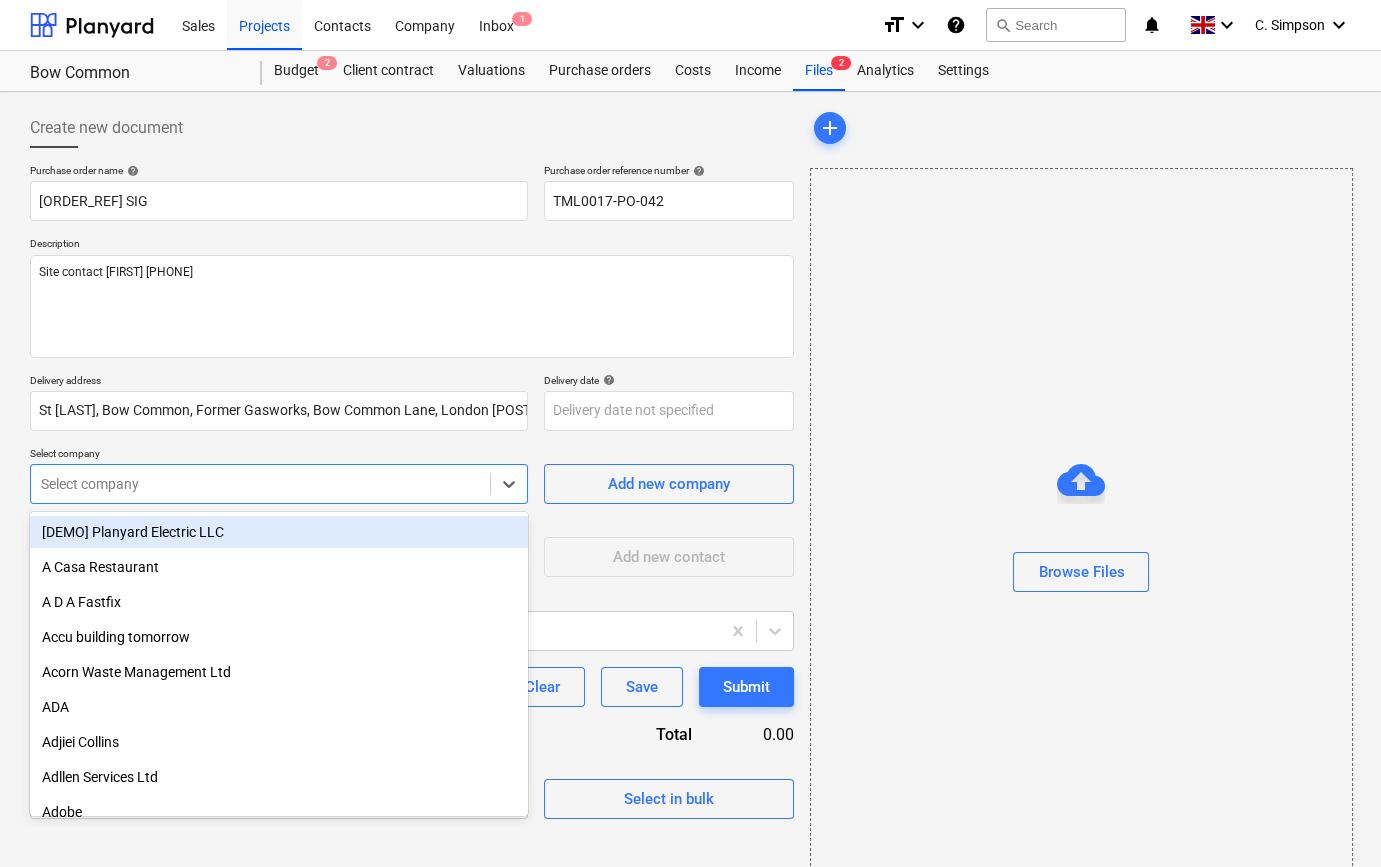click at bounding box center (260, 484) 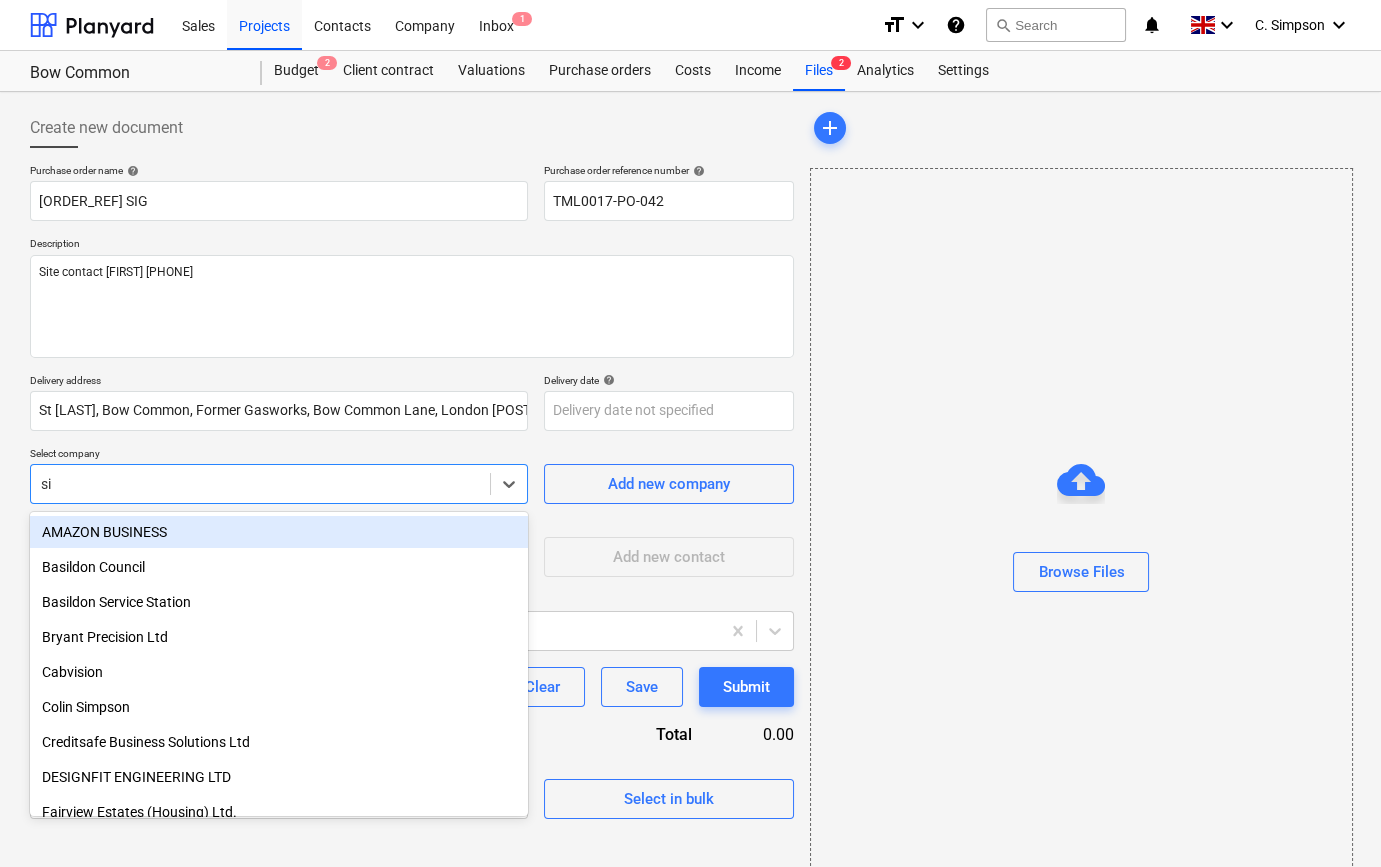 type on "sig" 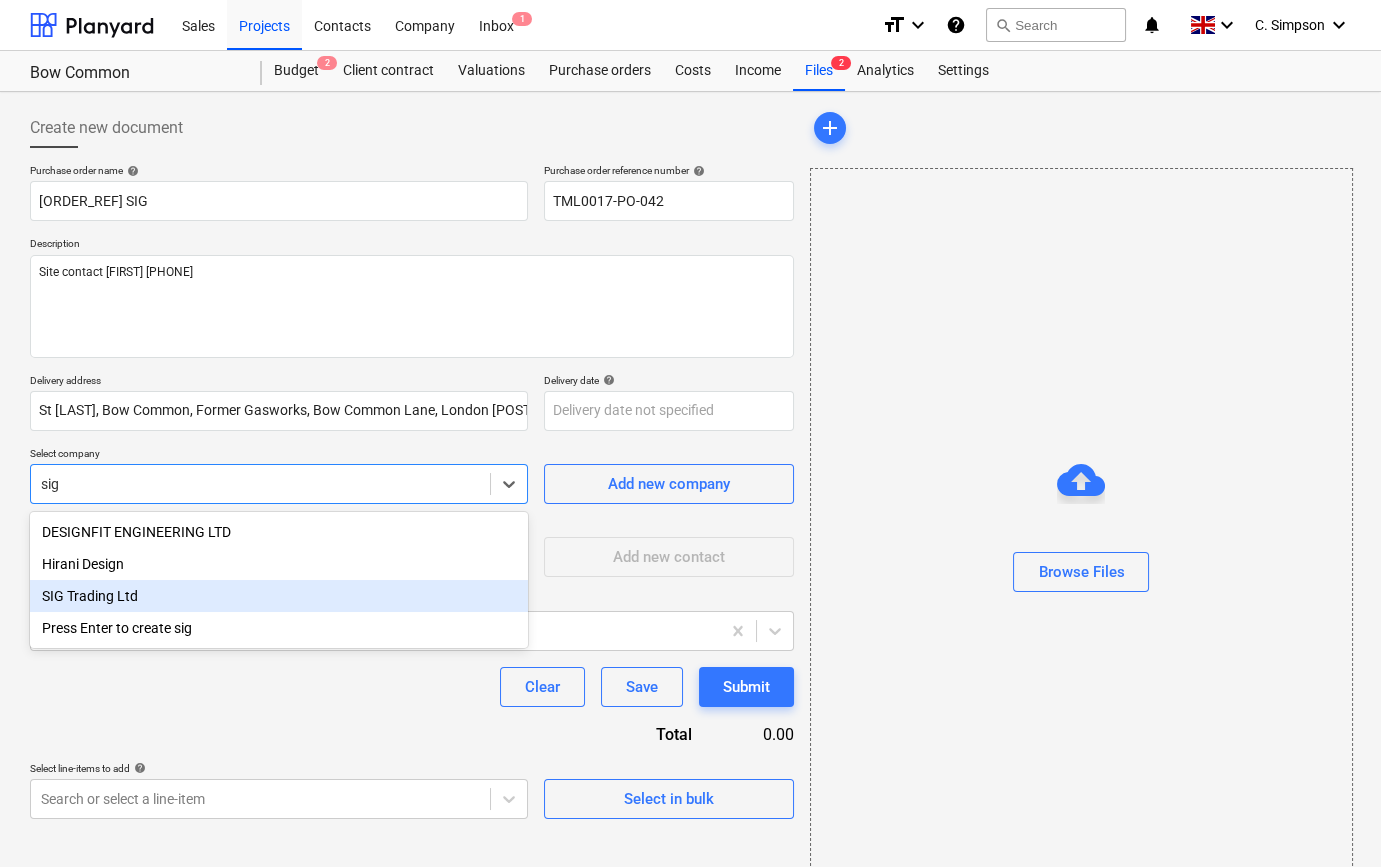 click on "SIG Trading Ltd" at bounding box center (279, 596) 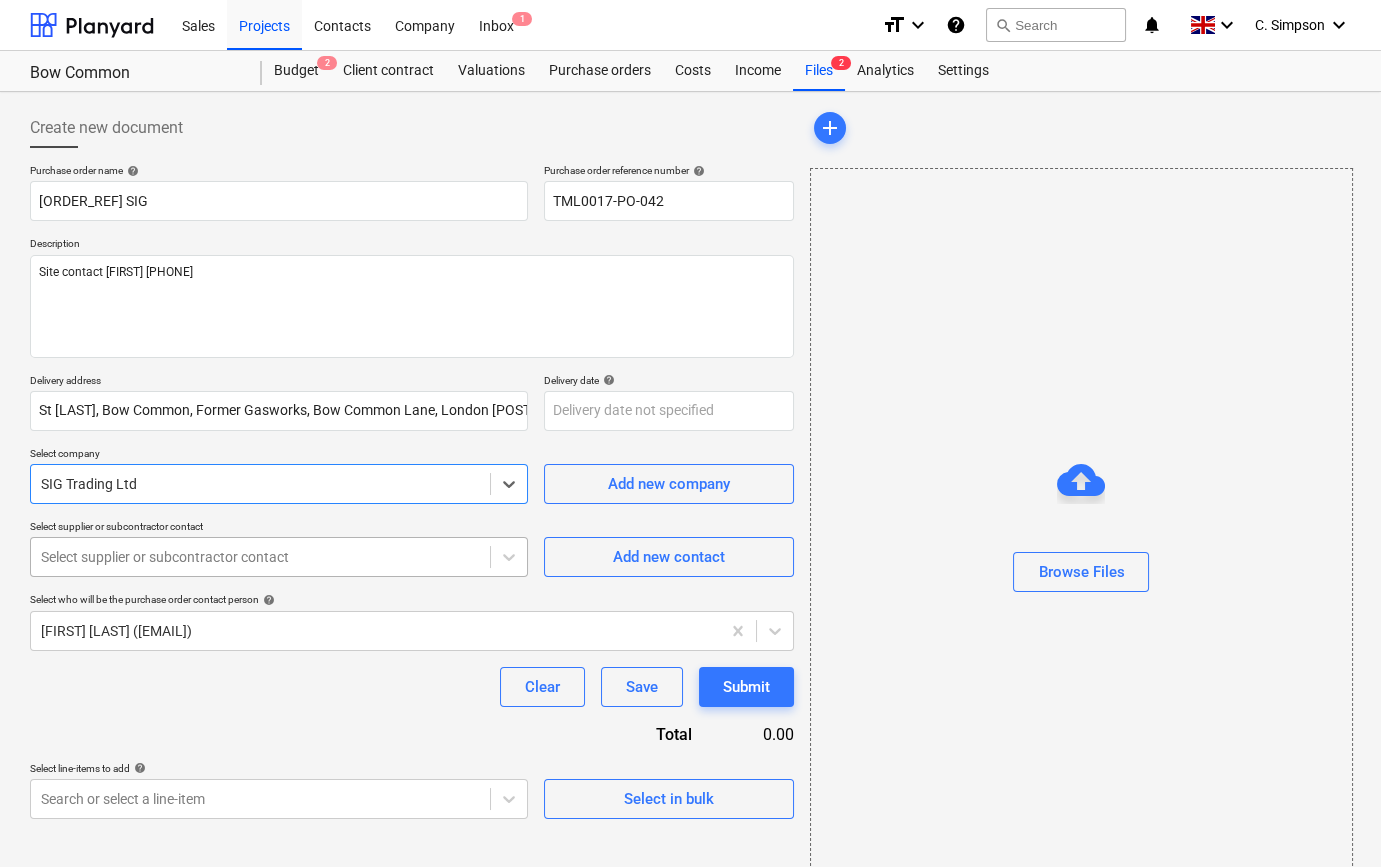 click at bounding box center (260, 557) 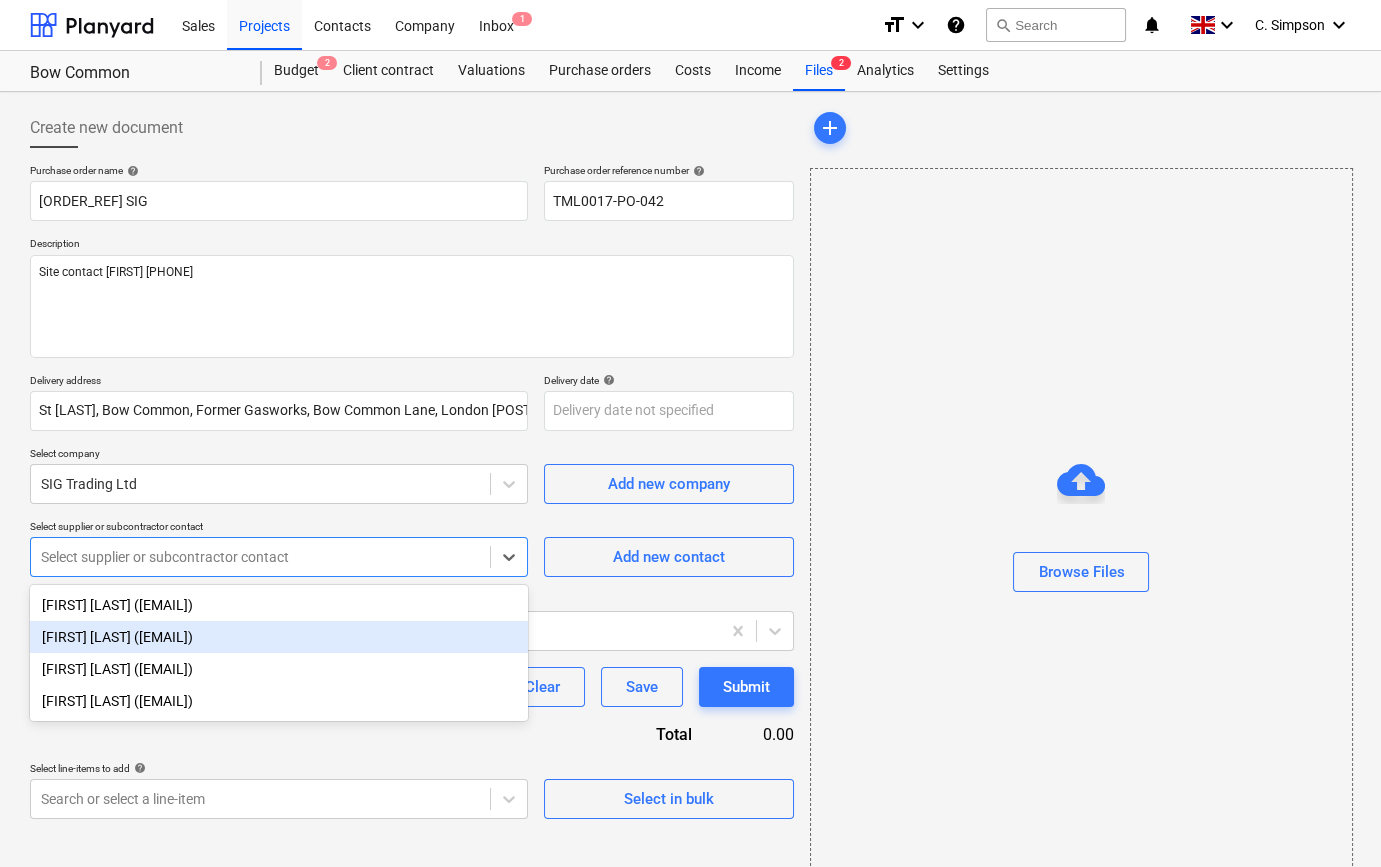 click on "[FIRST] [LAST] ([EMAIL])" at bounding box center (279, 637) 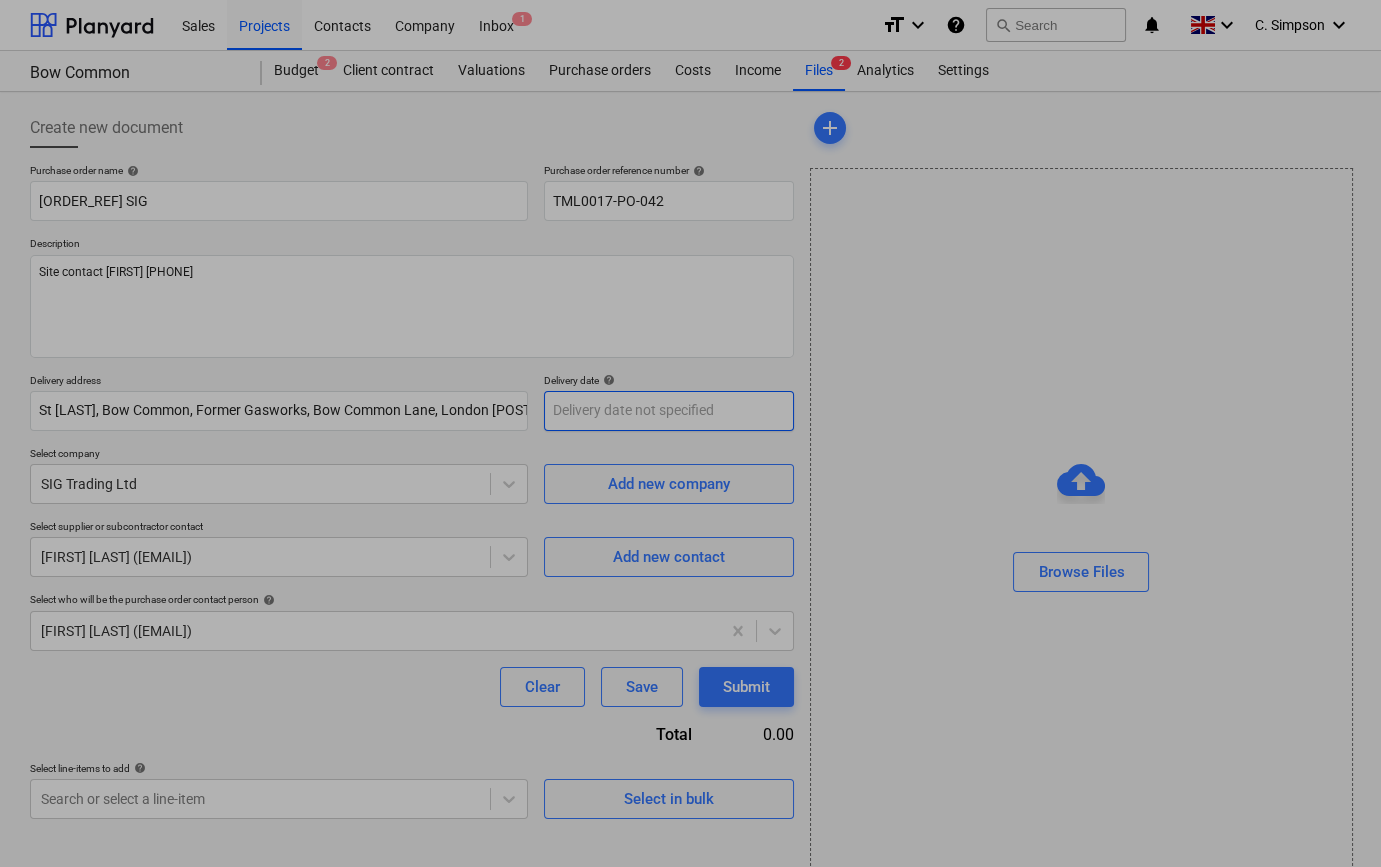click on "Sales Projects Contacts Company Inbox 1 format_size keyboard_arrow_down help search Search notifications 0 keyboard_arrow_down [LAST] keyboard_arrow_down Bow Common Budget 2 Client contract Valuations Purchase orders Costs Income Files 2 Analytics Settings Create new document Purchase order name help [ORDER_REF] SIG Purchase order reference number help [ORDER_REF] Description Site contact [FIRST] [PHONE] Delivery address St [LAST], Bow Common, Former Gasworks, Bow Common Lane, London [POSTAL CODE] Delivery date help Press the down arrow key to interact with the calendar and
select a date. Press the question mark key to get the keyboard shortcuts for changing dates. Select company SIG Trading Ltd   Add new company Select supplier or subcontractor contact [FIRST] [LAST] ([EMAIL]) Add new contact Select who will be the purchase order contact person help [FIRST] [LAST] ([EMAIL]) Clear Save Submit Total 0.00 Select line-items to add help Search or select a line-item add" at bounding box center [690, 433] 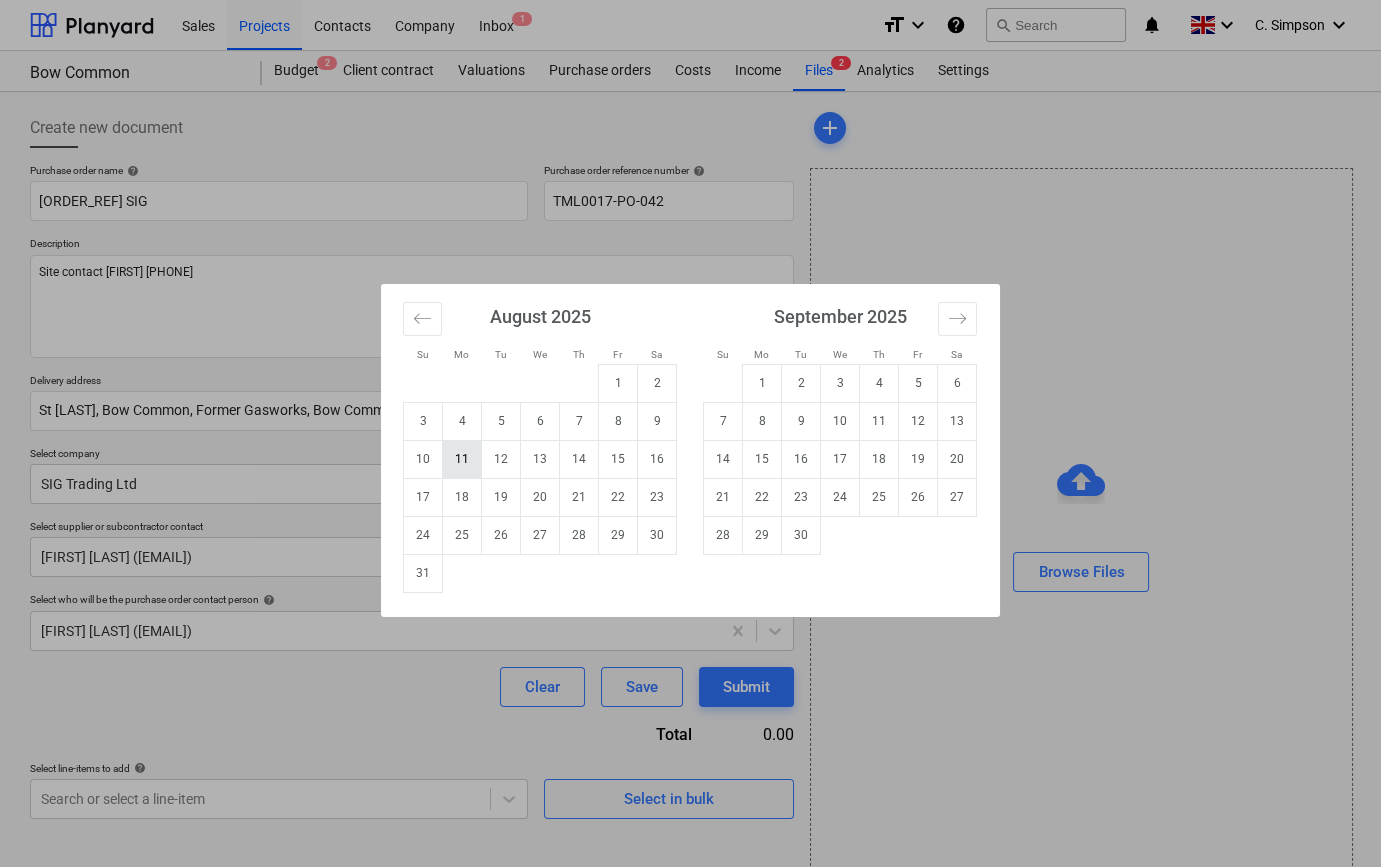 click on "11" at bounding box center [462, 459] 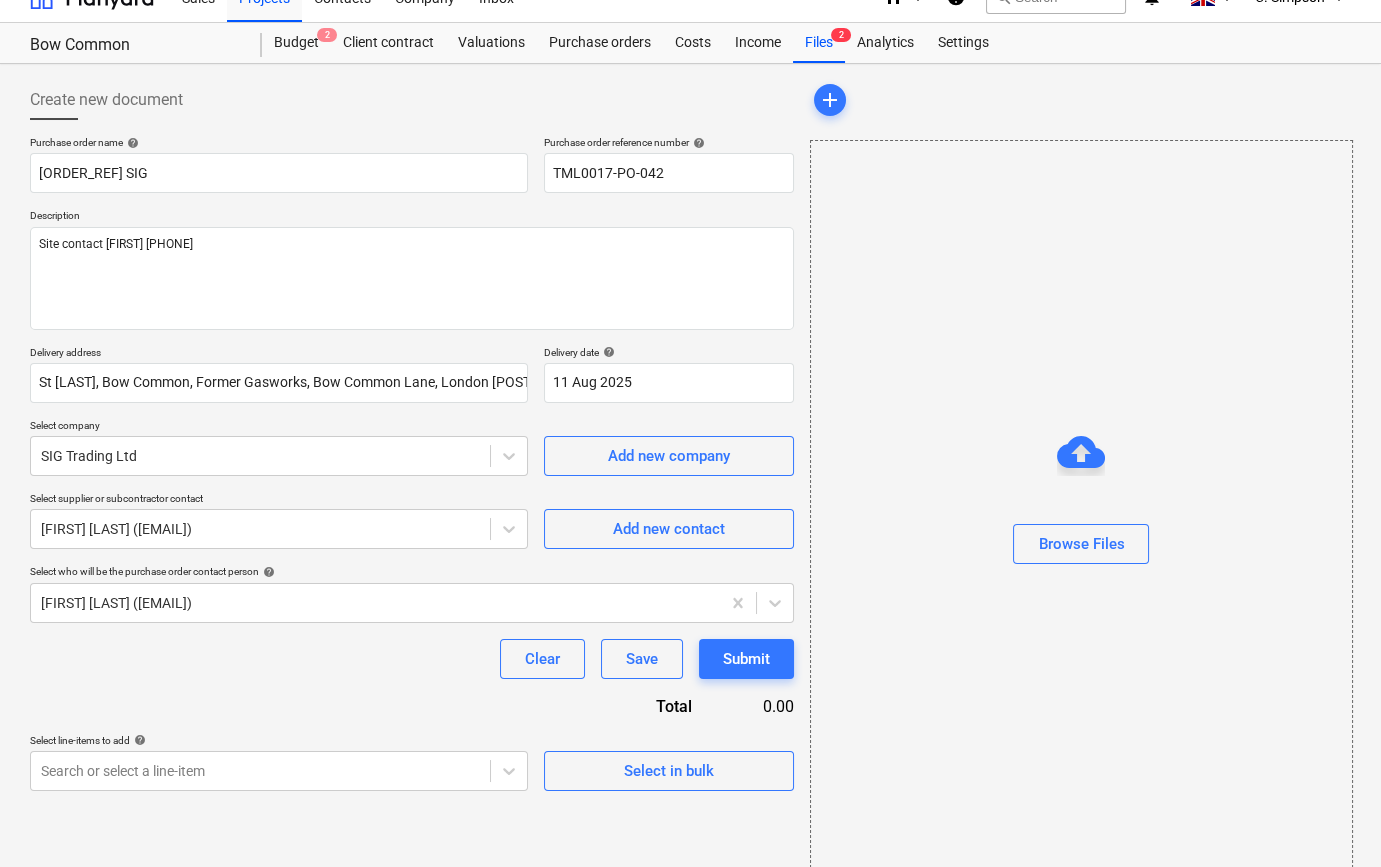 scroll, scrollTop: 43, scrollLeft: 0, axis: vertical 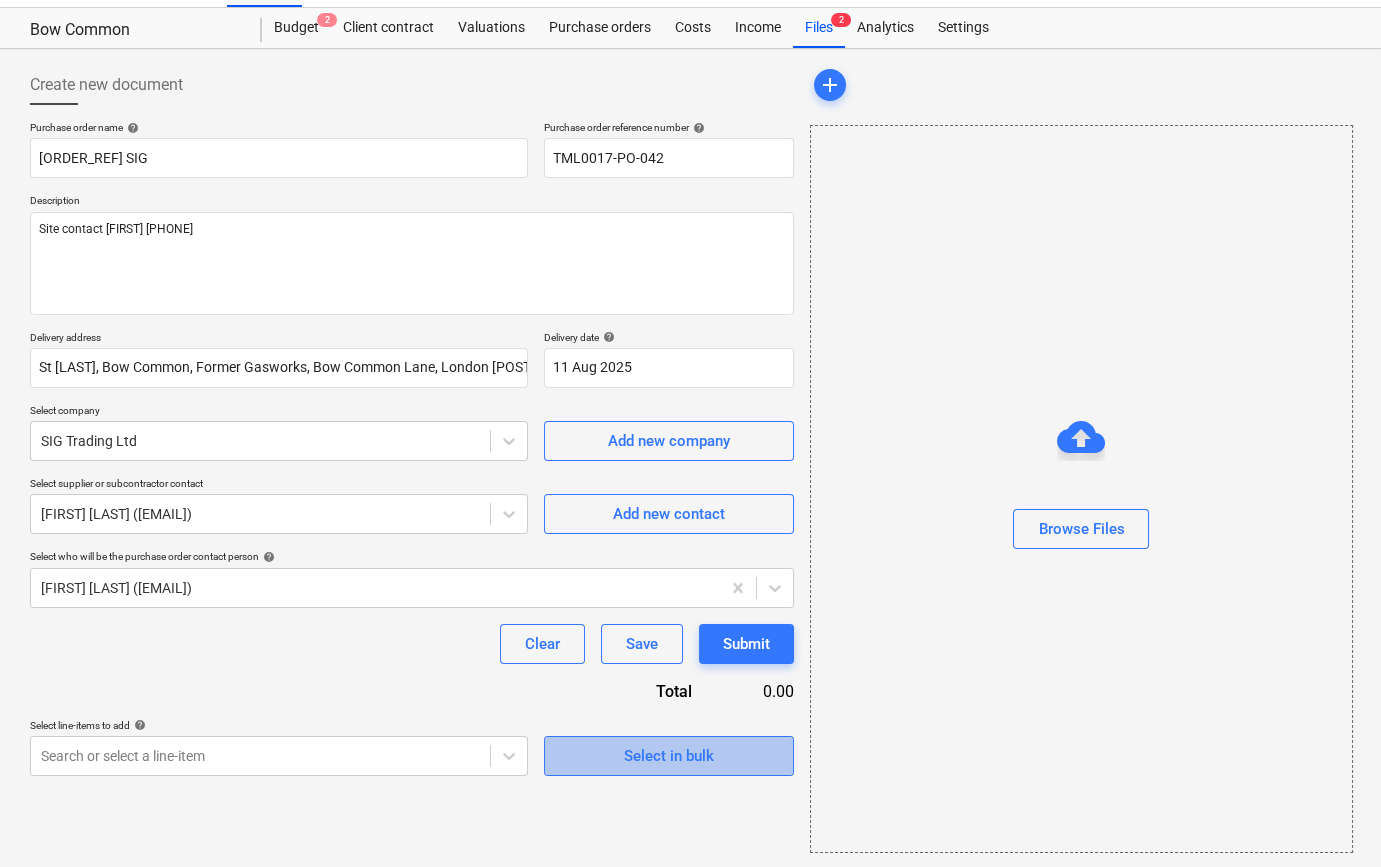 click on "Select in bulk" at bounding box center (669, 756) 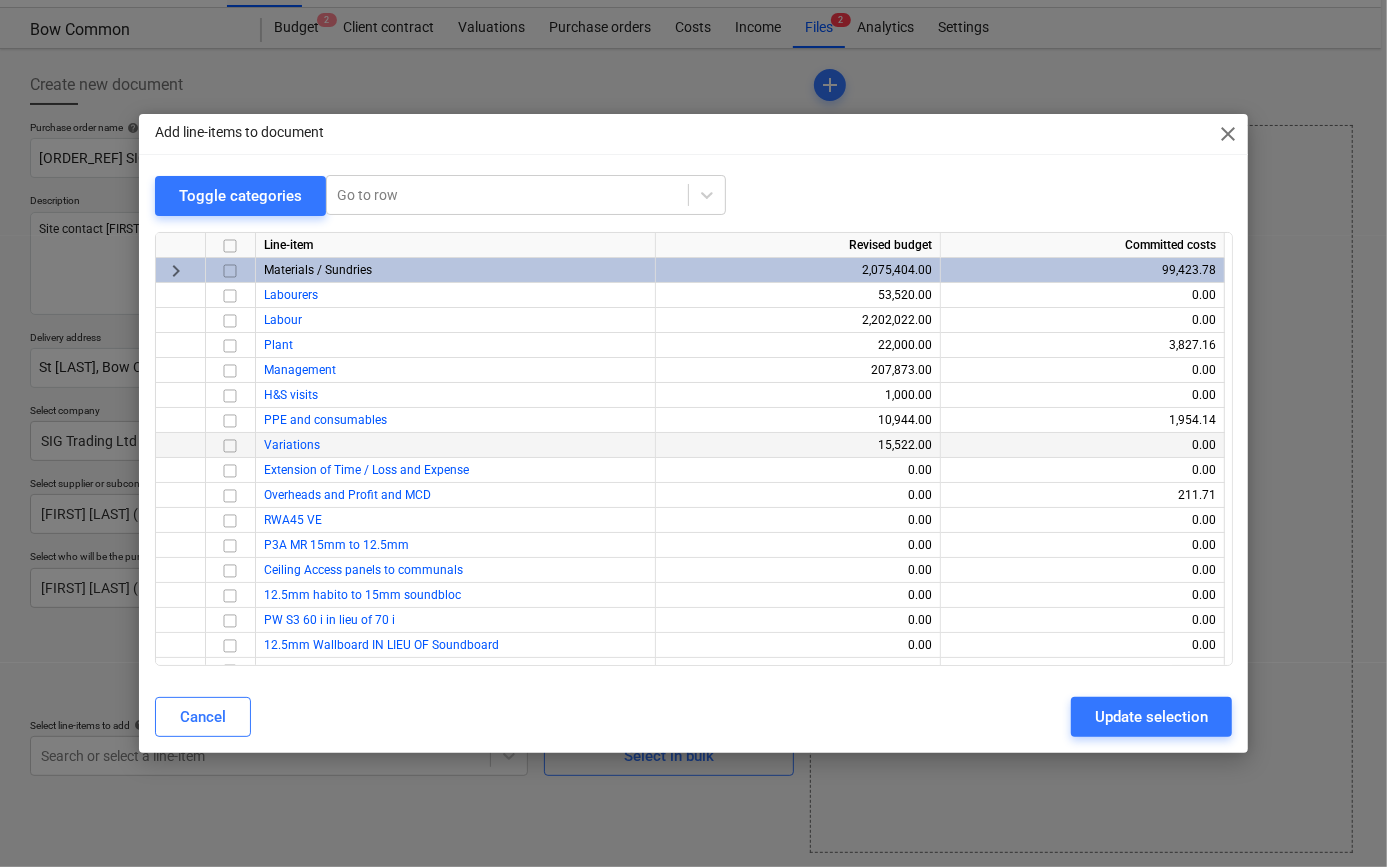 click at bounding box center [230, 445] 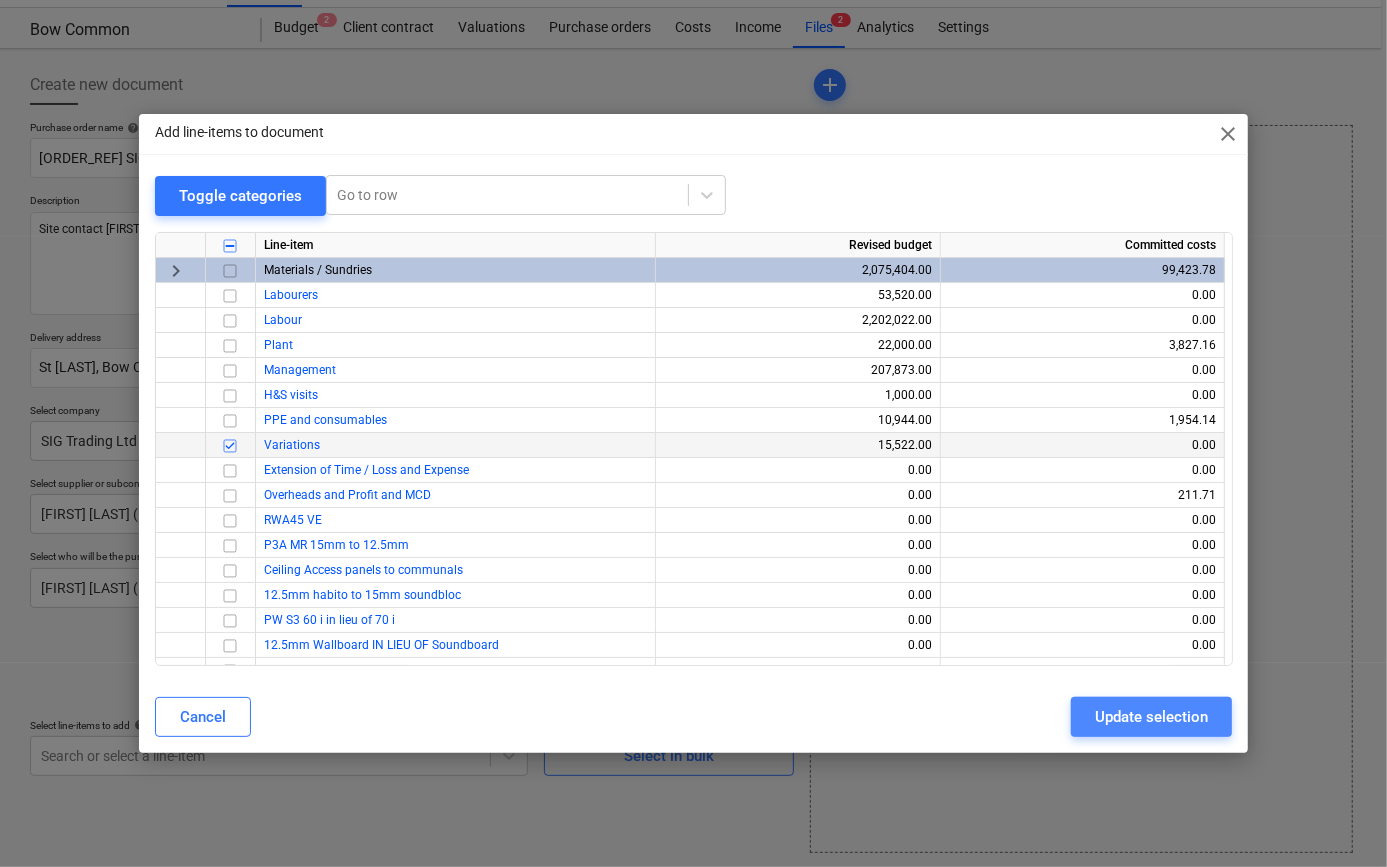 click on "Update selection" at bounding box center (1151, 717) 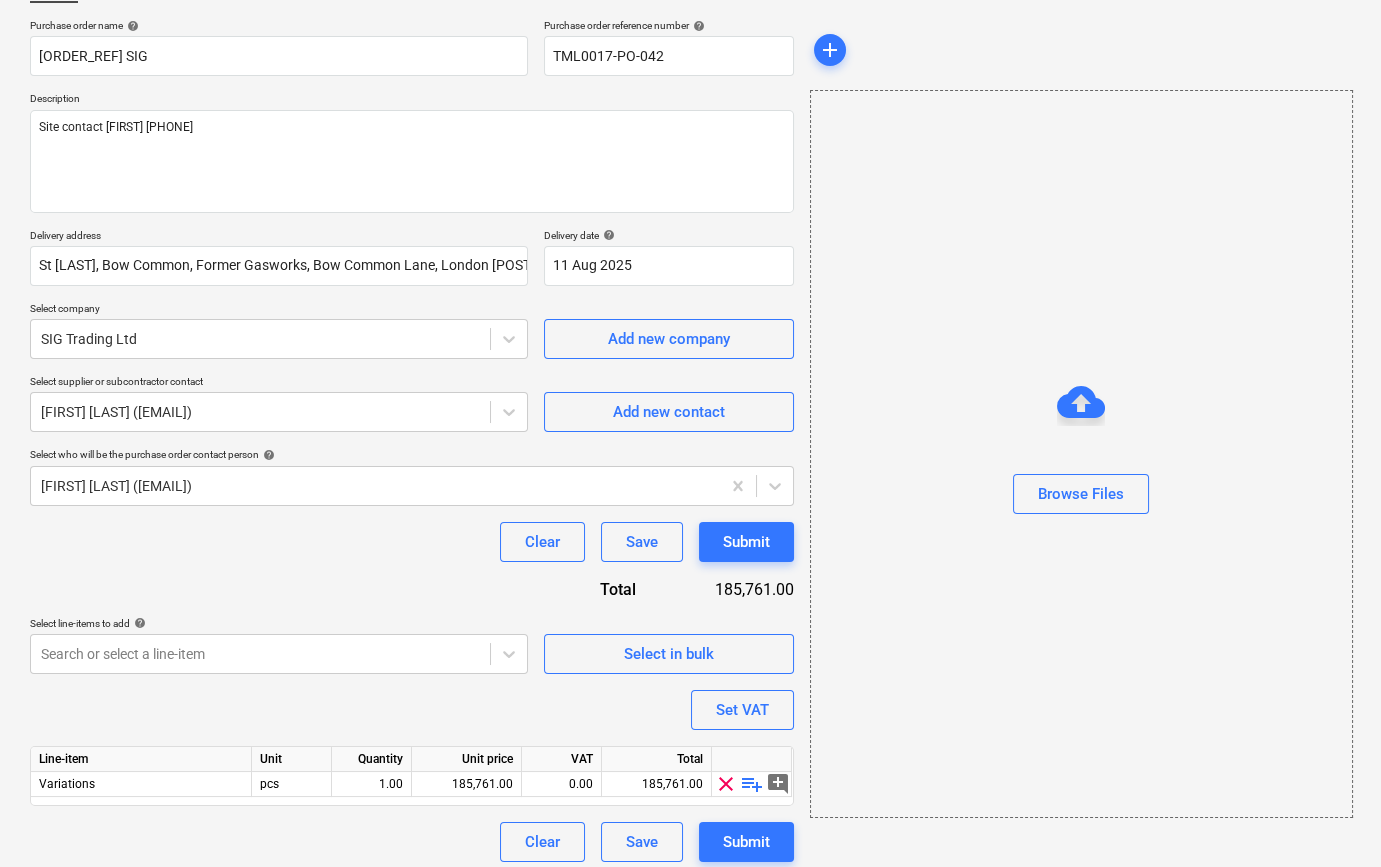 scroll, scrollTop: 155, scrollLeft: 0, axis: vertical 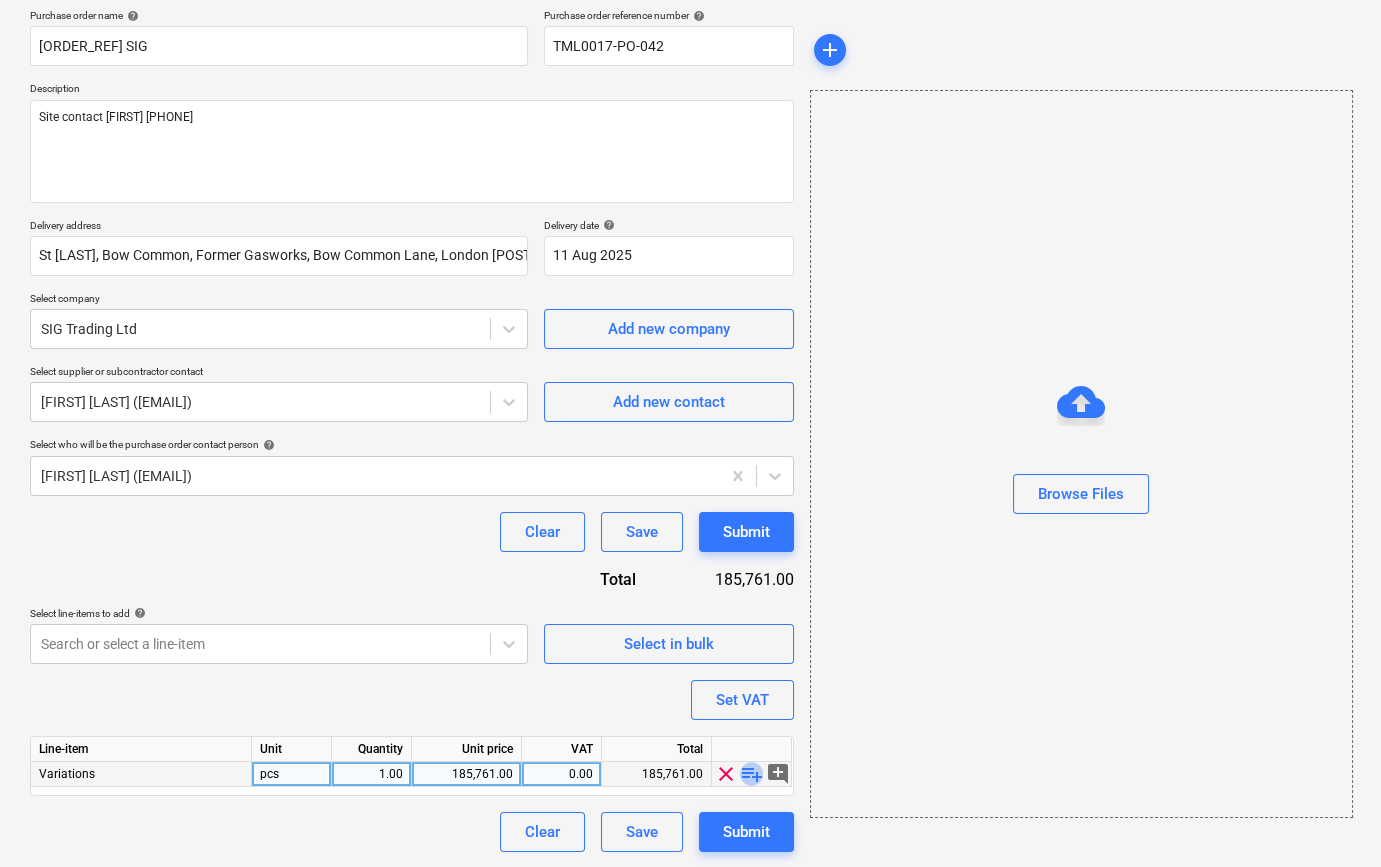 click on "playlist_add" at bounding box center [752, 774] 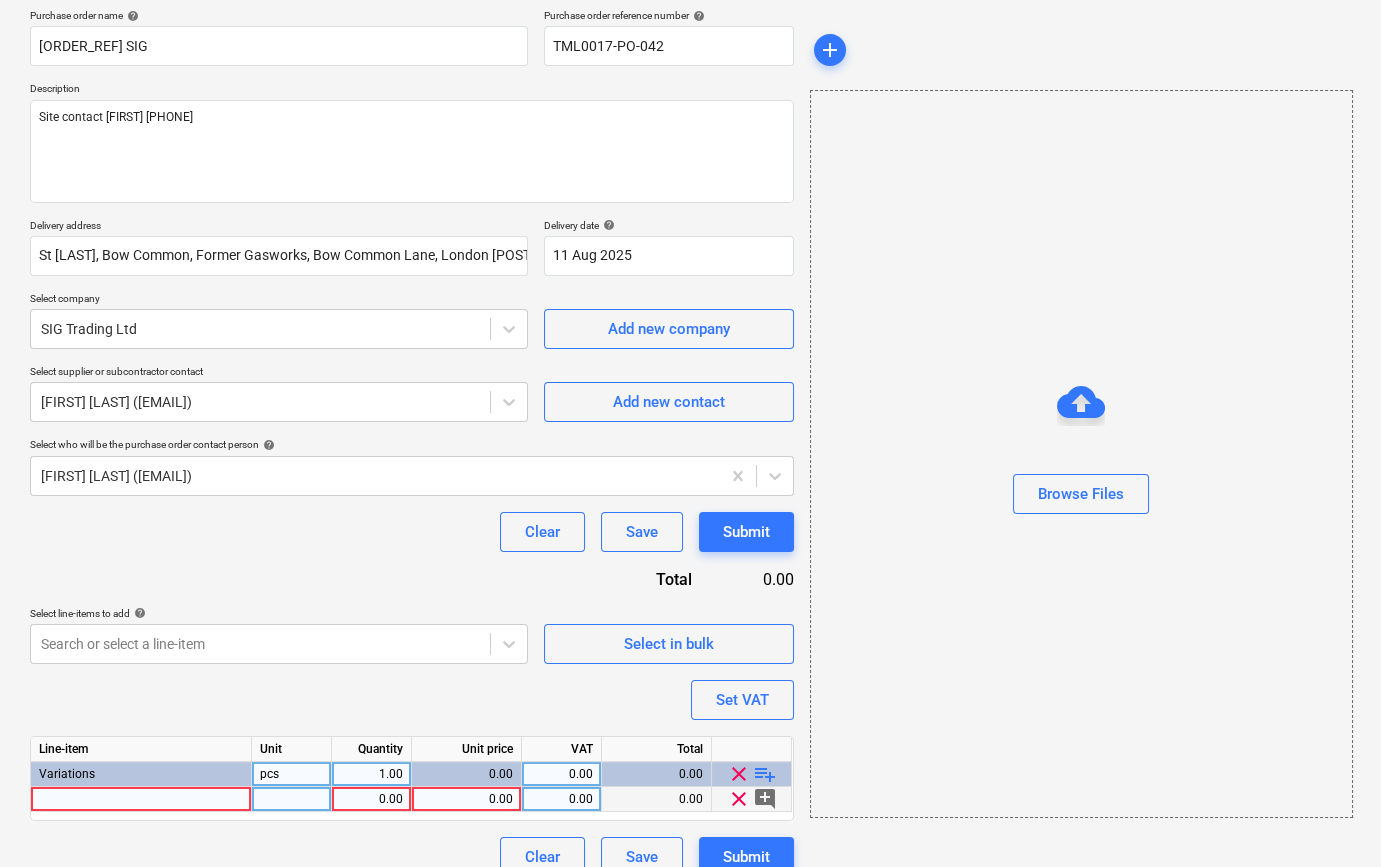 click at bounding box center (141, 799) 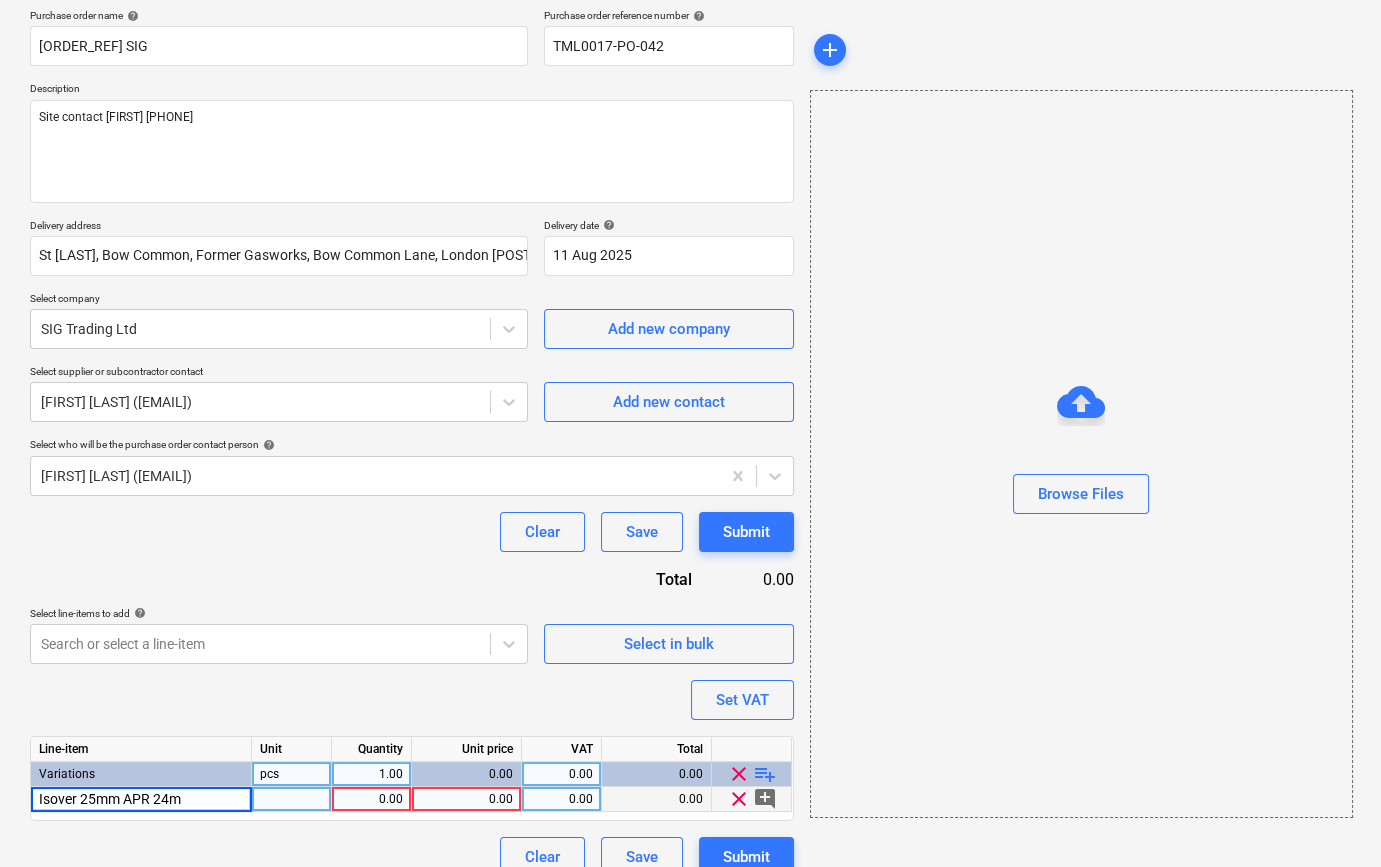 type on "Isover 25mm APR 24m²" 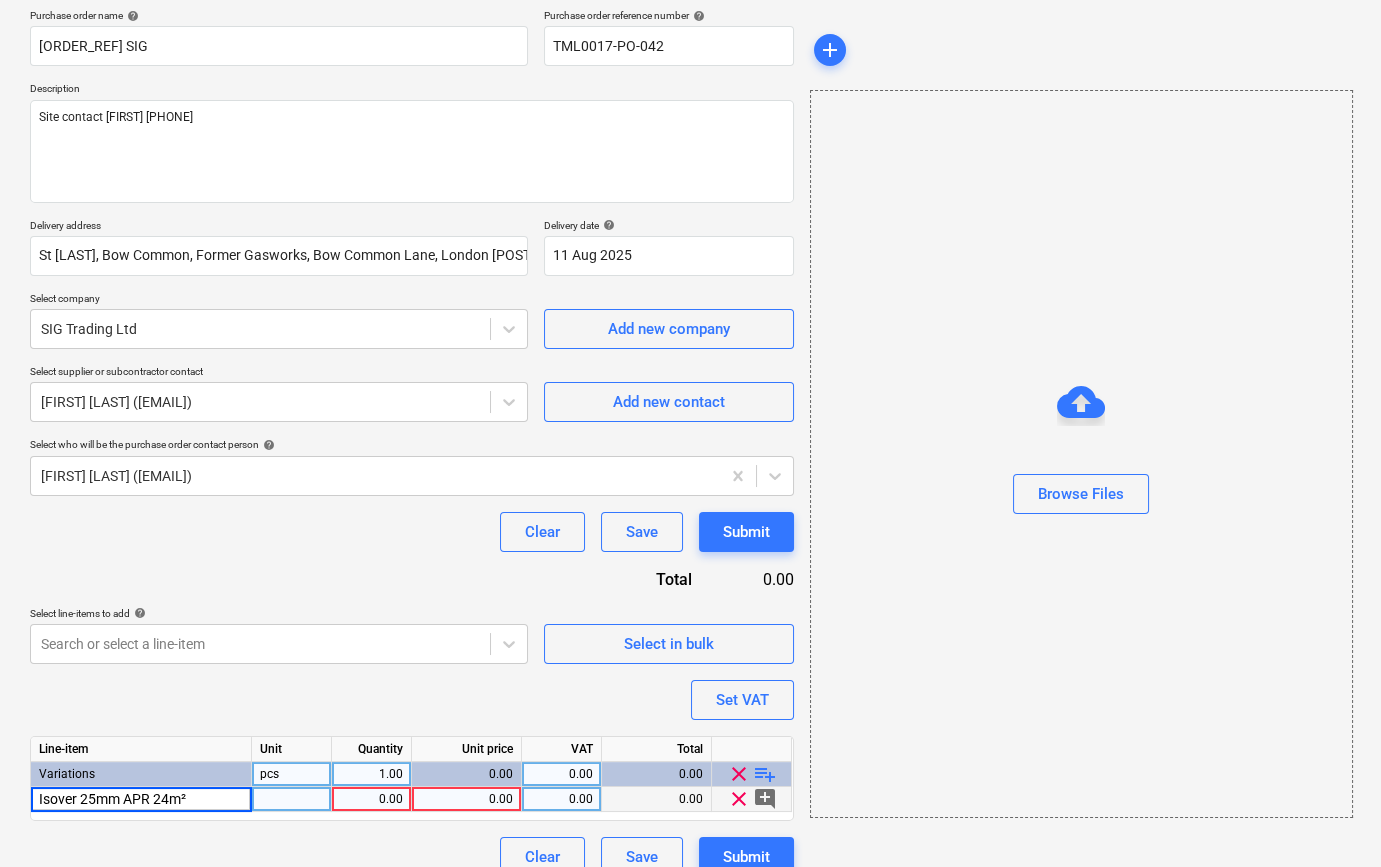 type on "x" 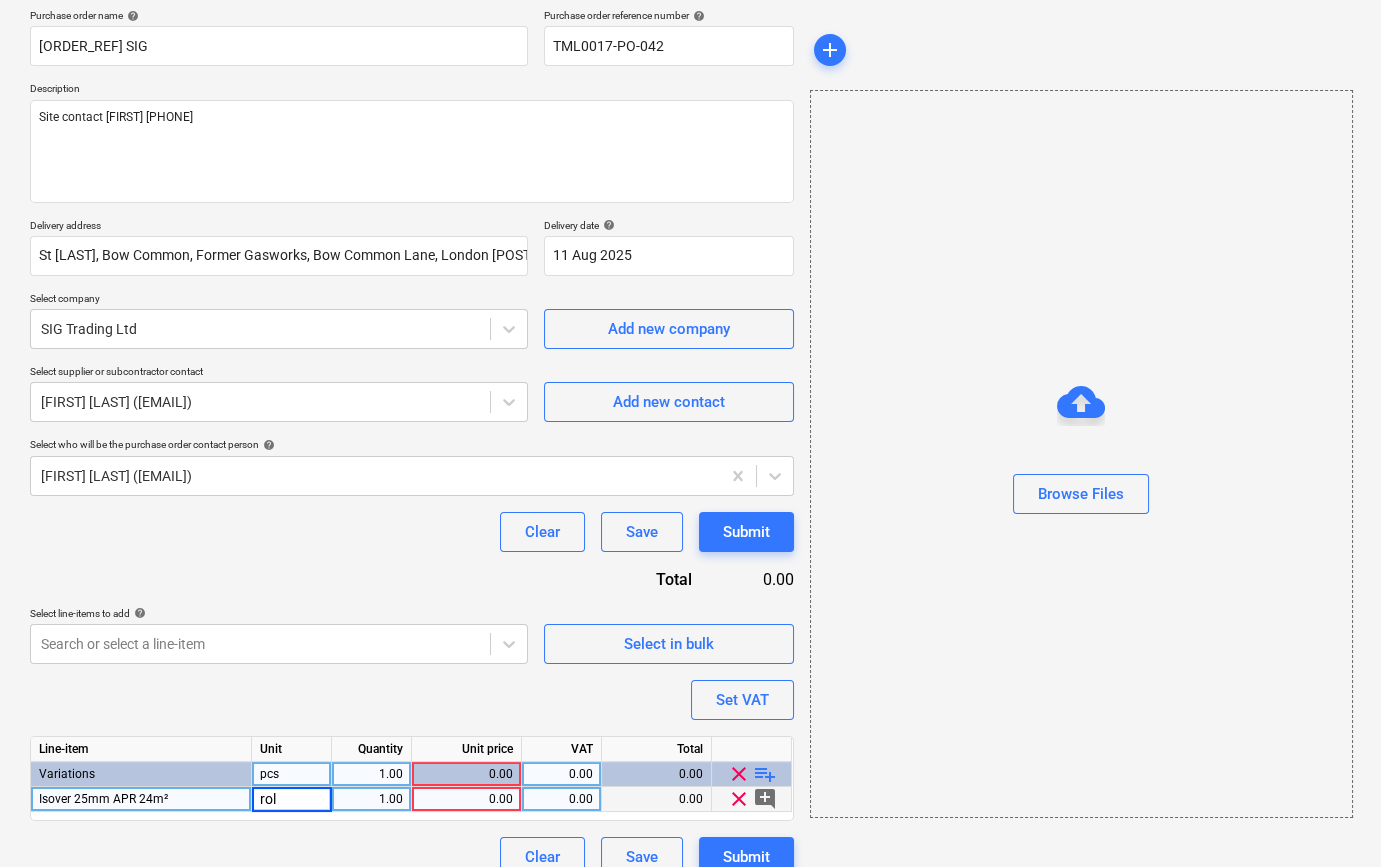 type on "roll" 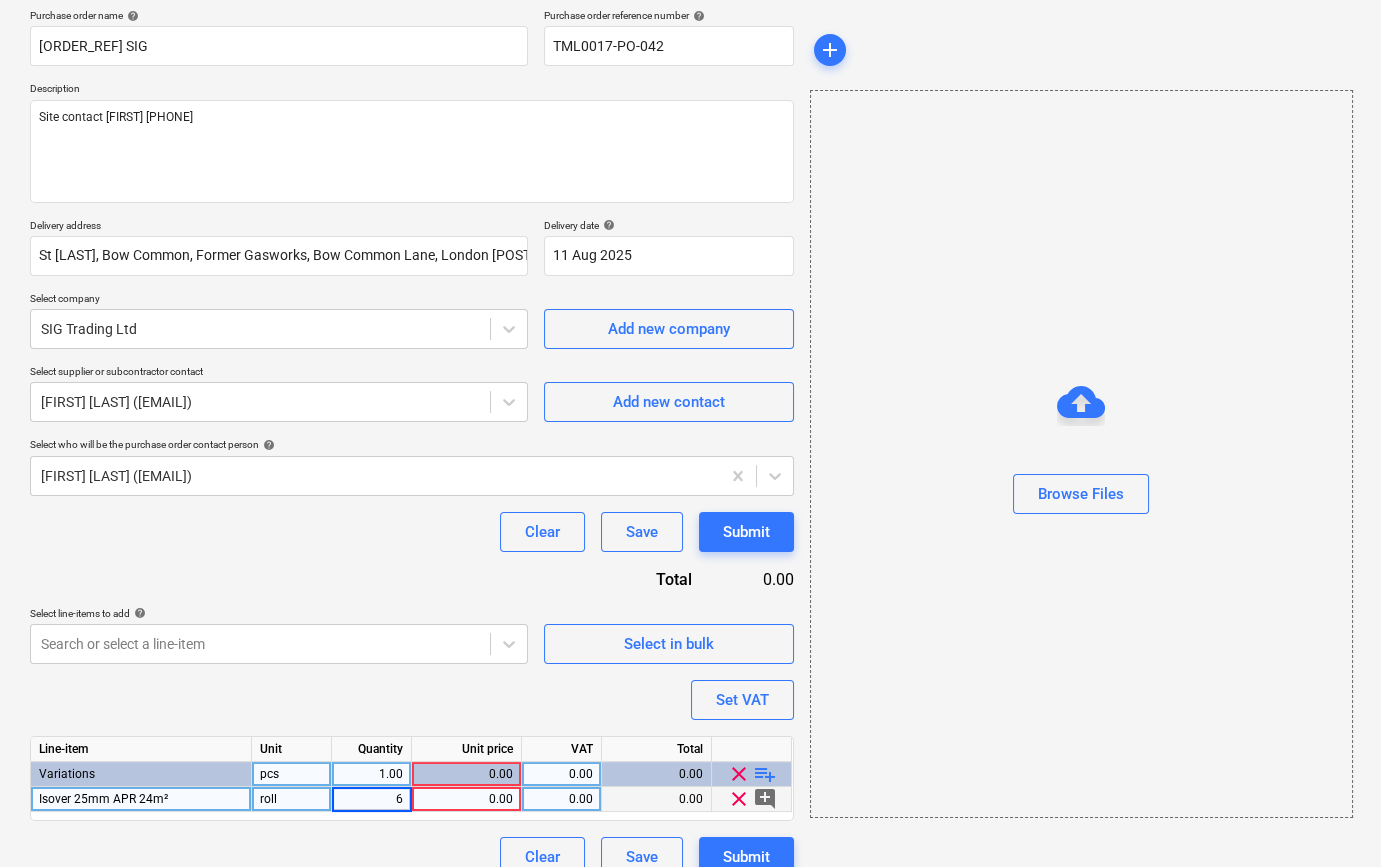 type on "x" 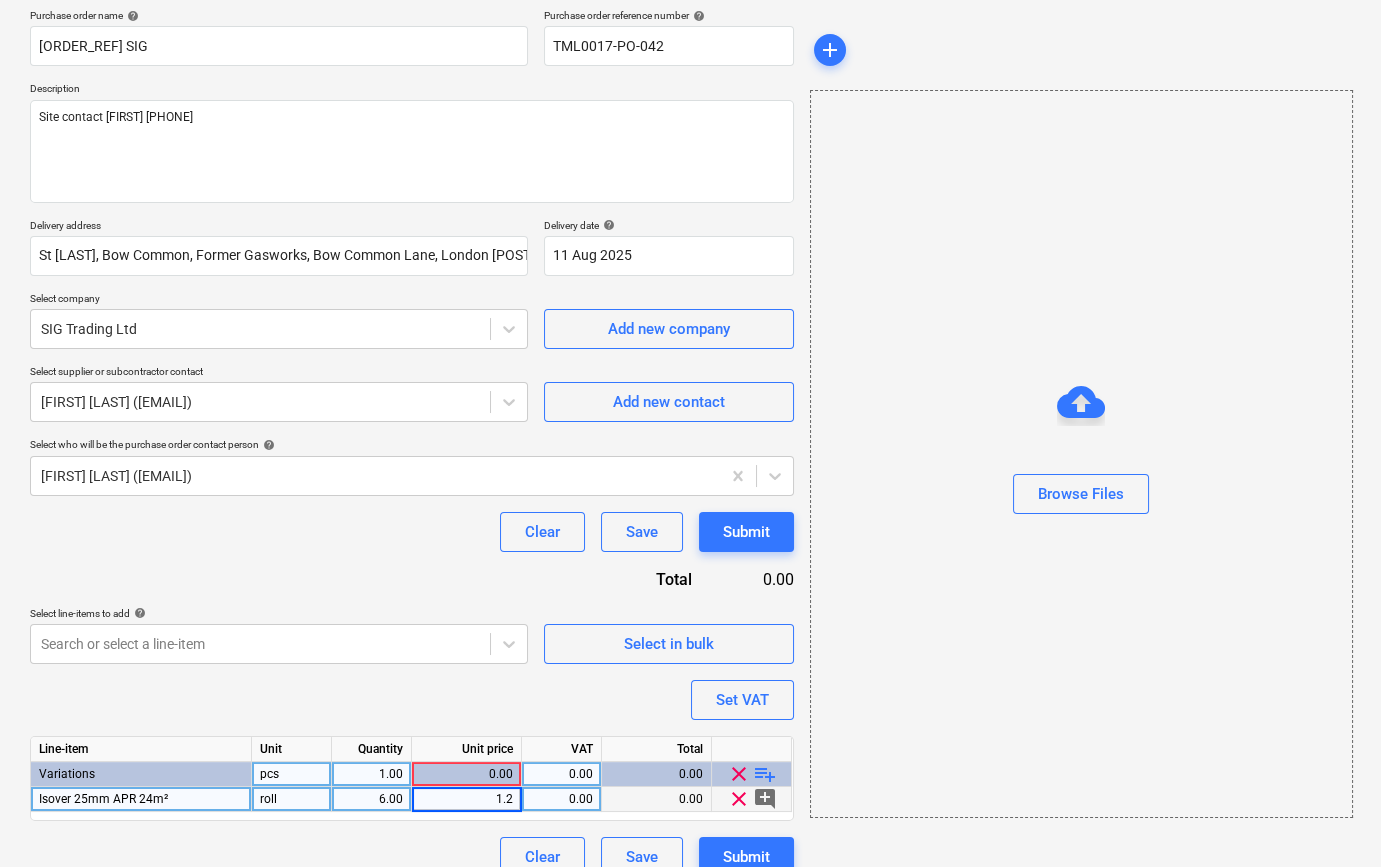 type on "1.27" 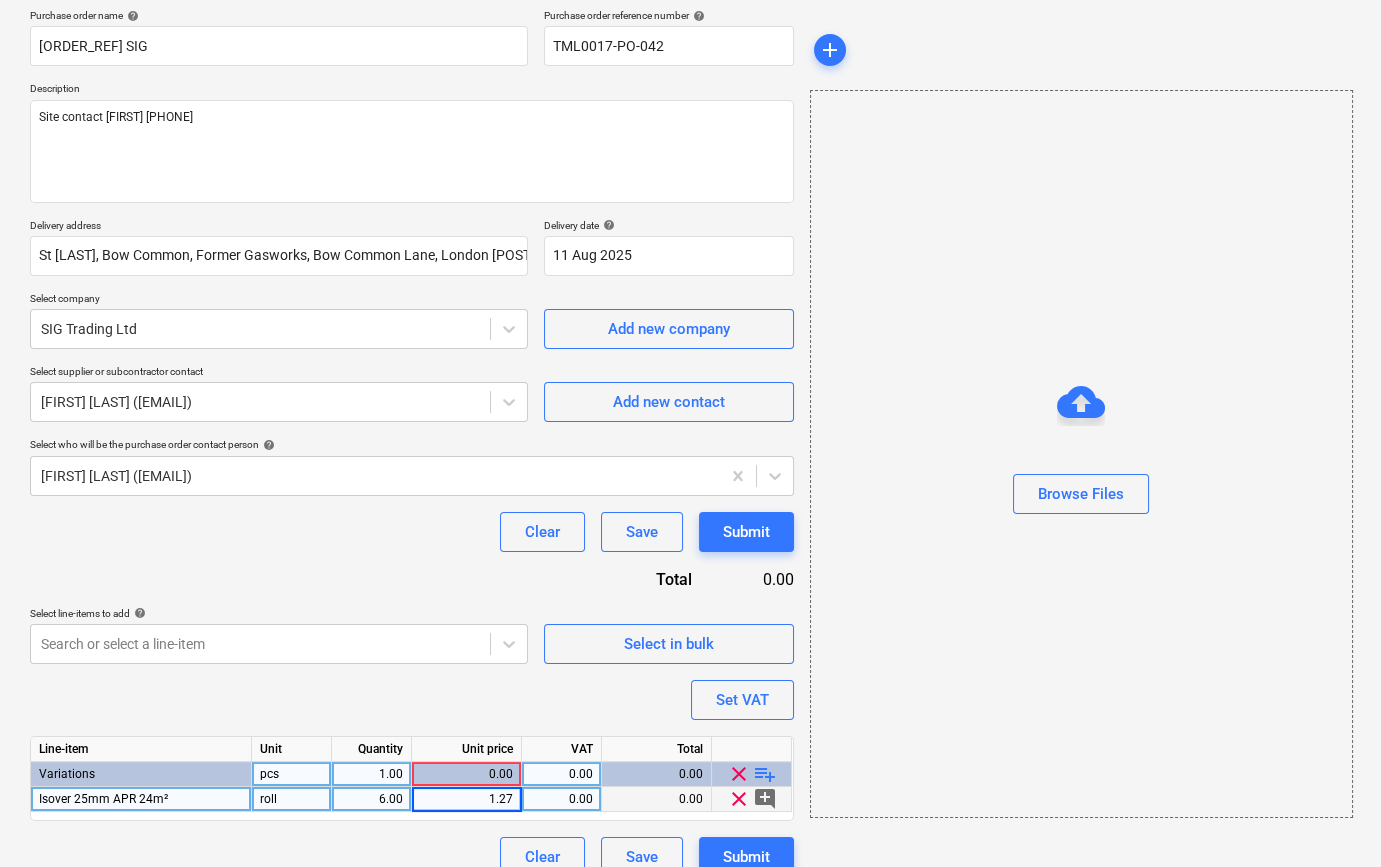 type on "x" 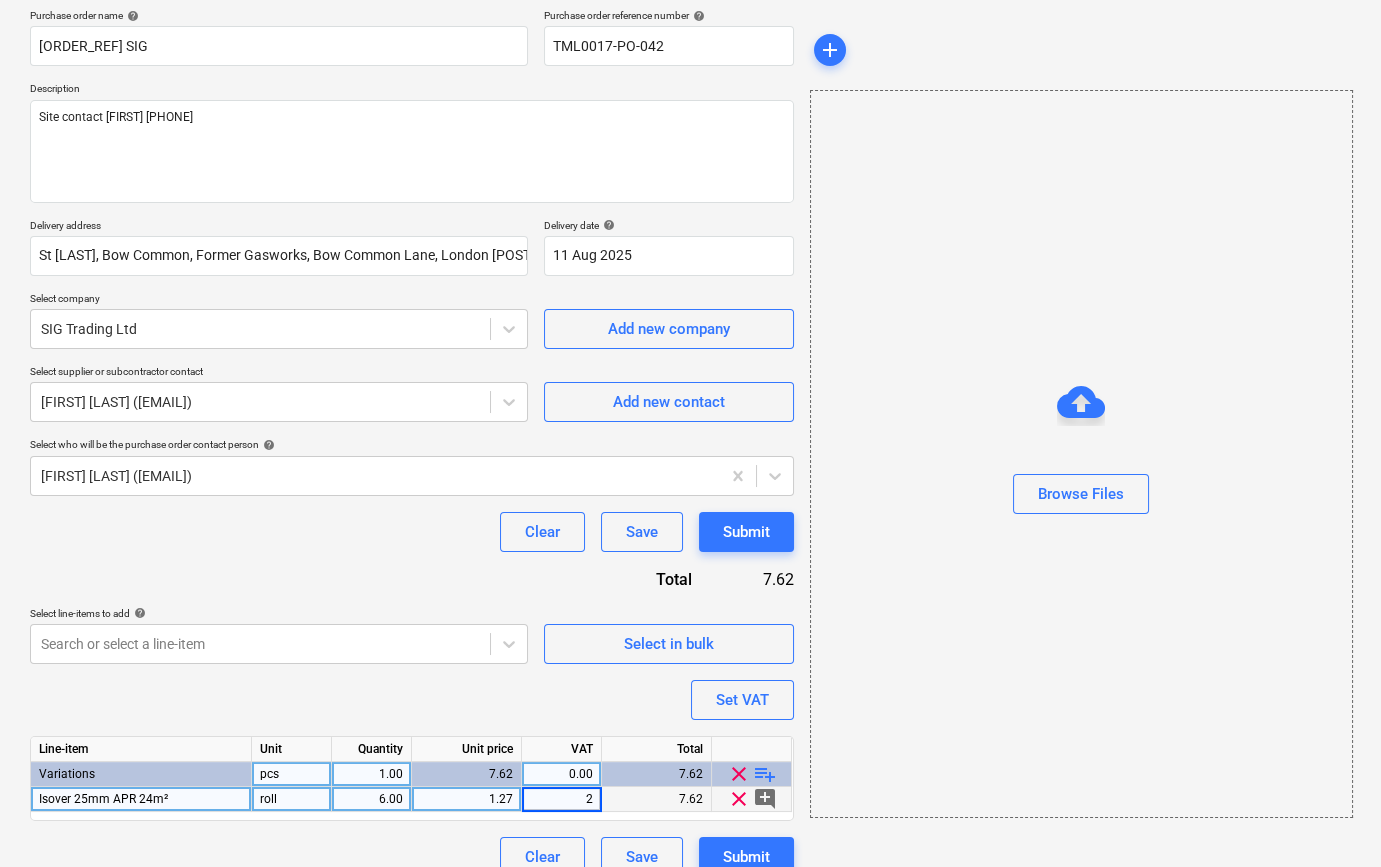 type on "20" 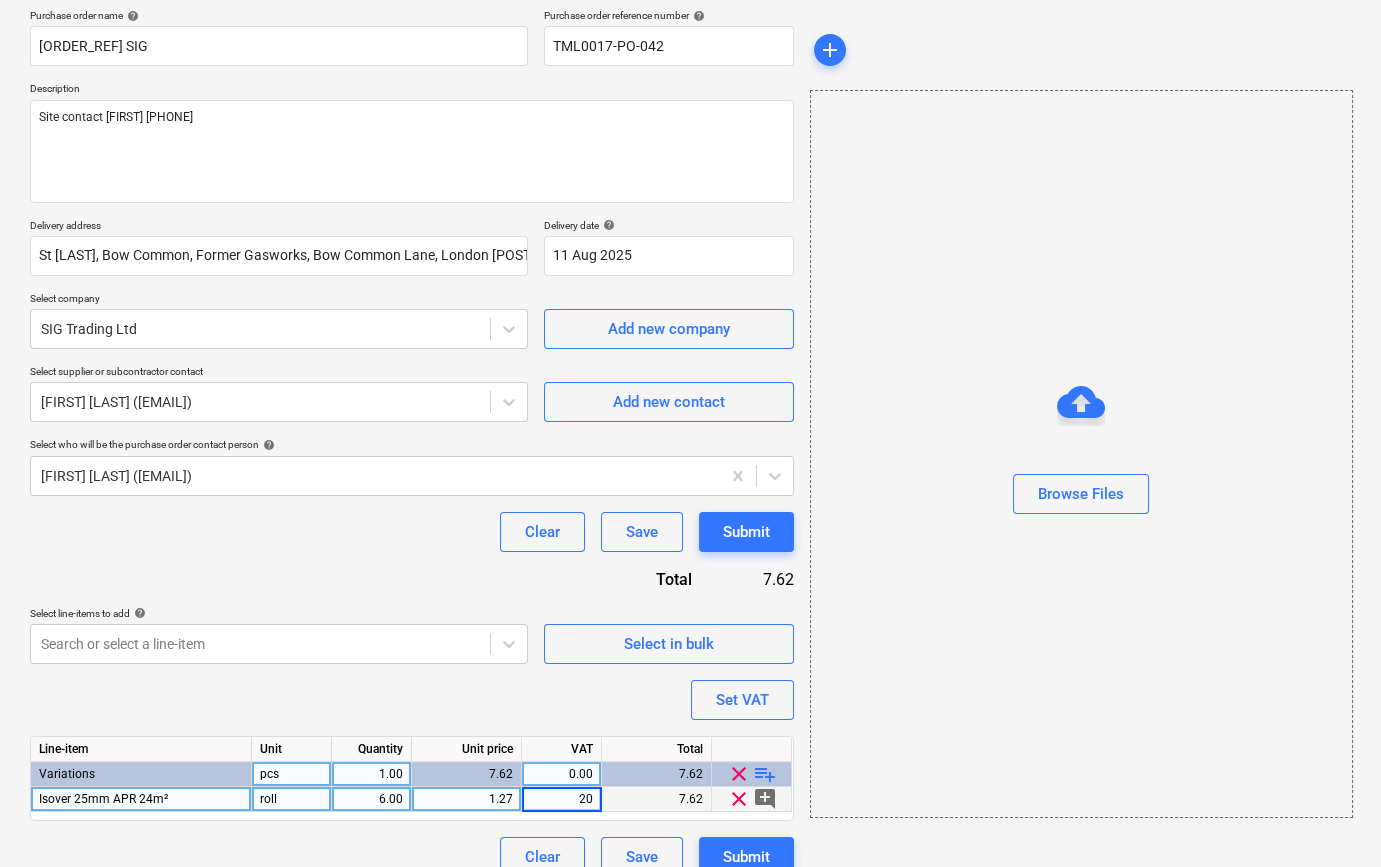 type on "x" 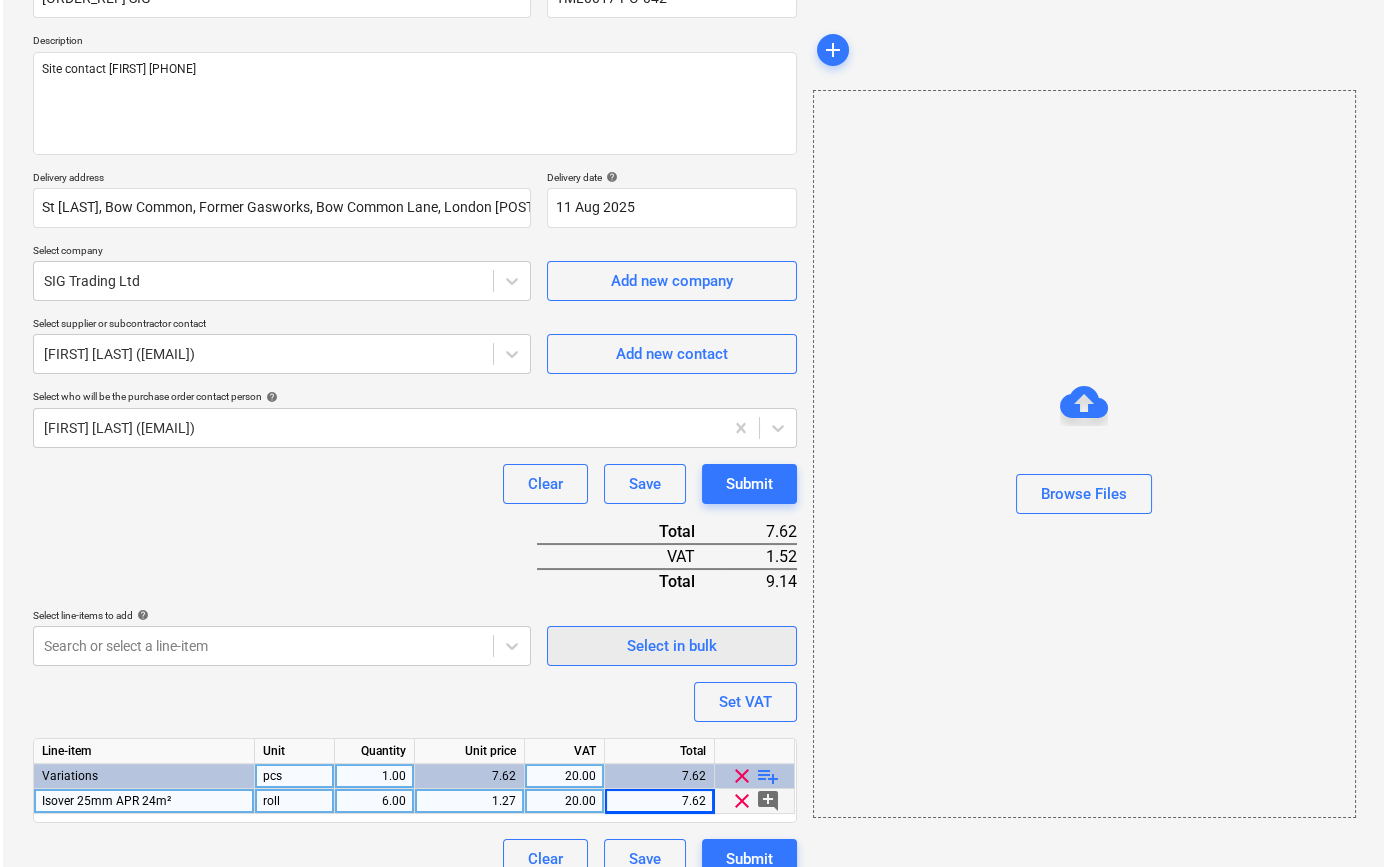 scroll, scrollTop: 230, scrollLeft: 0, axis: vertical 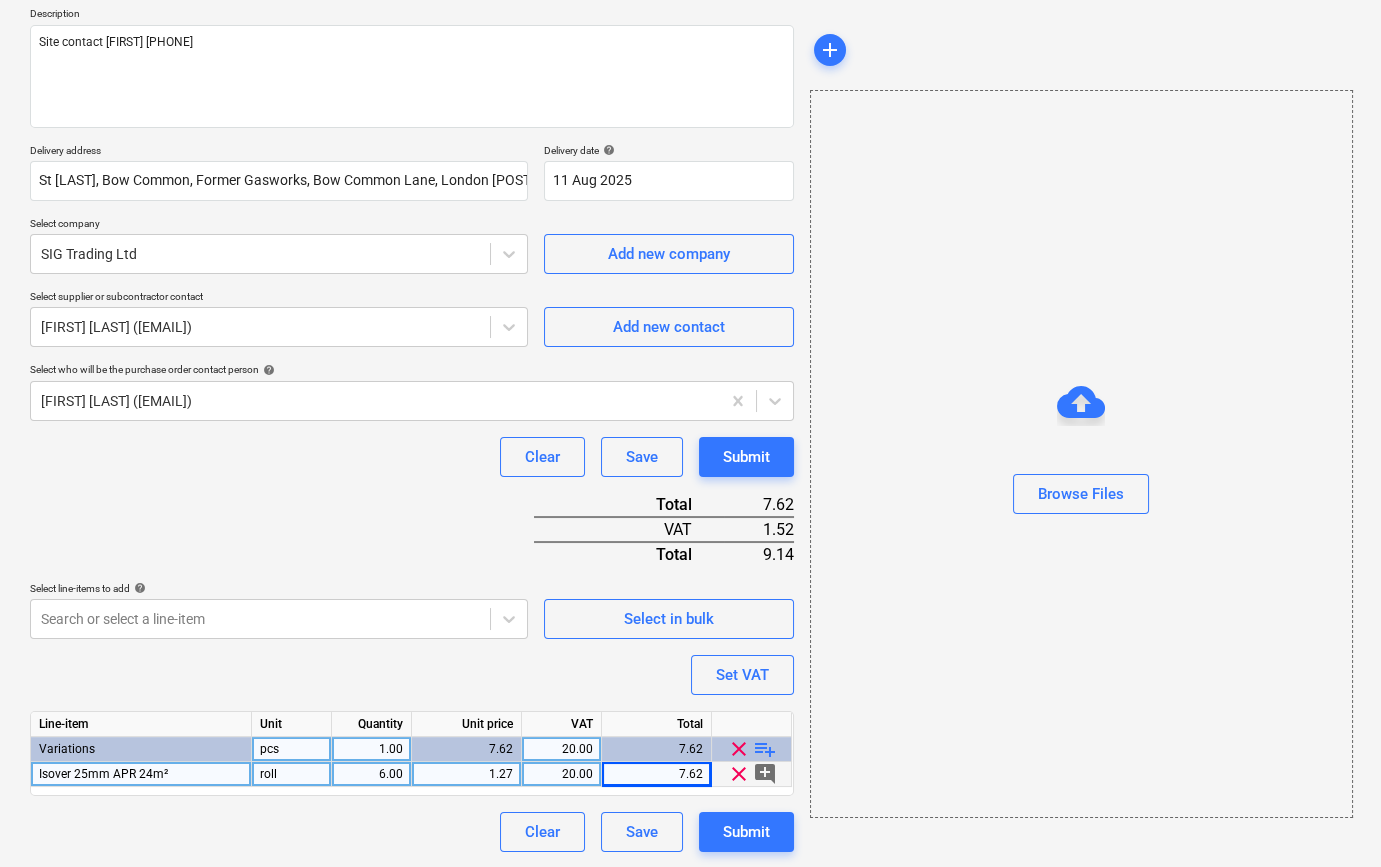 click on "1.27" at bounding box center [466, 774] 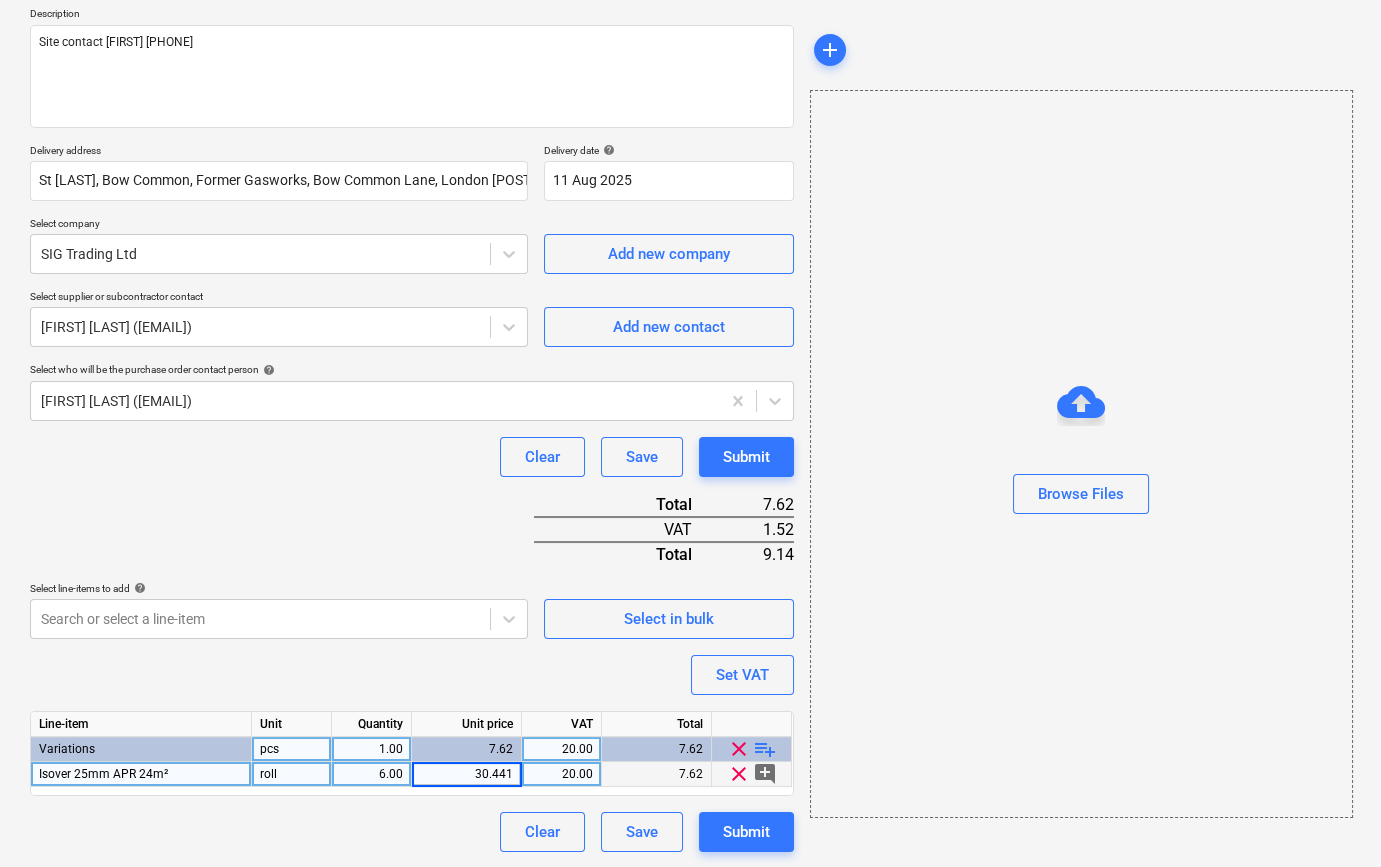 type on "30.4416" 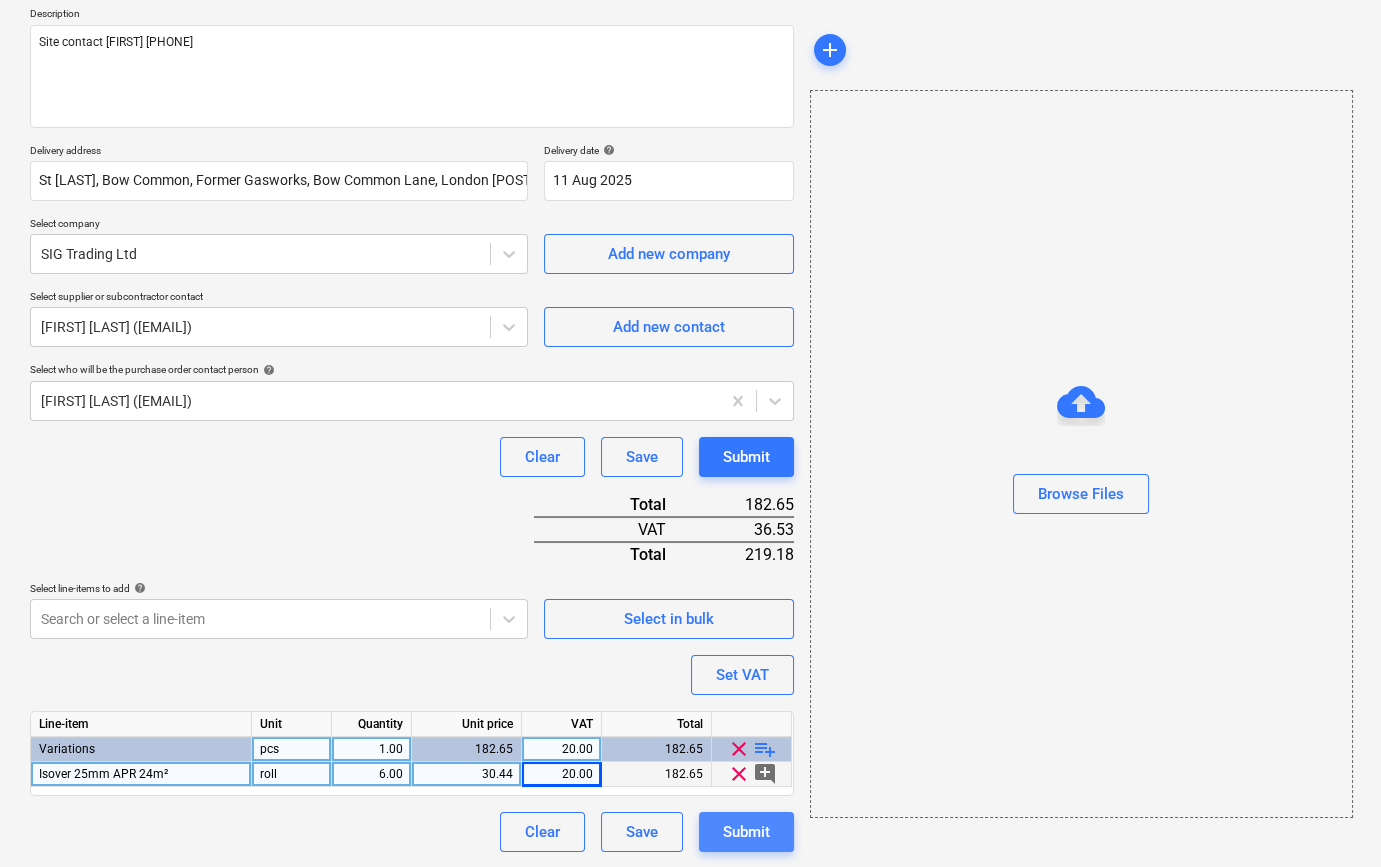 click on "Submit" at bounding box center (746, 832) 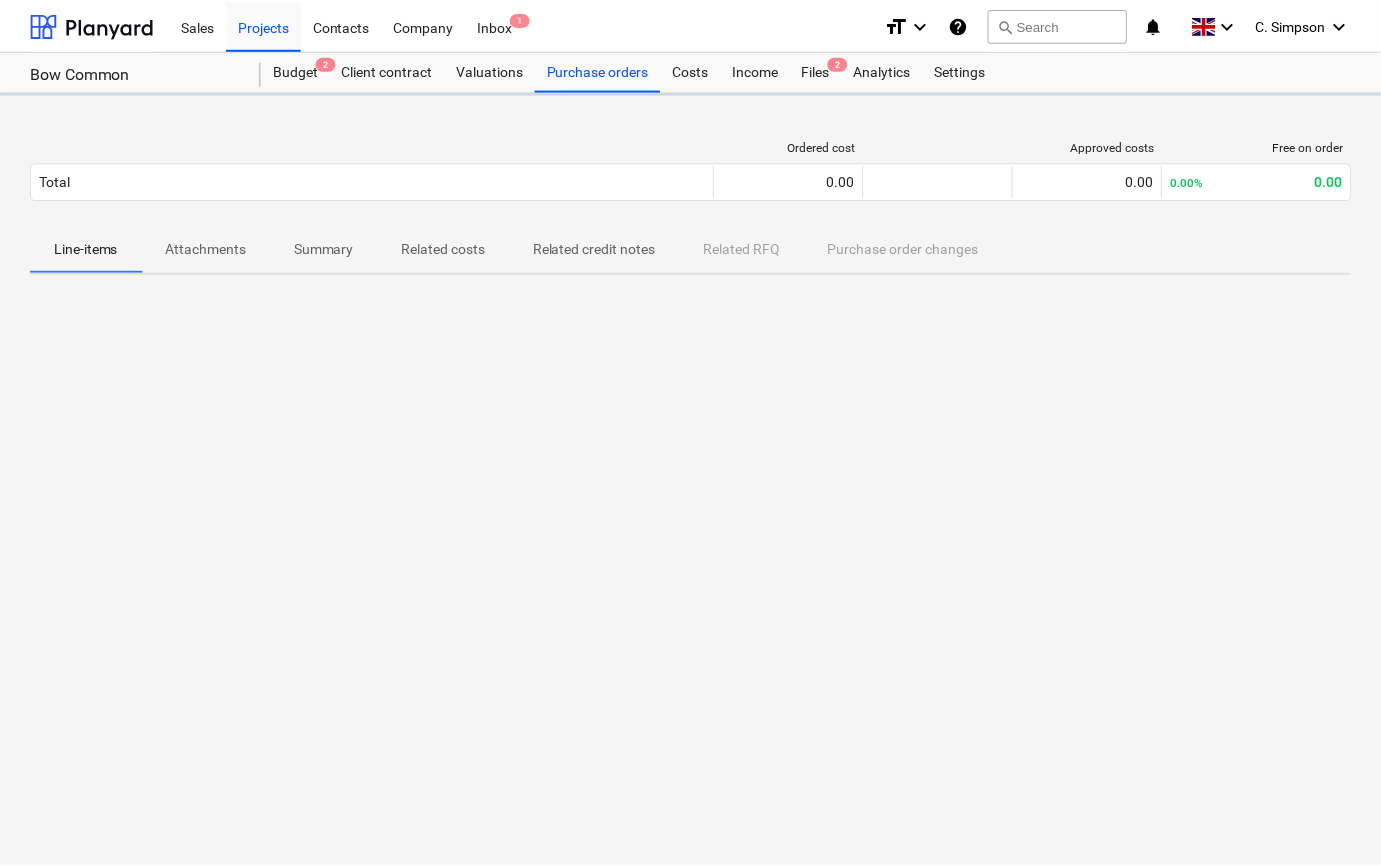 scroll, scrollTop: 0, scrollLeft: 0, axis: both 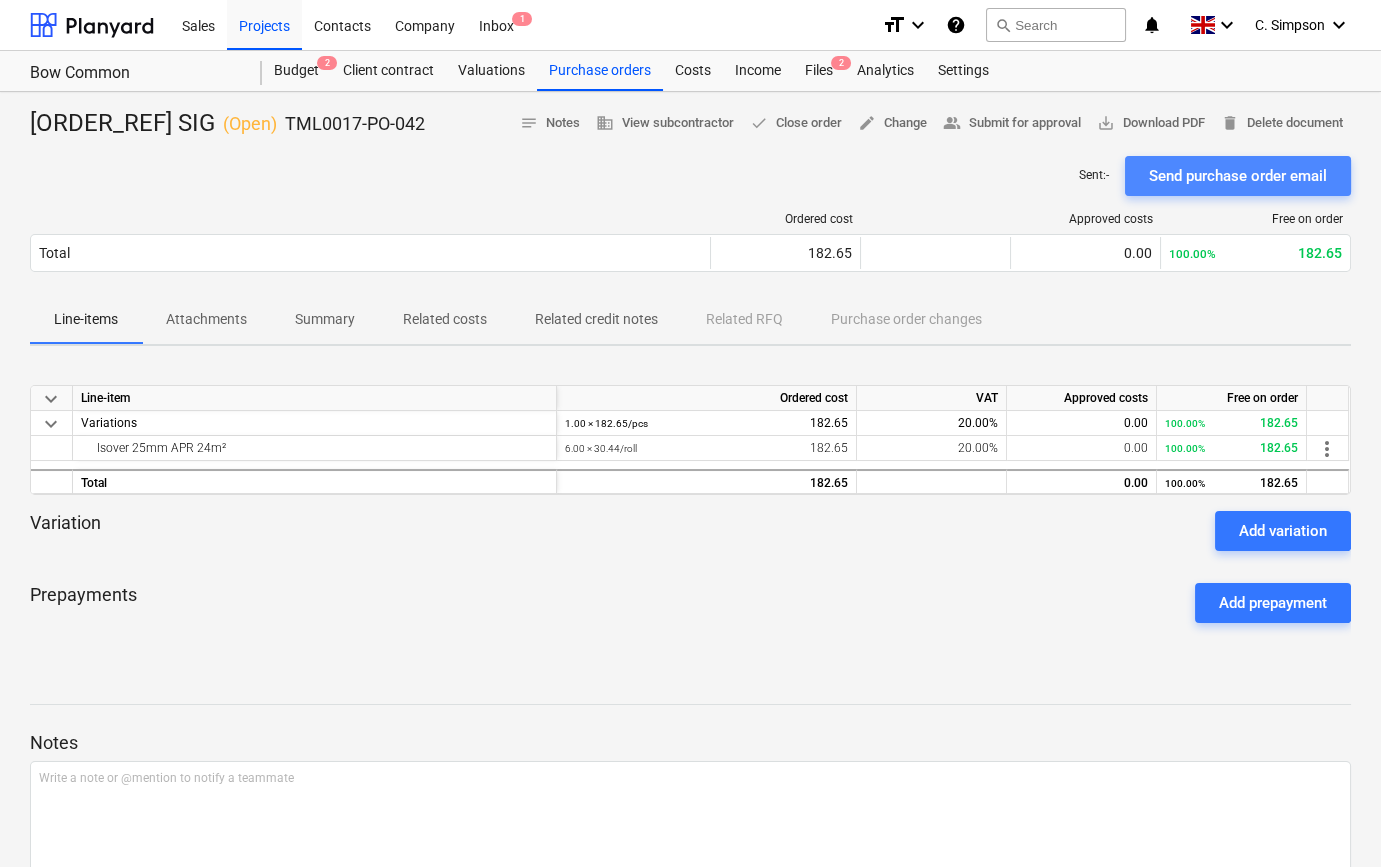 click on "Send purchase order email" at bounding box center (1238, 176) 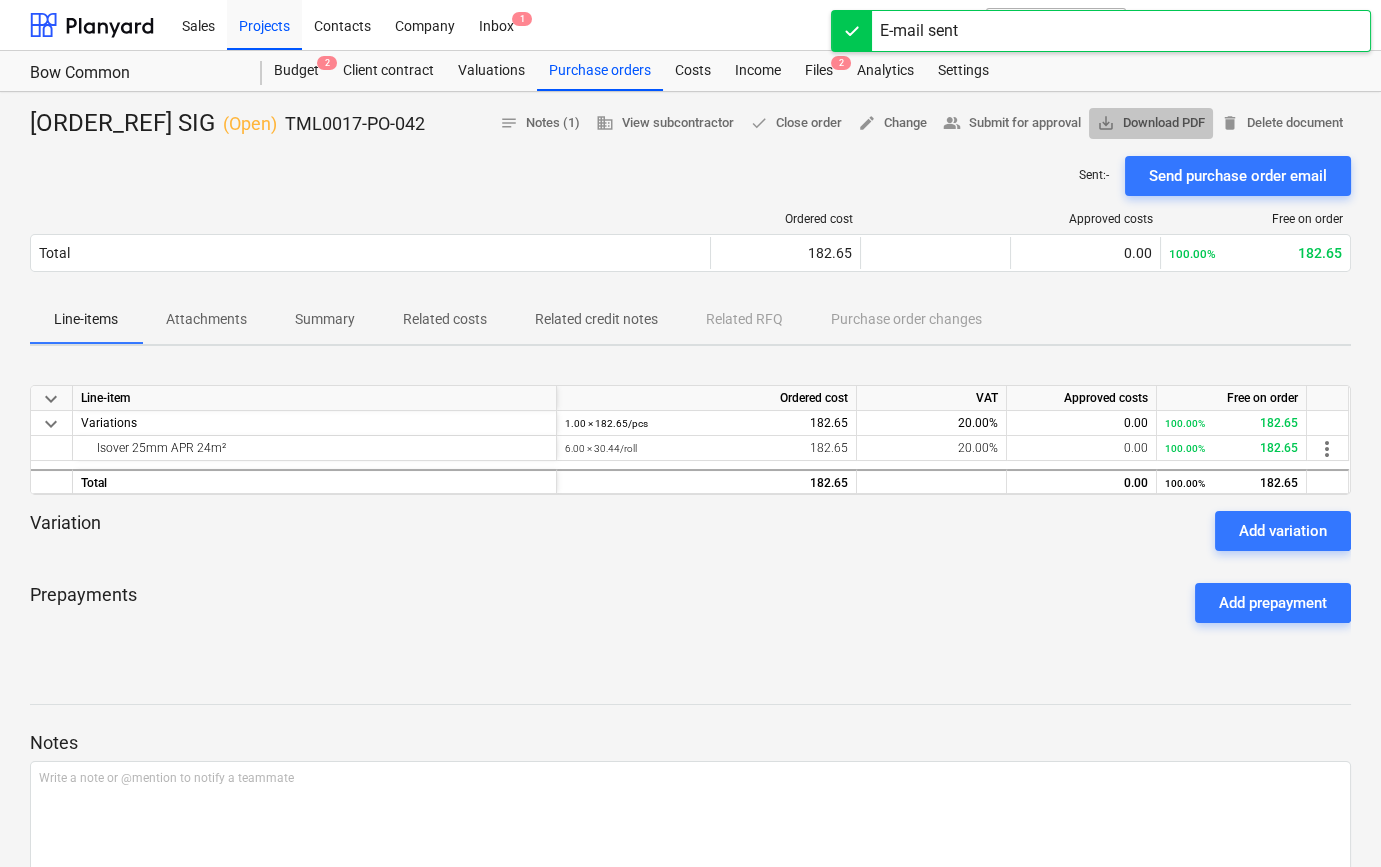 click on "save_alt Download PDF" at bounding box center [1151, 123] 